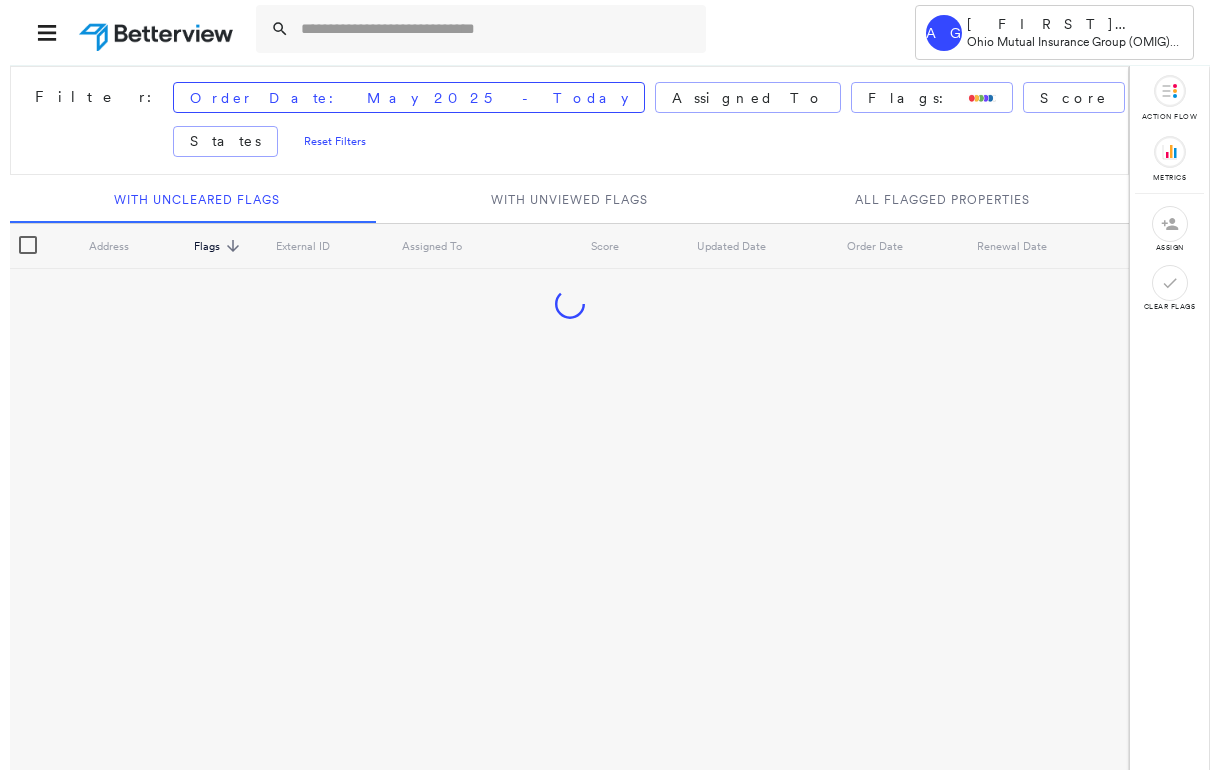 scroll, scrollTop: 0, scrollLeft: 0, axis: both 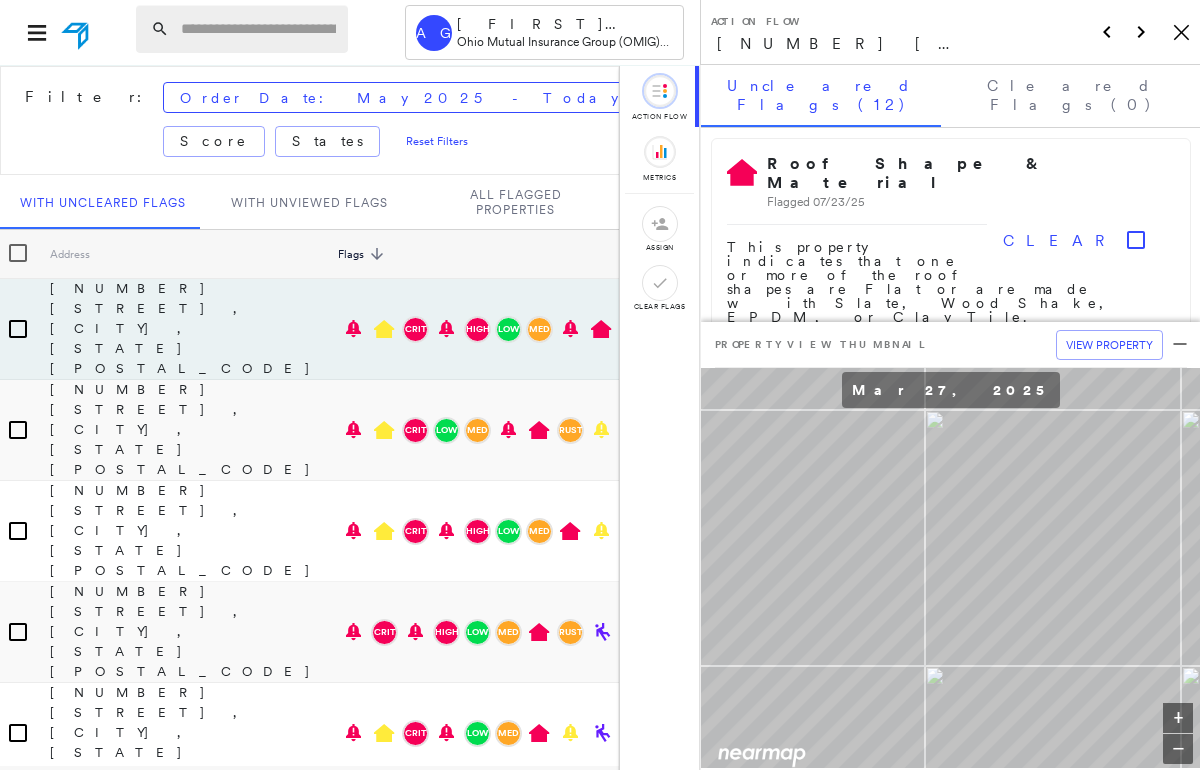 click at bounding box center (258, 29) 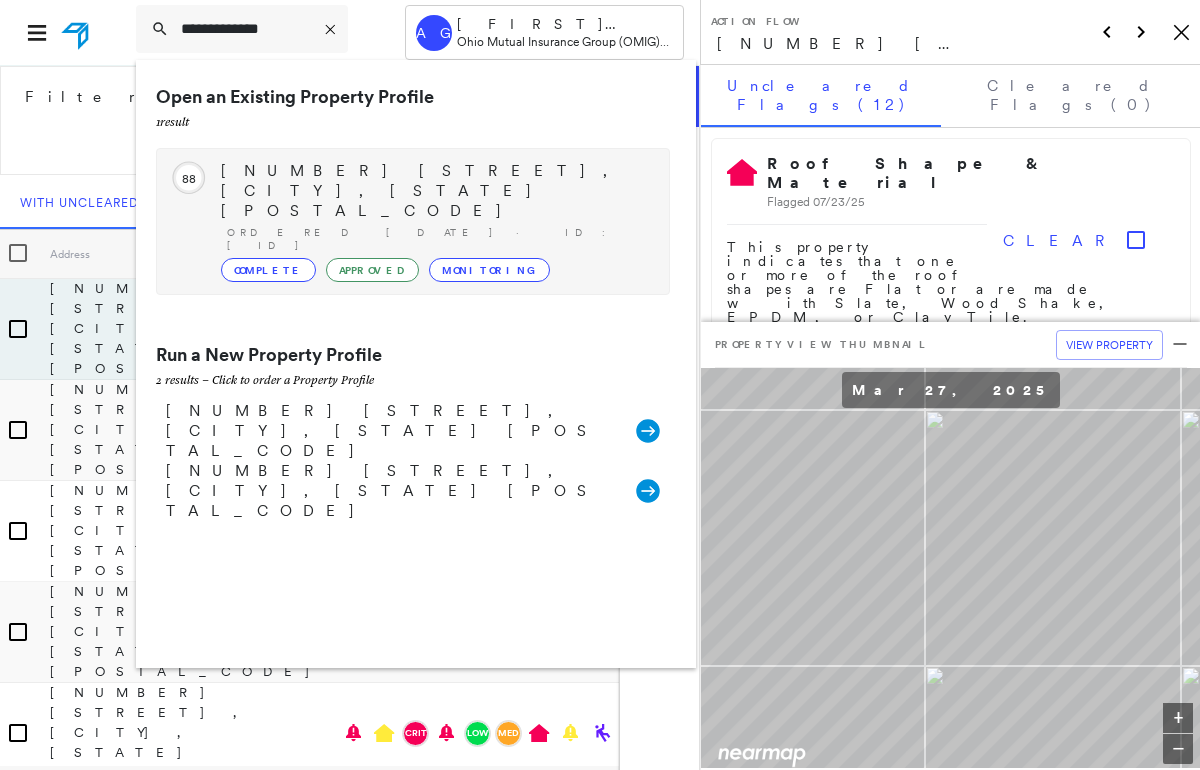 type on "**********" 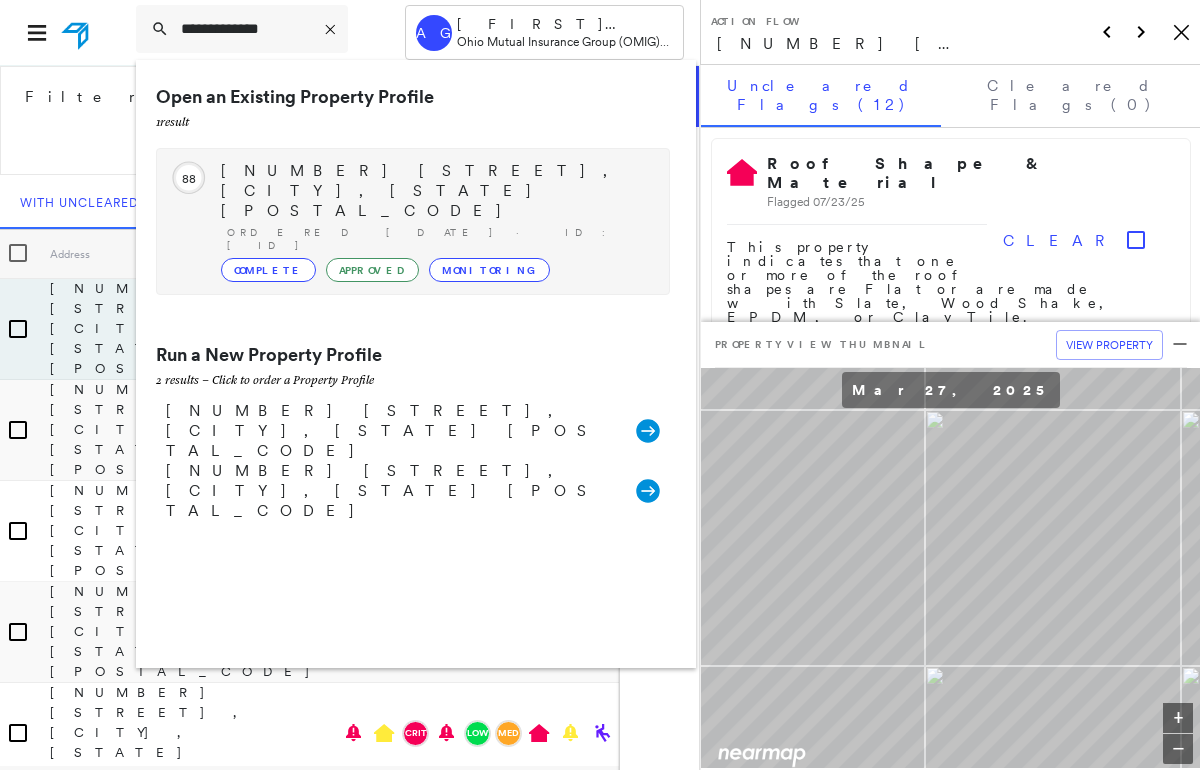 click on "[NUMBER] [STREET], [CITY], [STATE] [POSTAL_CODE]" at bounding box center [435, 191] 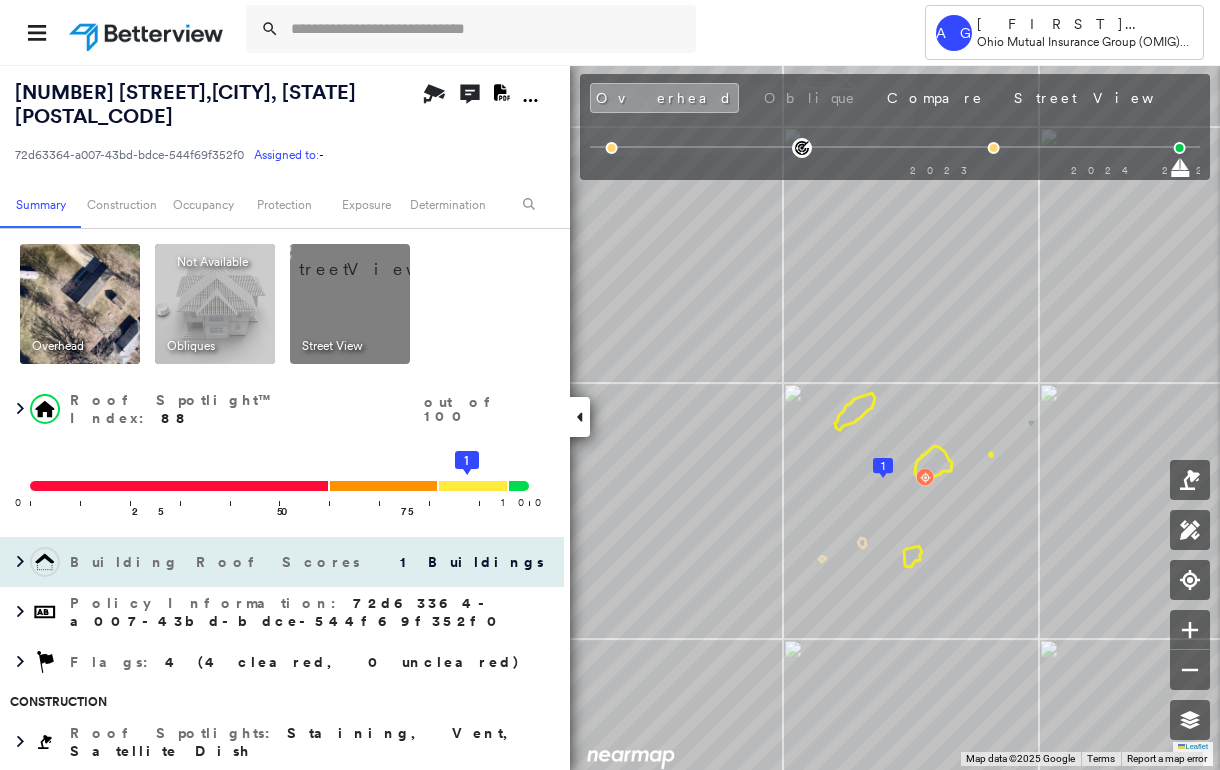 scroll, scrollTop: 266, scrollLeft: 0, axis: vertical 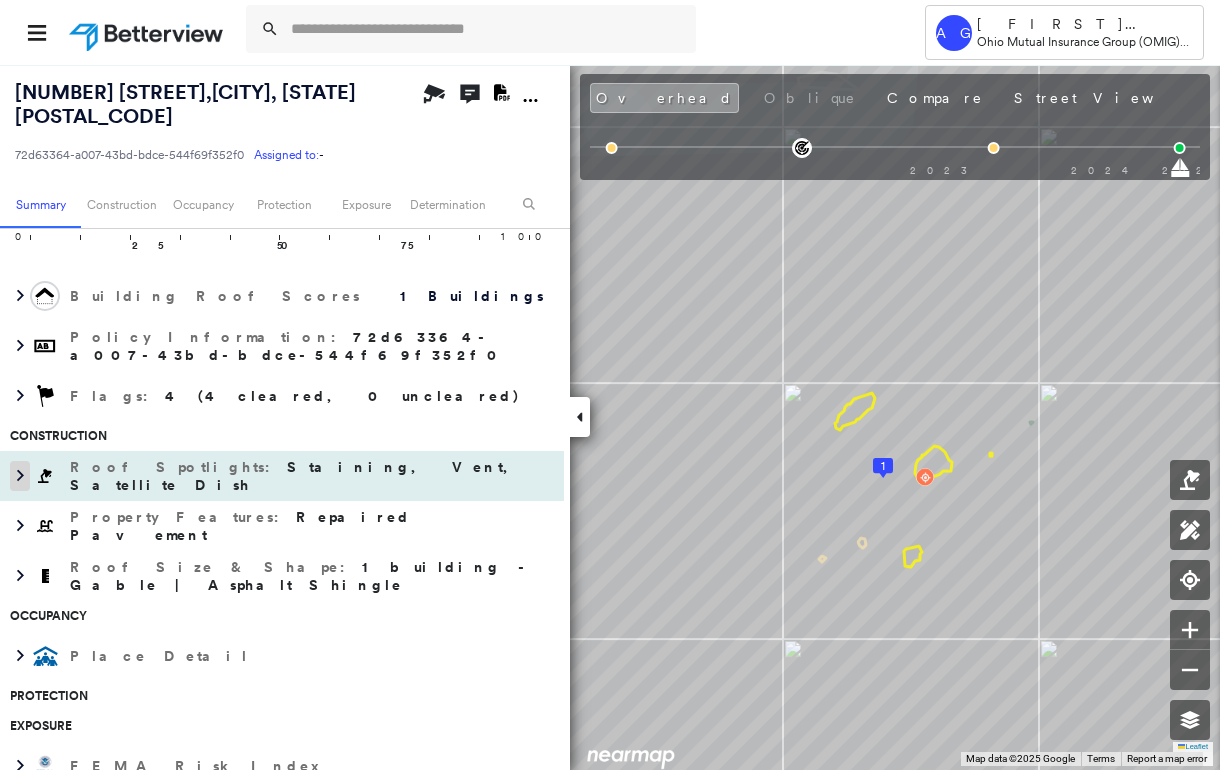 click 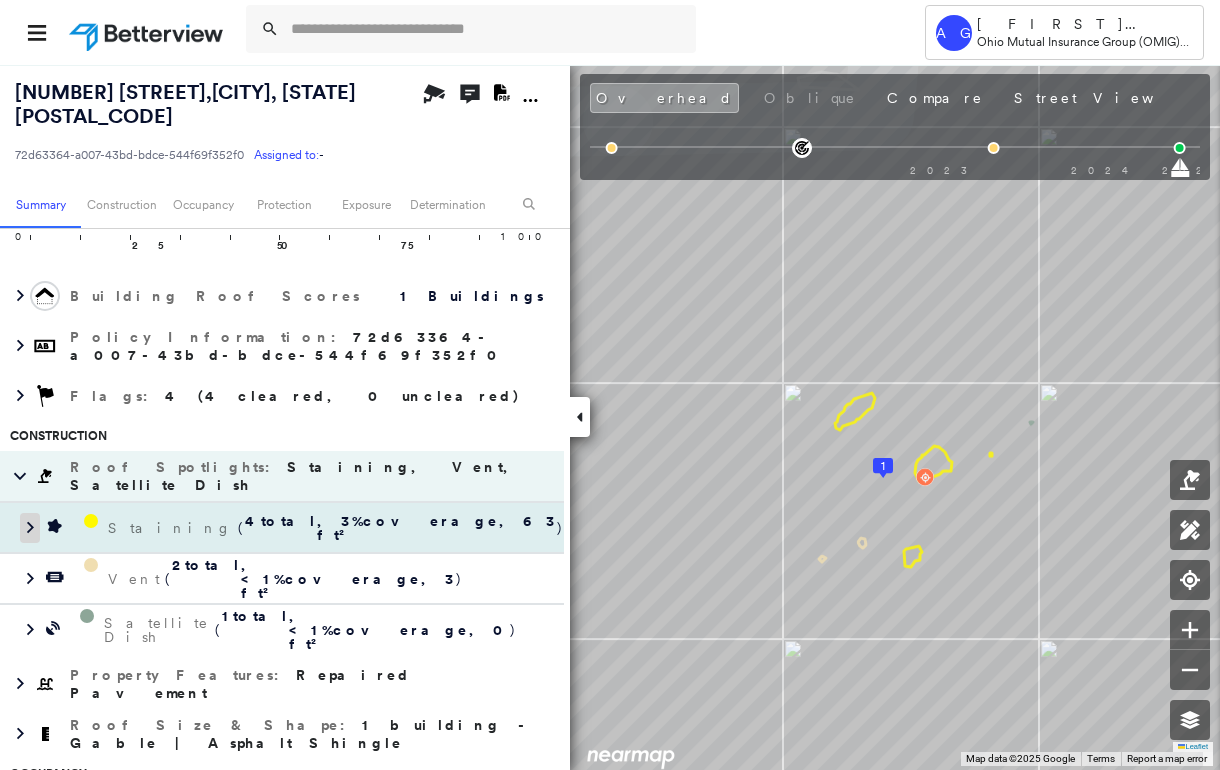 click at bounding box center (30, 528) 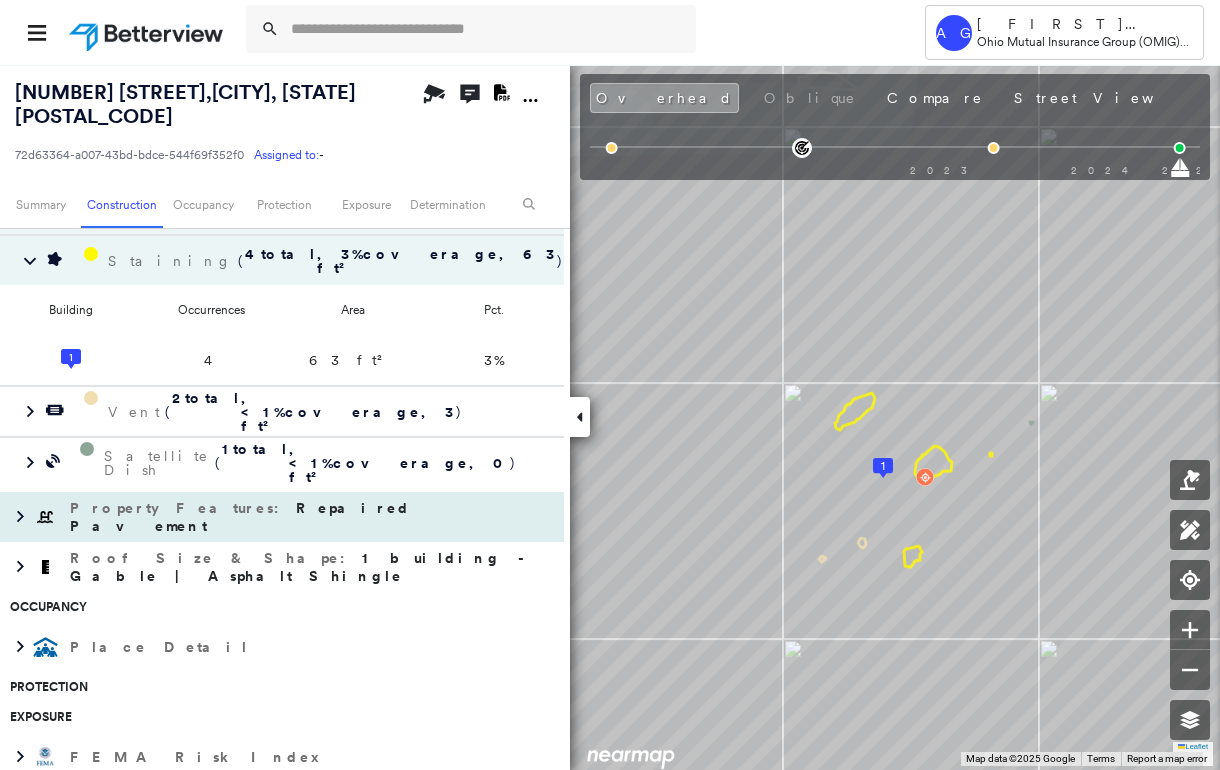 scroll, scrollTop: 400, scrollLeft: 0, axis: vertical 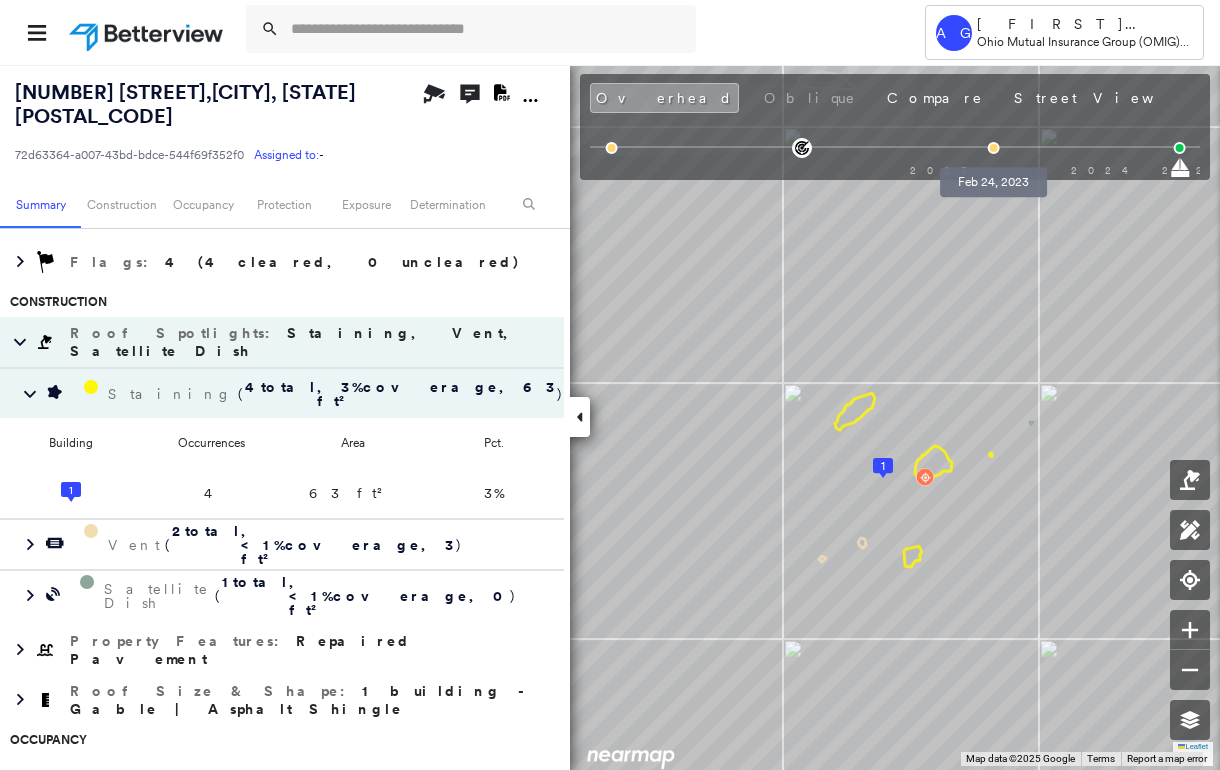 click at bounding box center (994, 148) 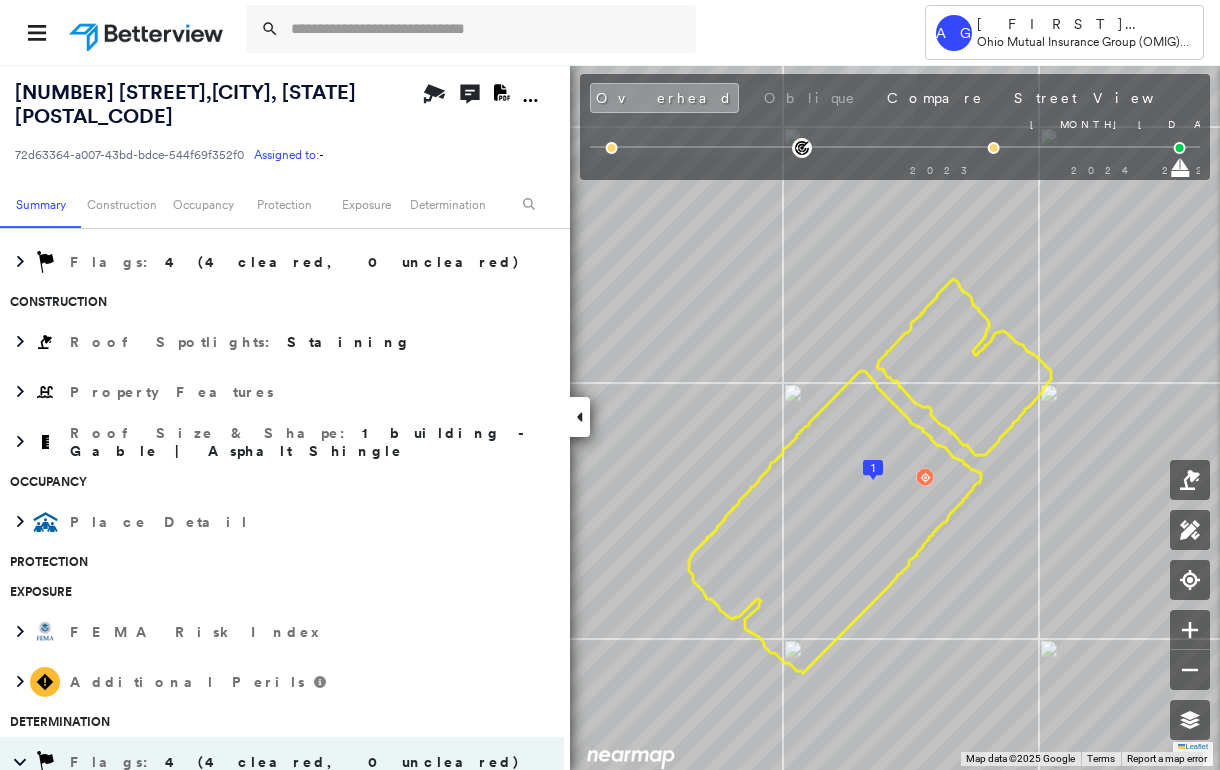 click on "Mar 9, 2025 Mar 9, 2025" at bounding box center (895, 166) 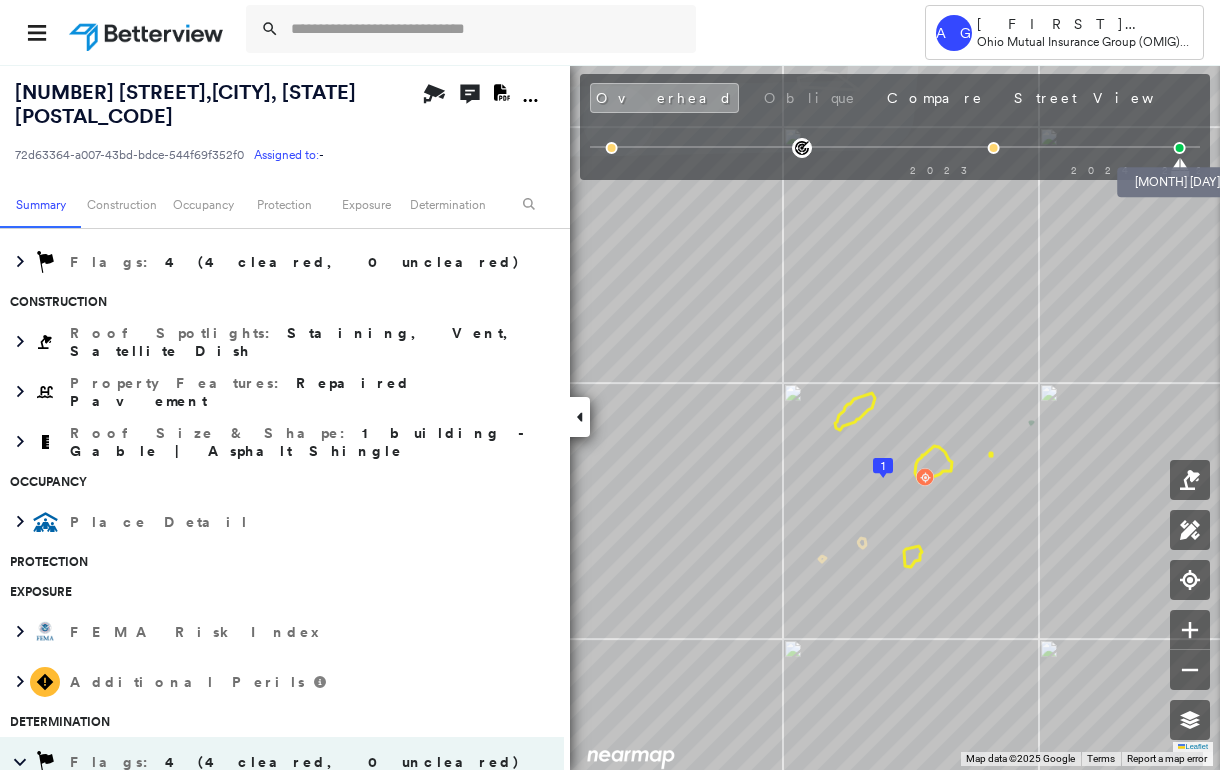click at bounding box center (1180, 148) 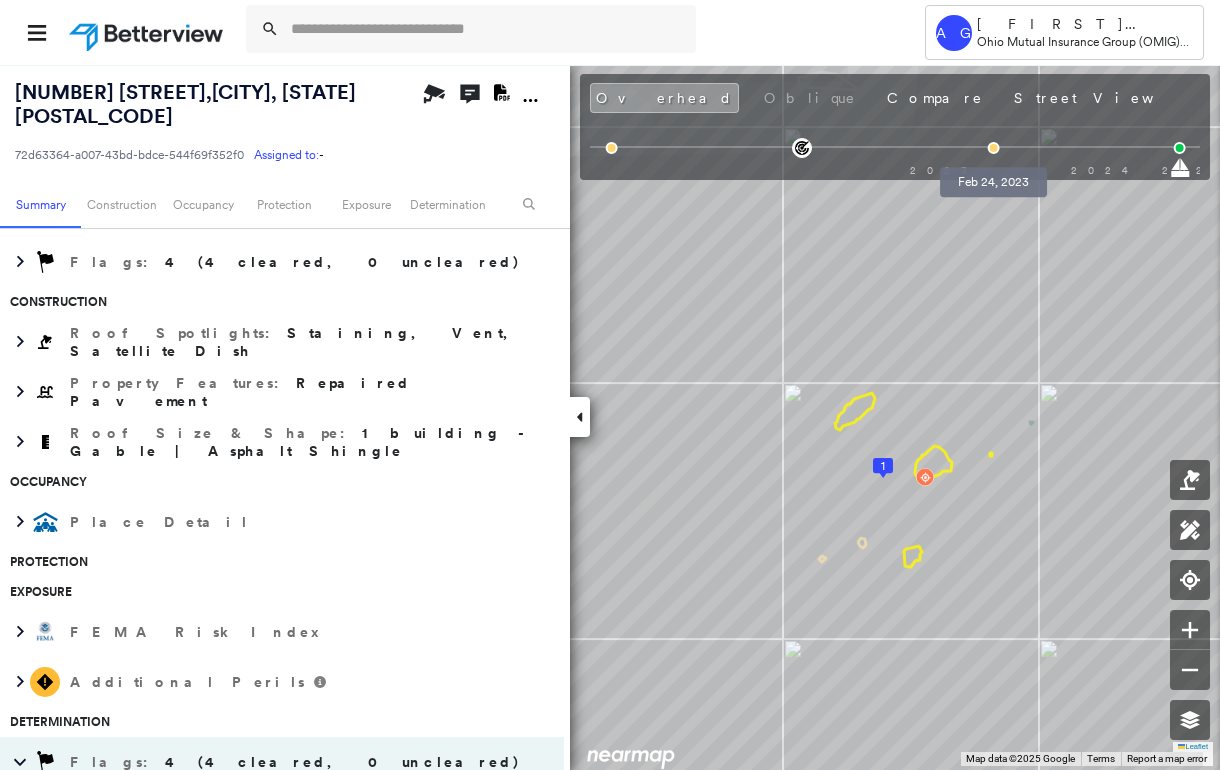 click at bounding box center [994, 148] 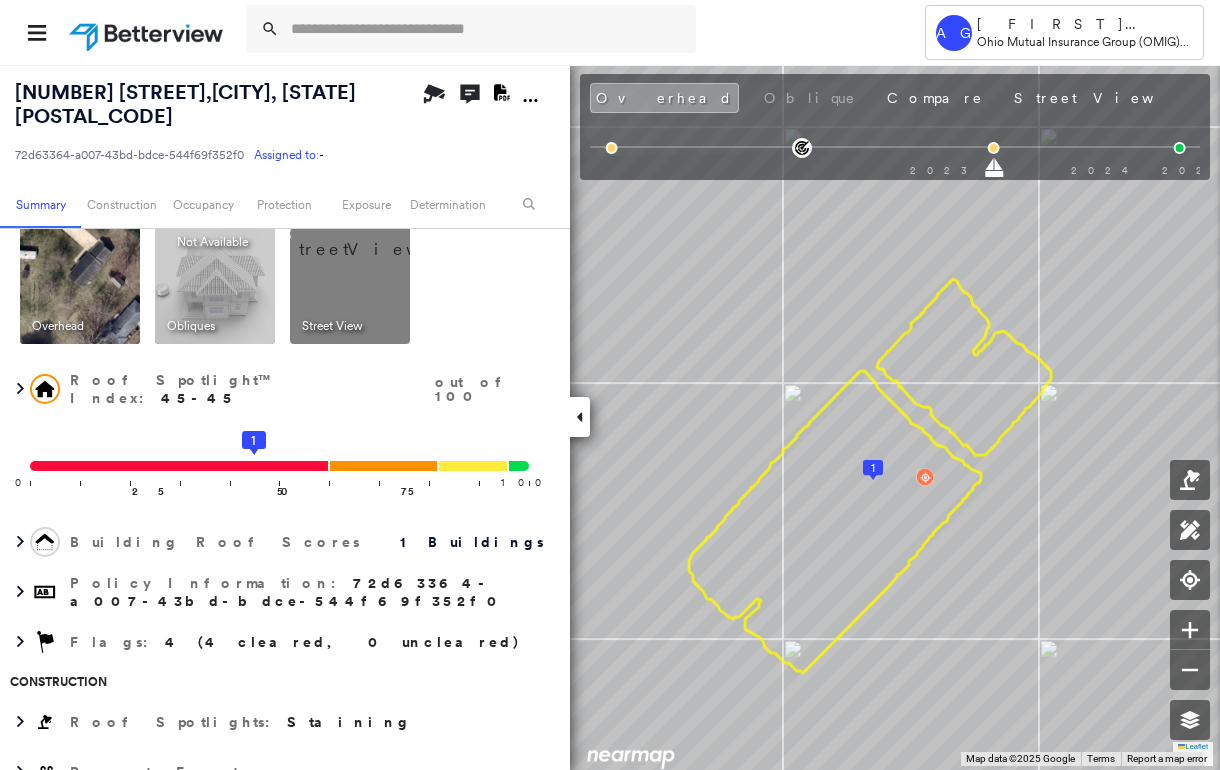 scroll, scrollTop: 0, scrollLeft: 0, axis: both 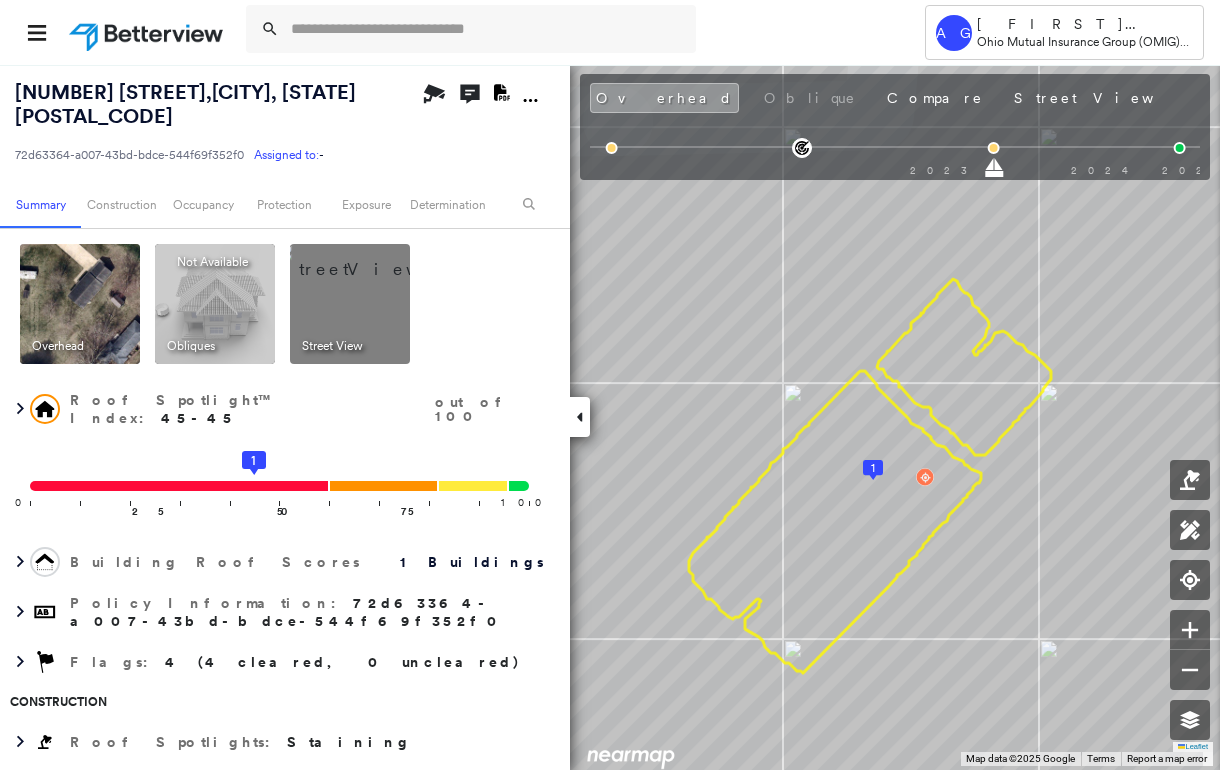 click at bounding box center (374, 259) 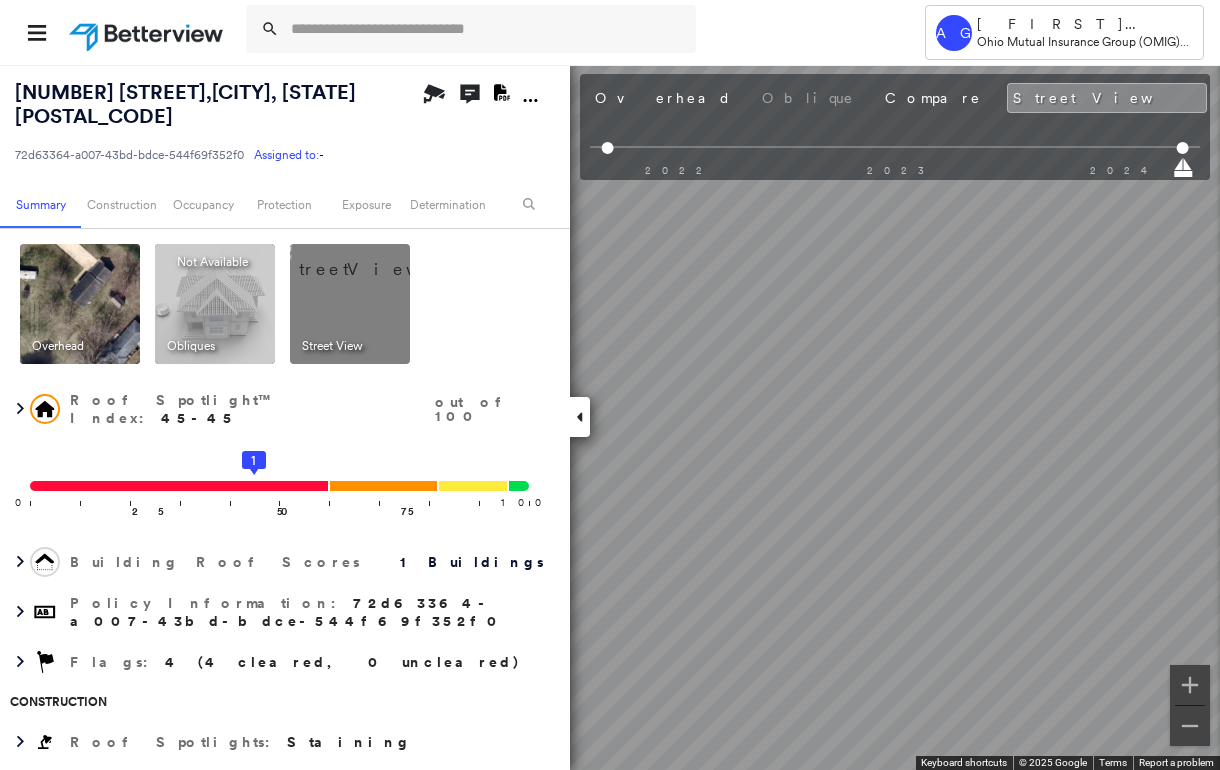 click 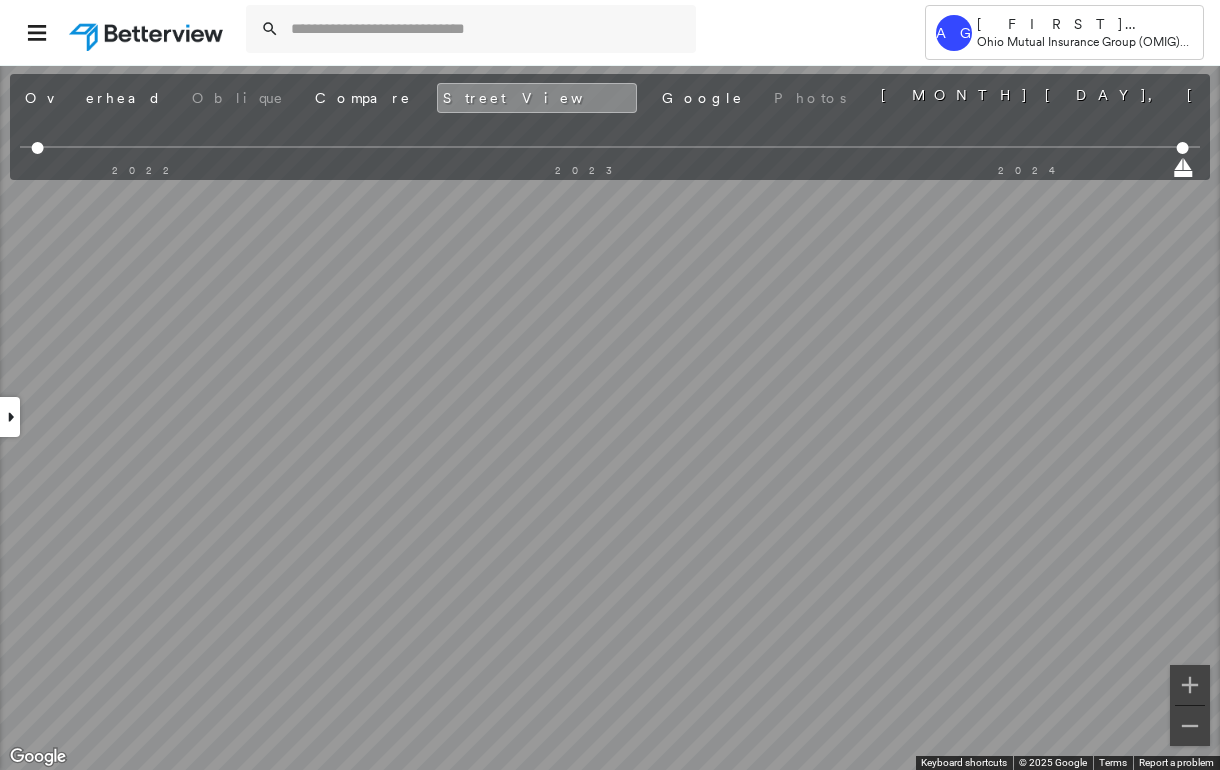 click at bounding box center (10, 417) 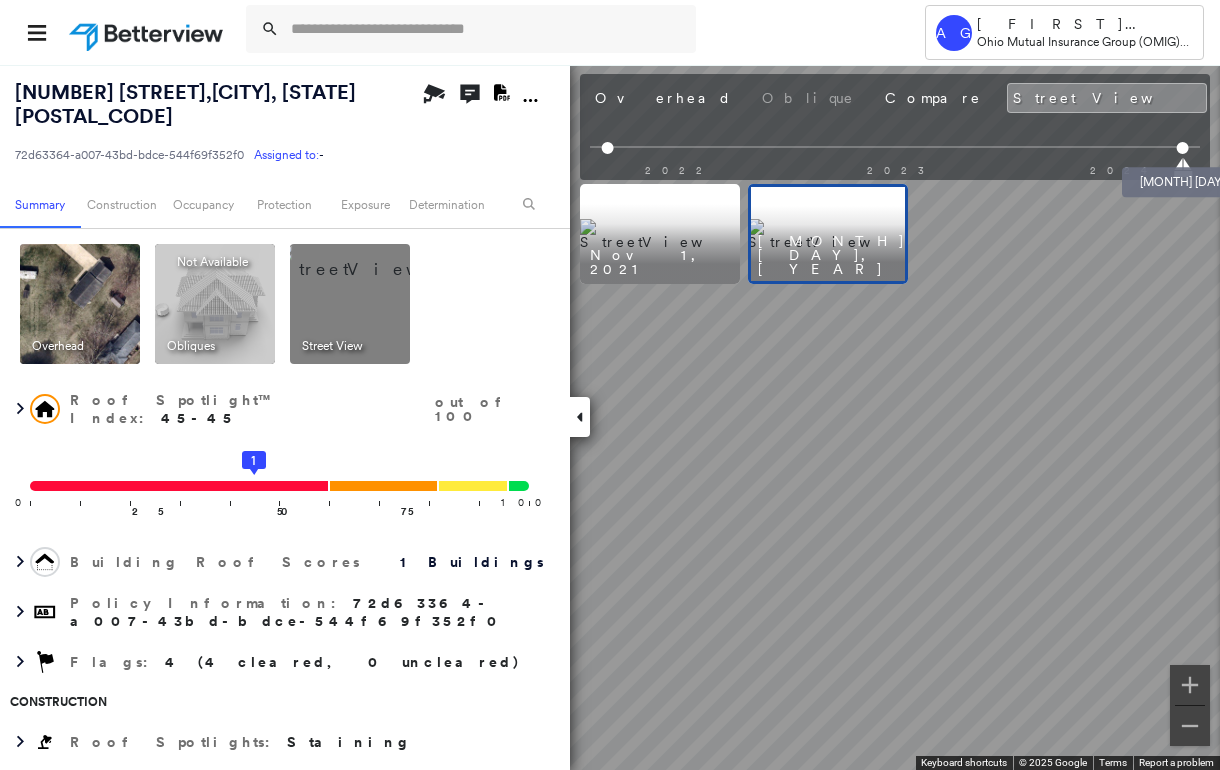 click at bounding box center [1183, 148] 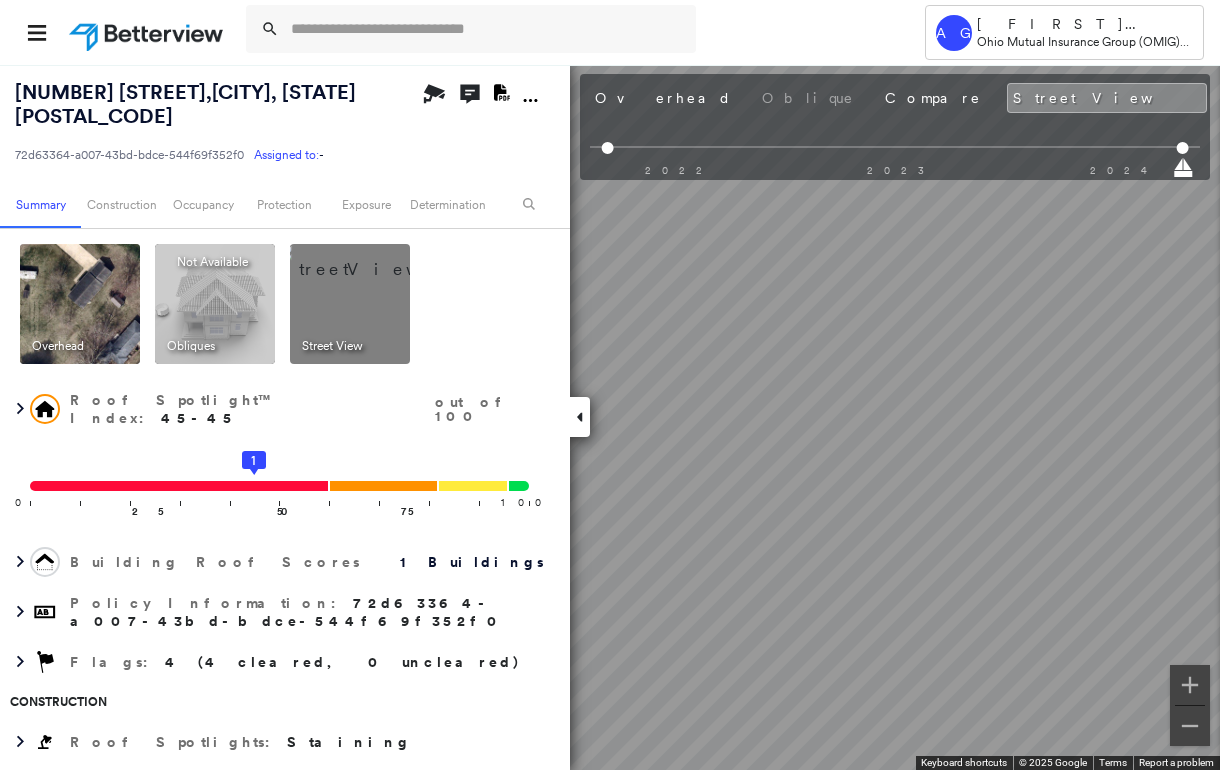 click at bounding box center (374, 259) 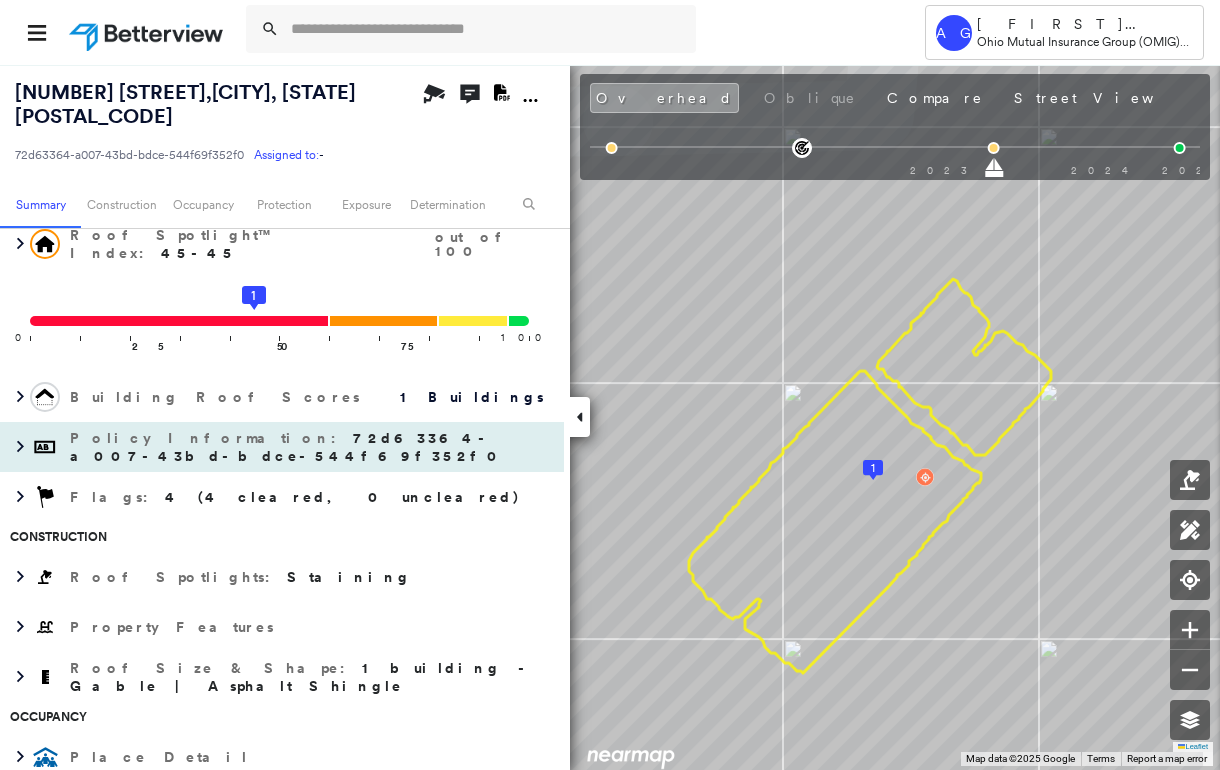 scroll, scrollTop: 202, scrollLeft: 0, axis: vertical 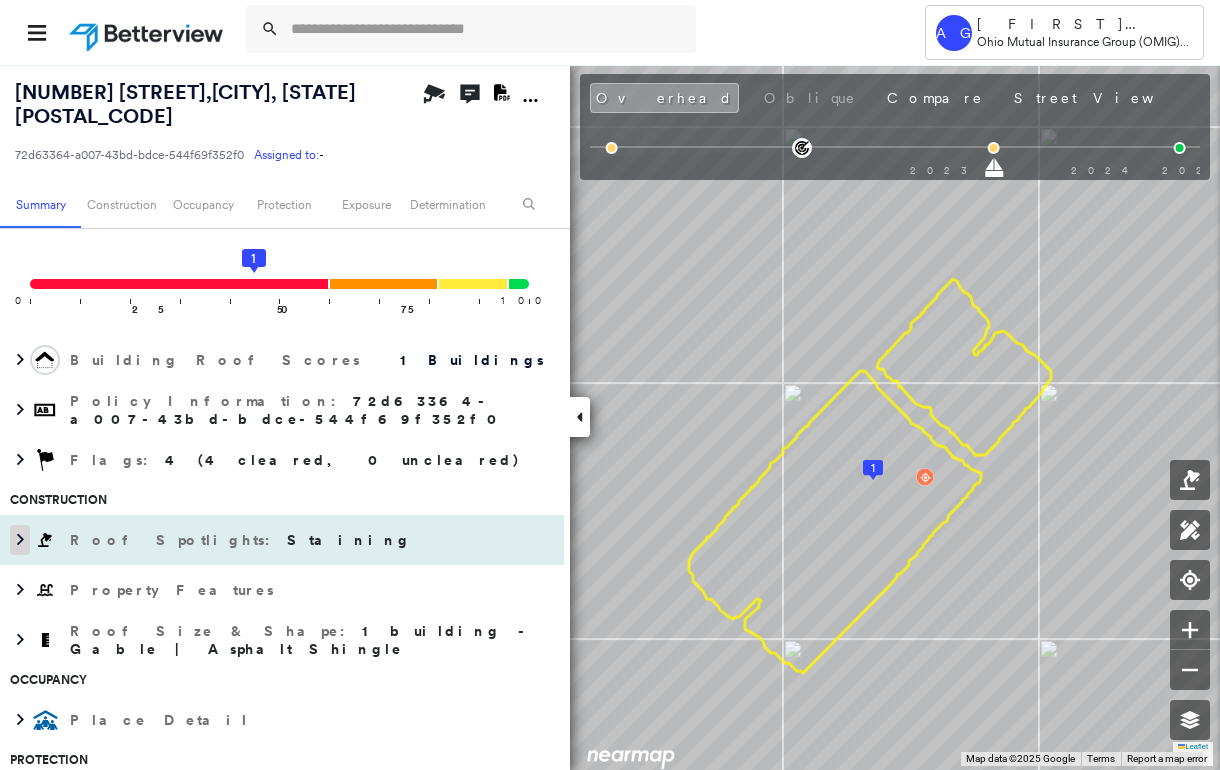 click 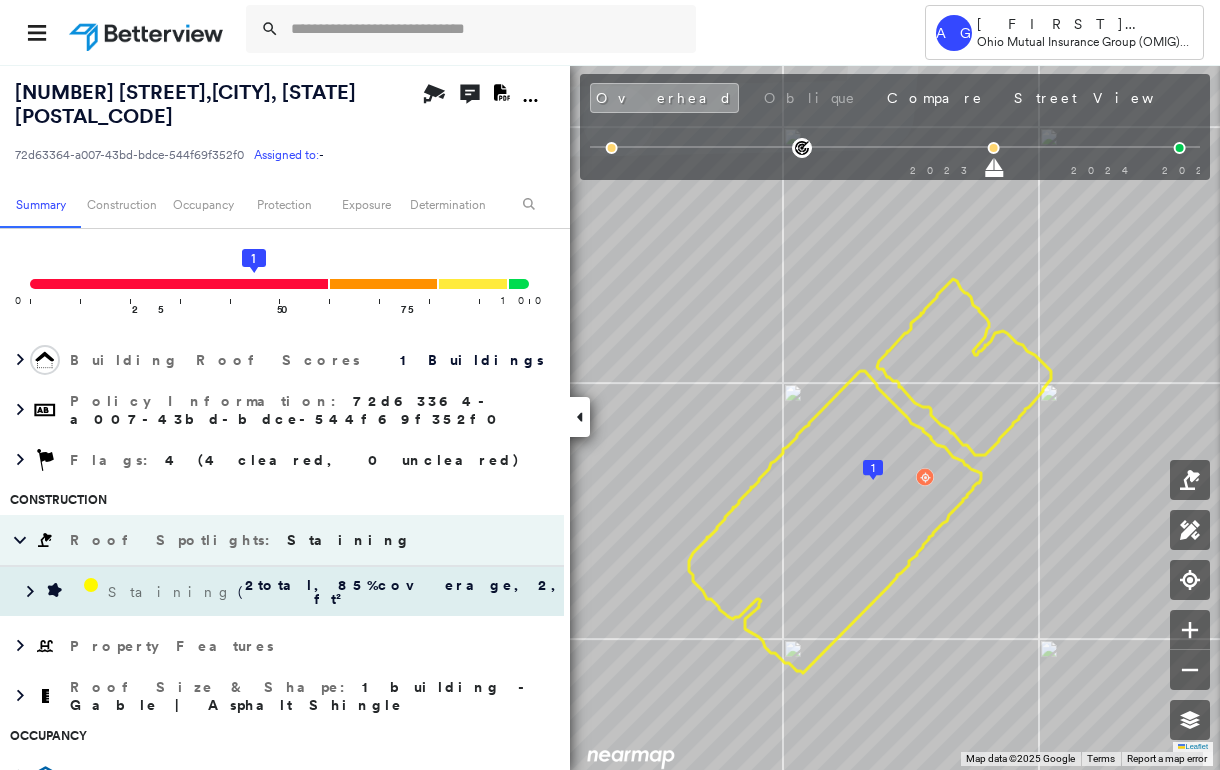 click on "2  total ,  85 %  coverage,  2,138 ft²" at bounding box center (428, 592) 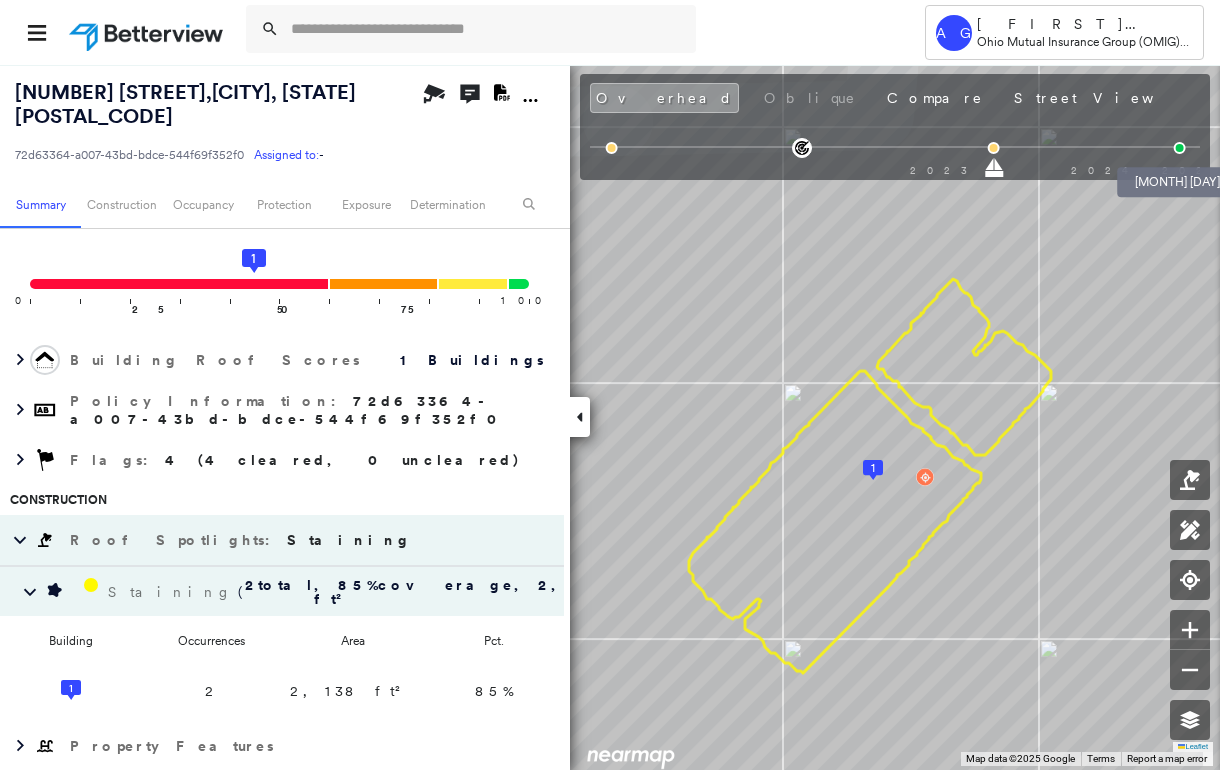 click at bounding box center (1180, 148) 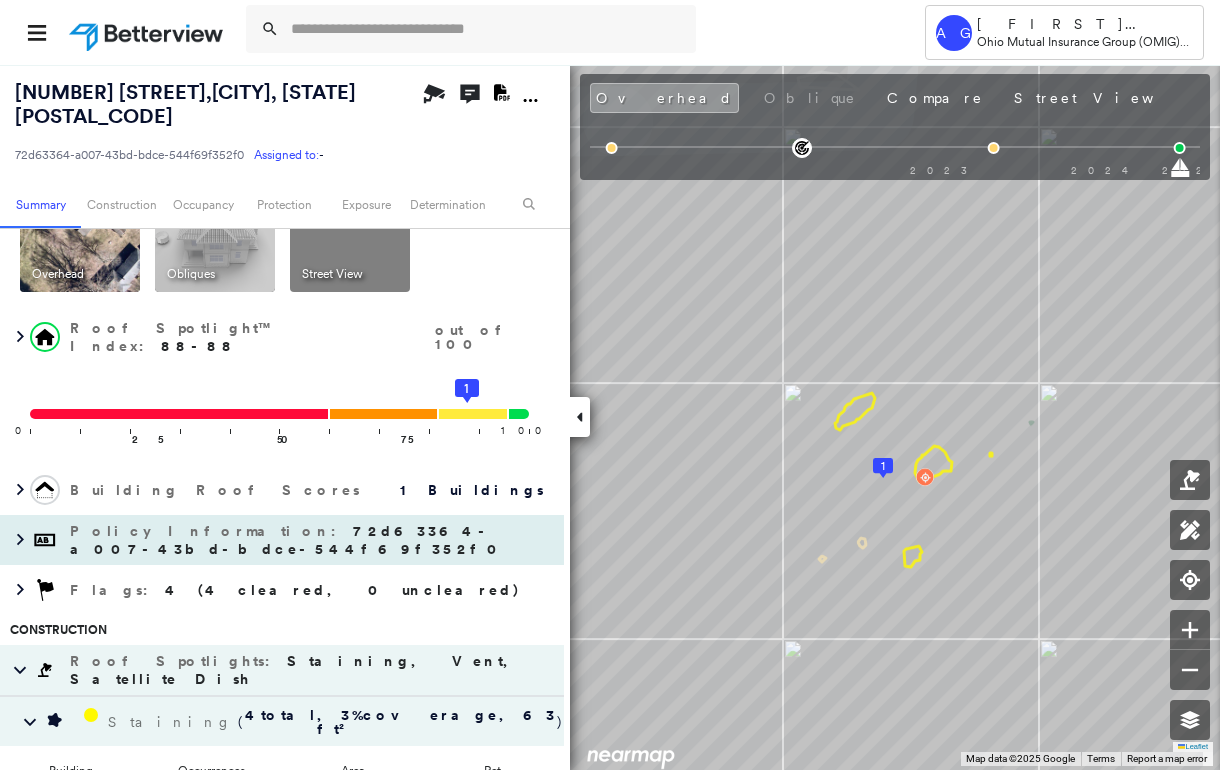 scroll, scrollTop: 0, scrollLeft: 0, axis: both 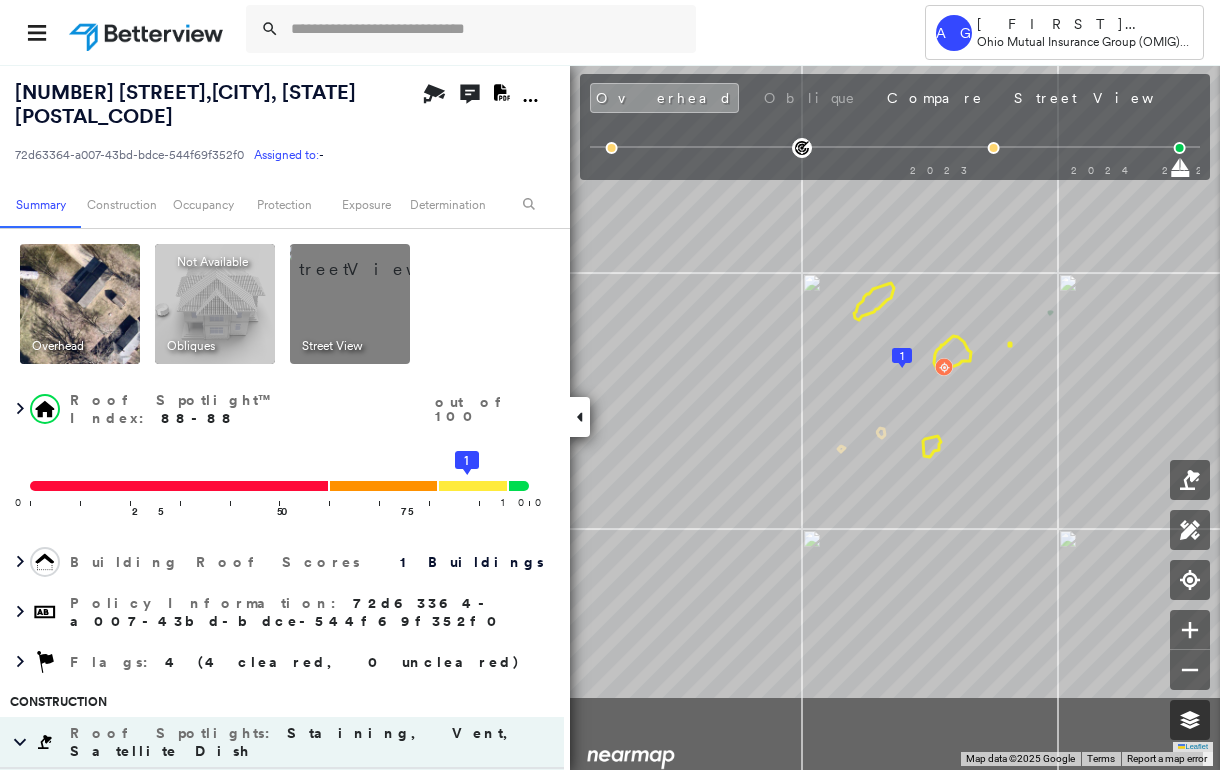 click on "Tower AG Amy Greene Ohio Mutual Insurance Group (OMIG)  -   PL 314 HAVENS LN ,  WAVERLY, OH 45690 72d63364-a007-43bd-bdce-544f69f352f0 Assigned to:  - Assigned to:  - 72d63364-a007-43bd-bdce-544f69f352f0 Assigned to:  - Open Comments Download PDF Report Summary Construction Occupancy Protection Exposure Determination Overhead Obliques Not Available ; Street View Roof Spotlight™ Index :  88-88 out of 100 0 100 25 50 75 1 Building Roof Scores 1 Buildings Policy Information :  72d63364-a007-43bd-bdce-544f69f352f0 Flags :  4 (4 cleared, 0 uncleared) Construction Roof Spotlights :  Staining, Vent, Satellite Dish Staining ( 4  total ,  3 %  coverage,  63 ft² ) Building Occurrences Area Pct. 1 4 63 ft² 3 % Vent ( 2  total ,  <1 %  coverage,  3 ft² ) Satellite Dish ( 1  total ,  <1 %  coverage,  0 ft² ) Property Features :  Repaired Pavement Roof Size & Shape :  1 building  - Gable | Asphalt Shingle Occupancy Place Detail Protection Exposure FEMA Risk Index Additional Perils Determination Flags :  Action Taken" at bounding box center (610, 385) 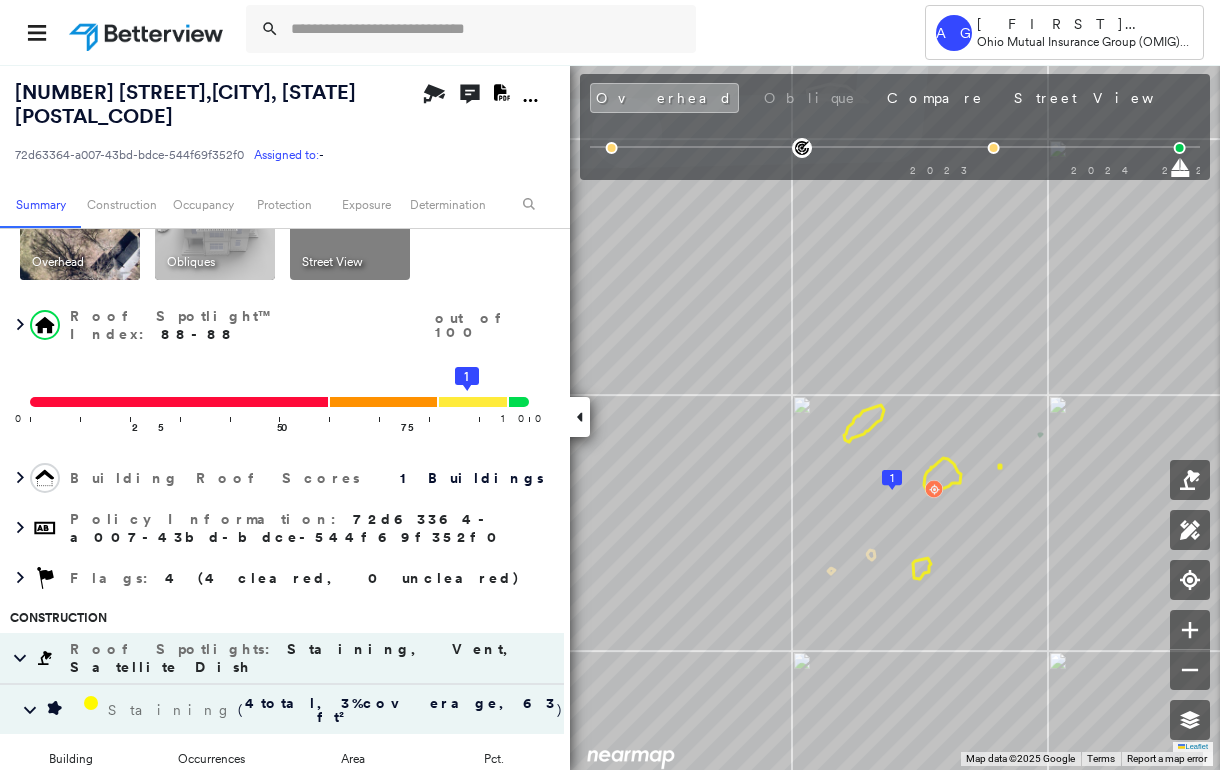 scroll, scrollTop: 0, scrollLeft: 0, axis: both 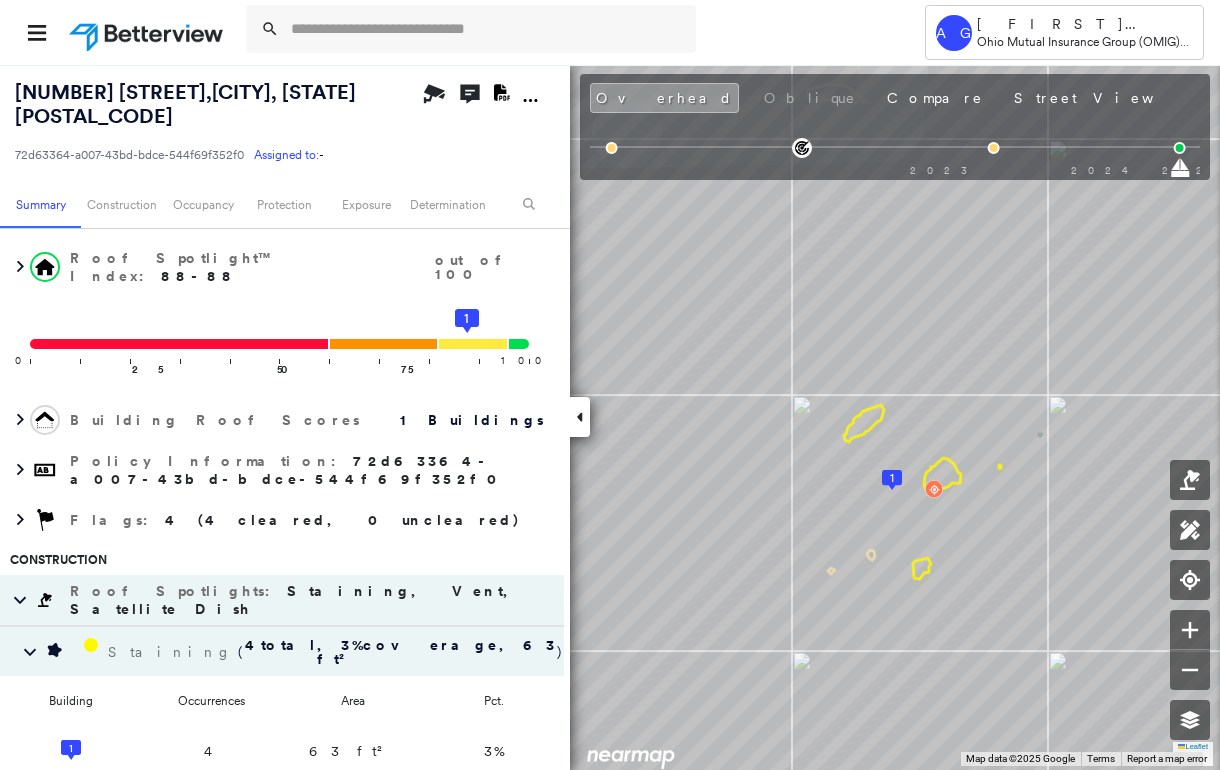 click on "AG Amy Greene Ohio Mutual Insurance Group (OMIG)  -   PL" at bounding box center [610, 32] 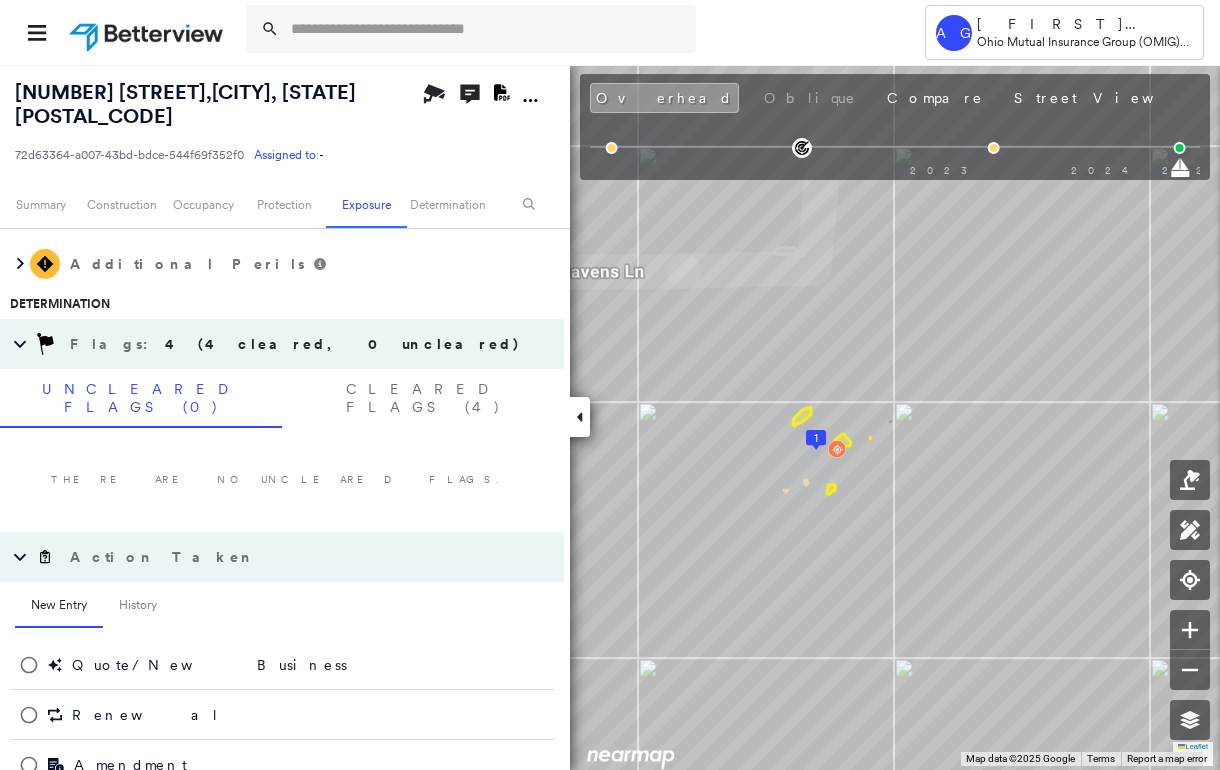 scroll, scrollTop: 1127, scrollLeft: 0, axis: vertical 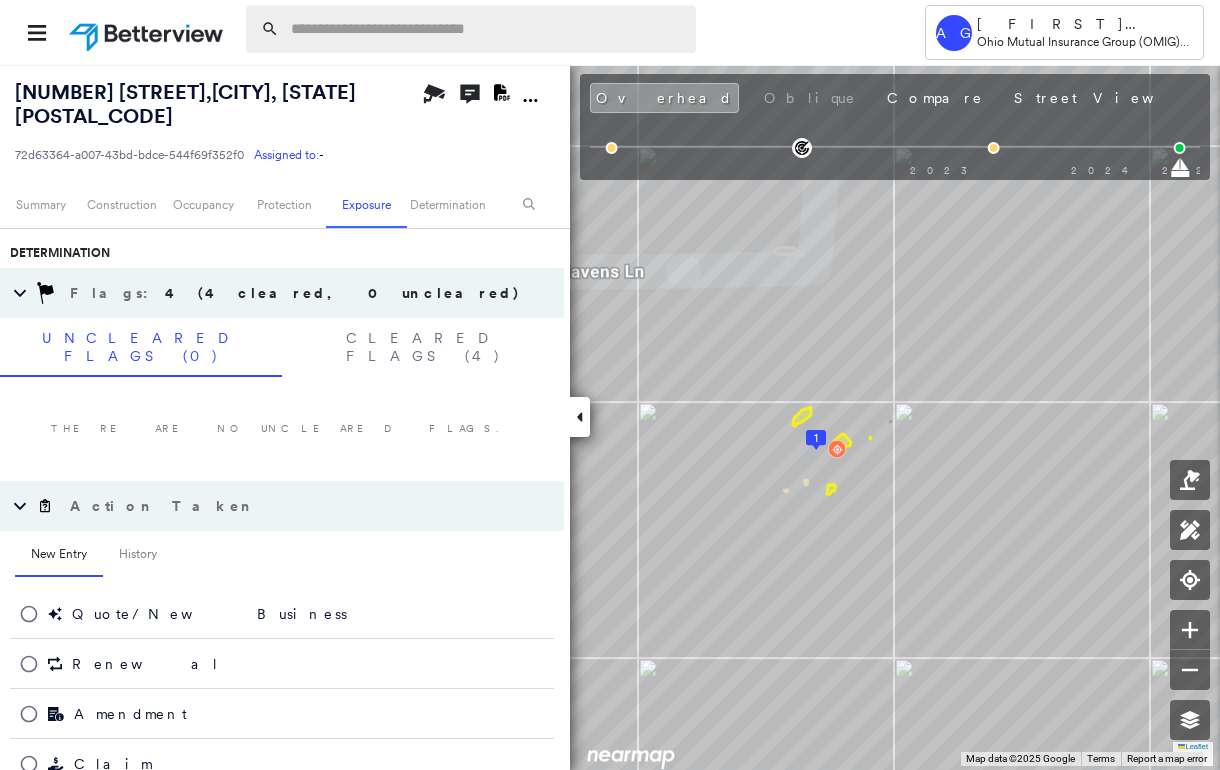 click at bounding box center (487, 29) 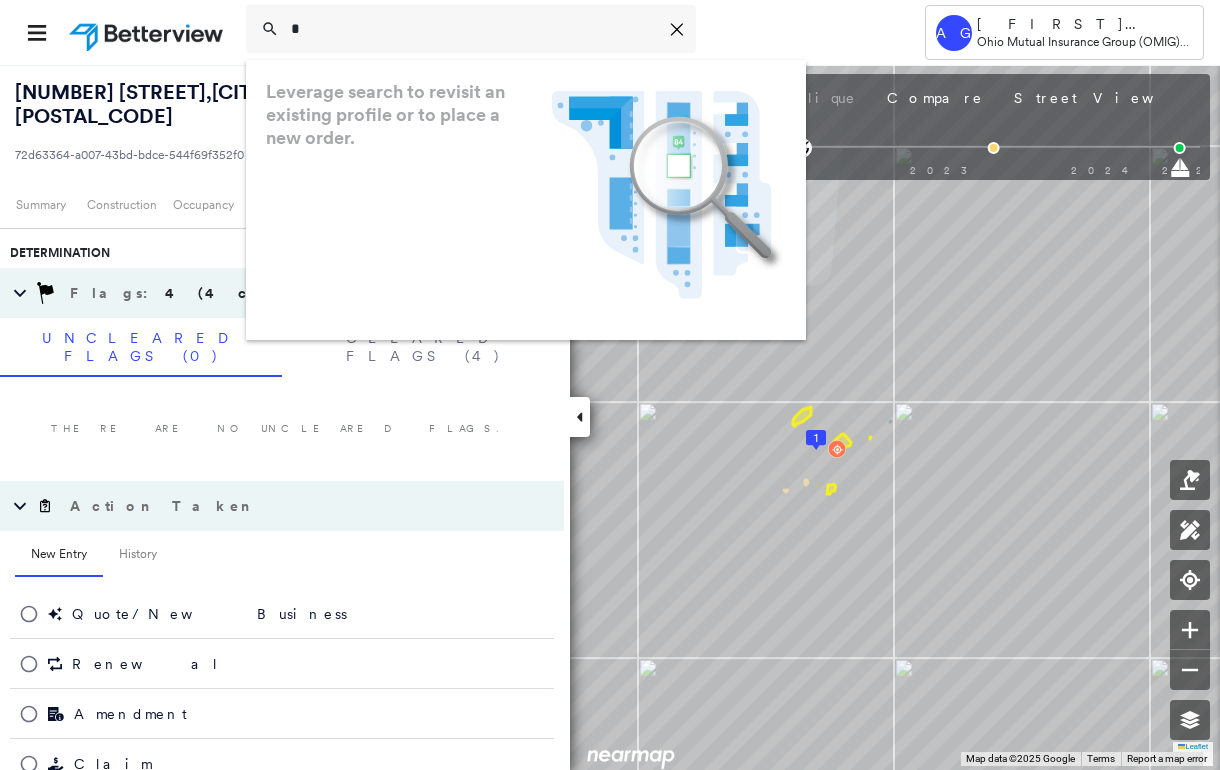 type on "*" 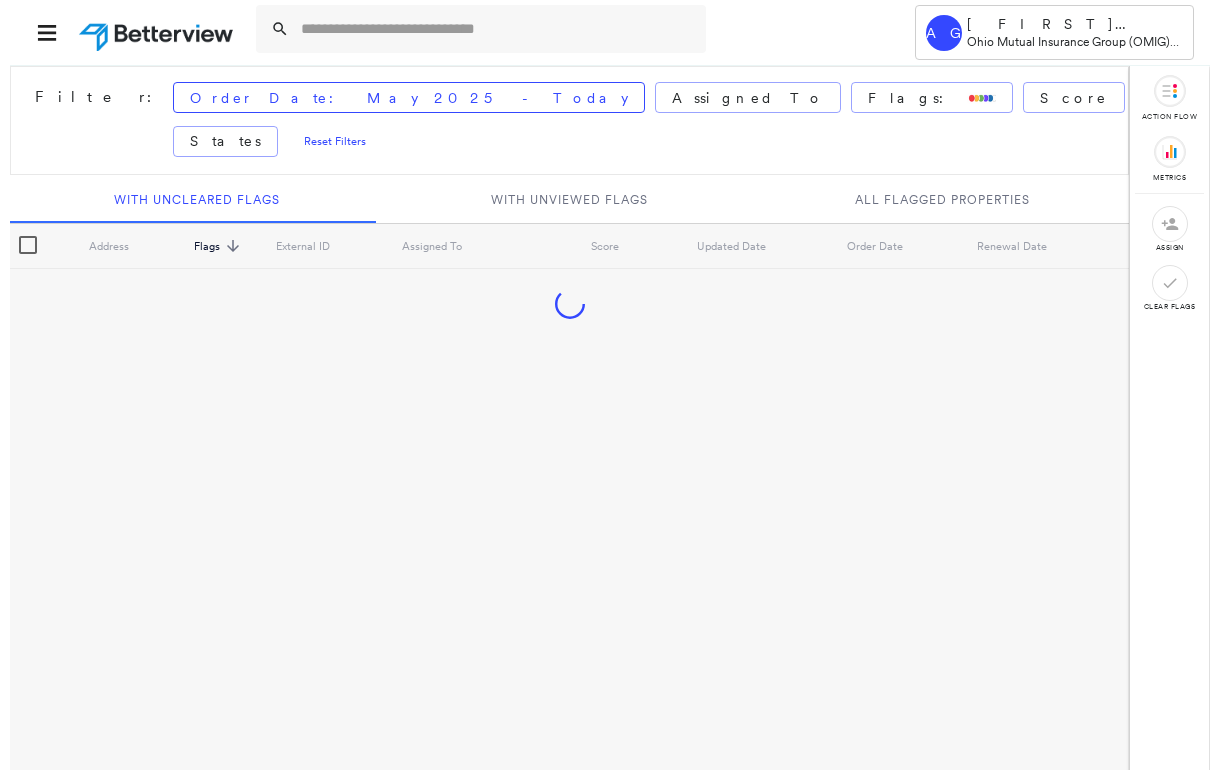 scroll, scrollTop: 0, scrollLeft: 0, axis: both 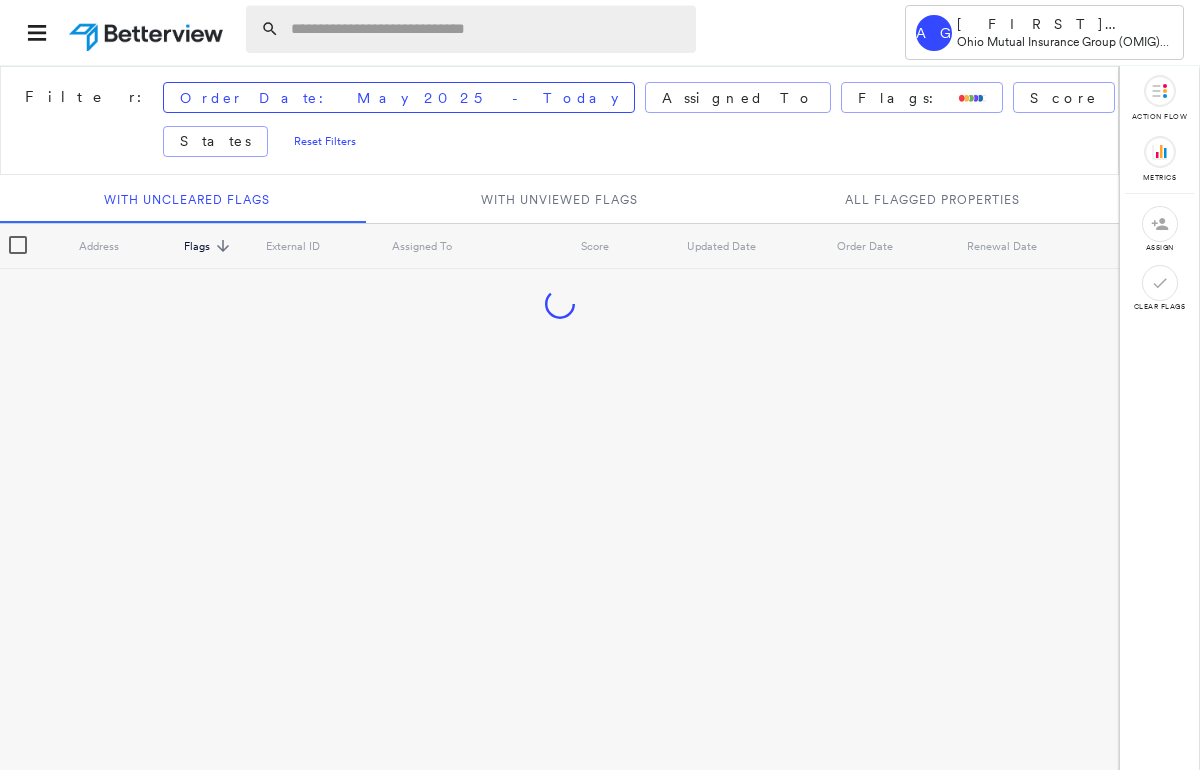 click at bounding box center (487, 29) 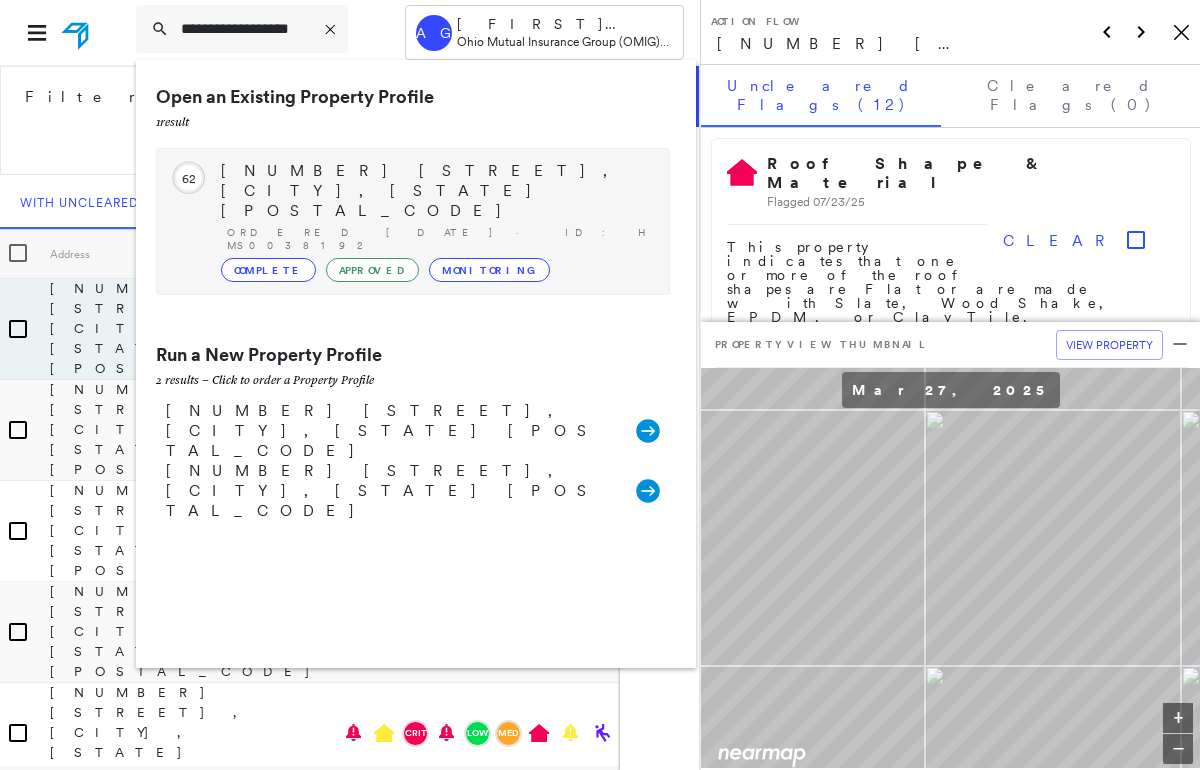 type on "**********" 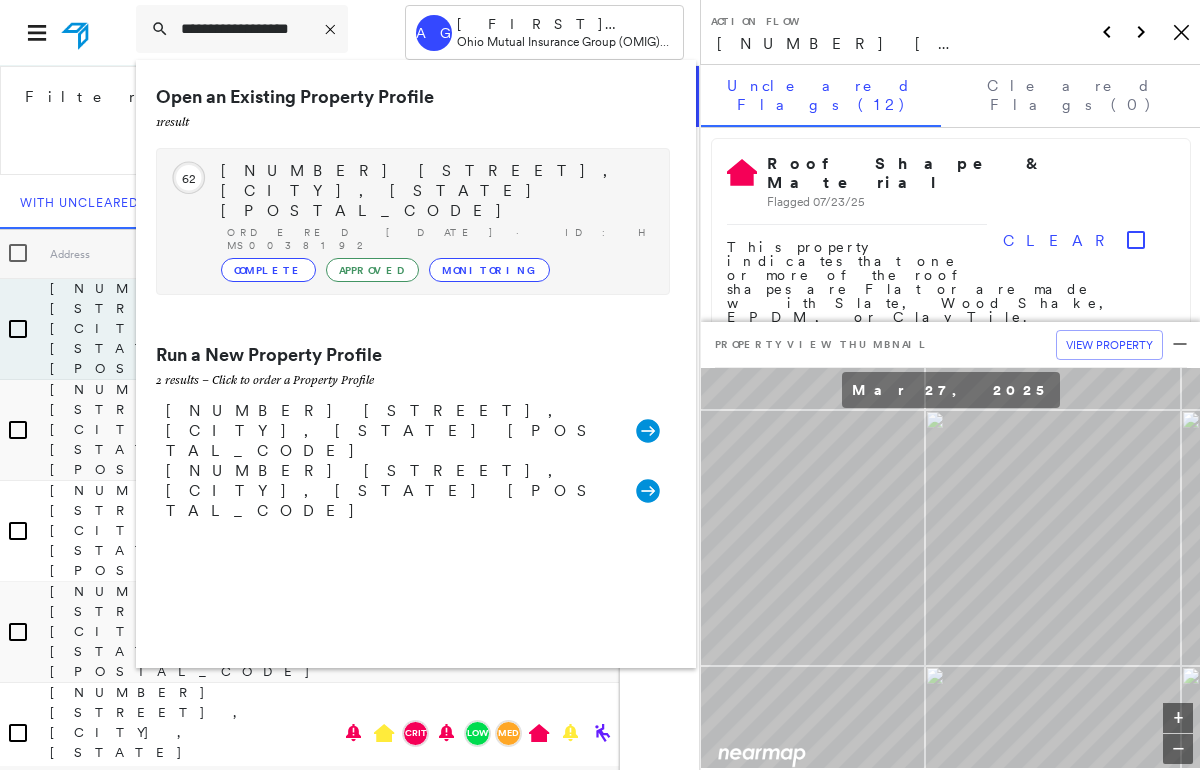 click on "2517 Woodstock Rd, HARTFORD, VT 05001" at bounding box center (435, 191) 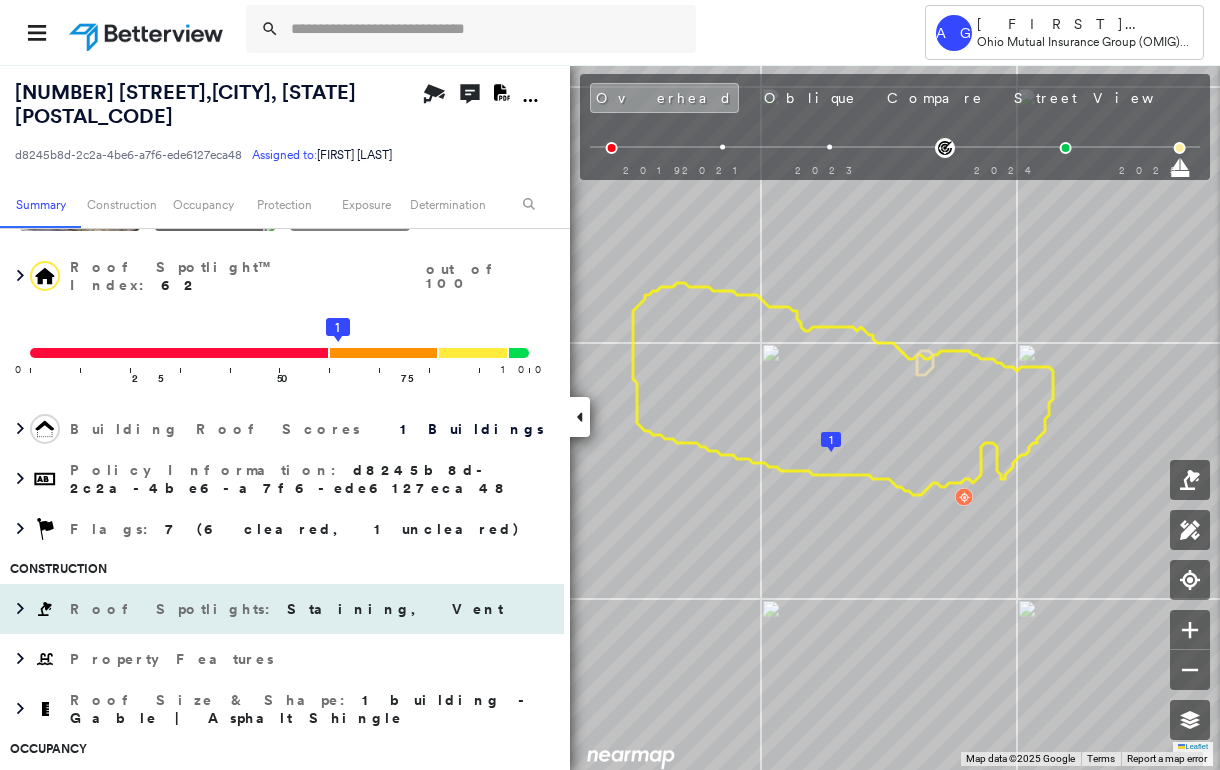 scroll, scrollTop: 266, scrollLeft: 0, axis: vertical 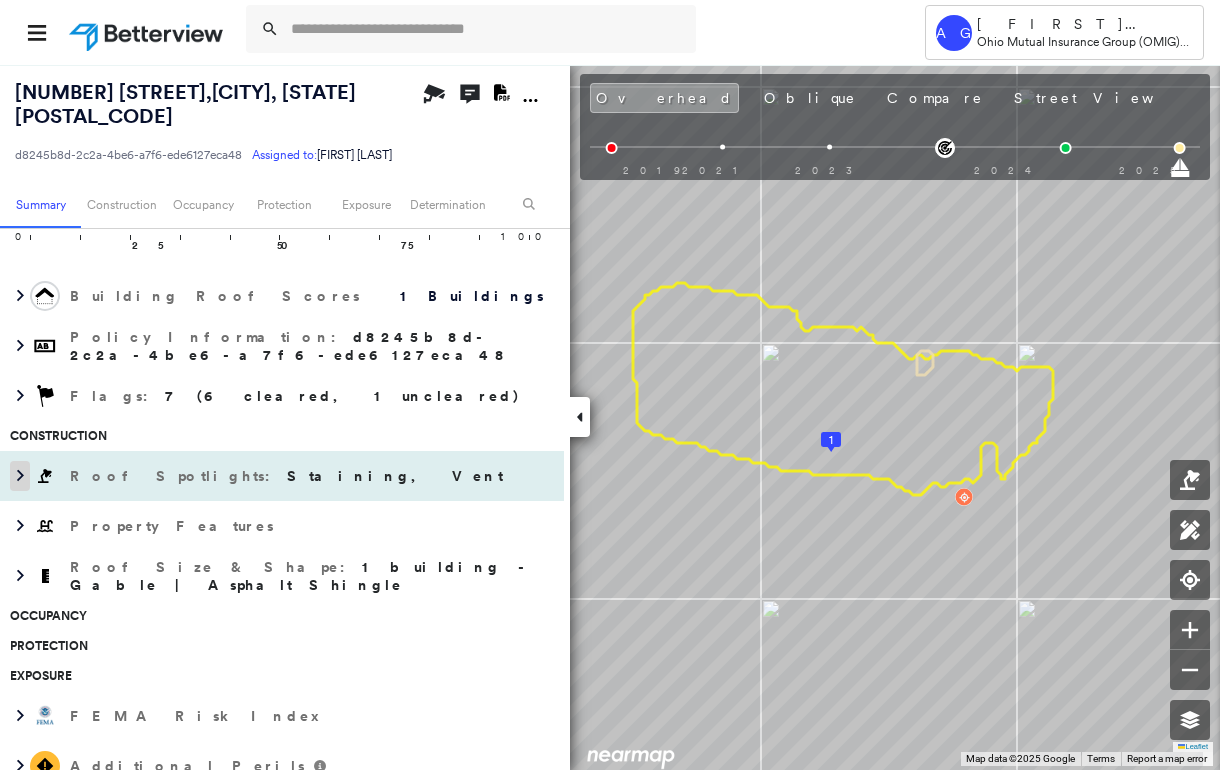 click 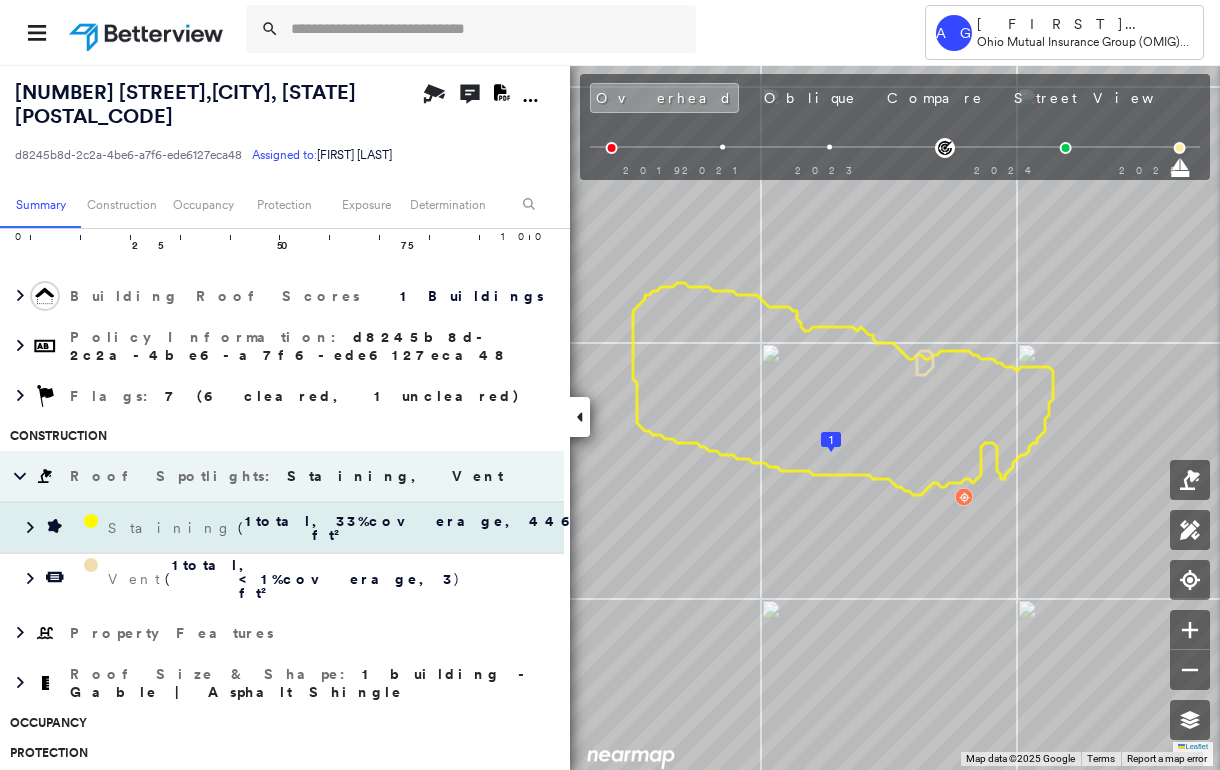 click on "1  total ,  33 %  coverage,  446 ft²" at bounding box center (414, 528) 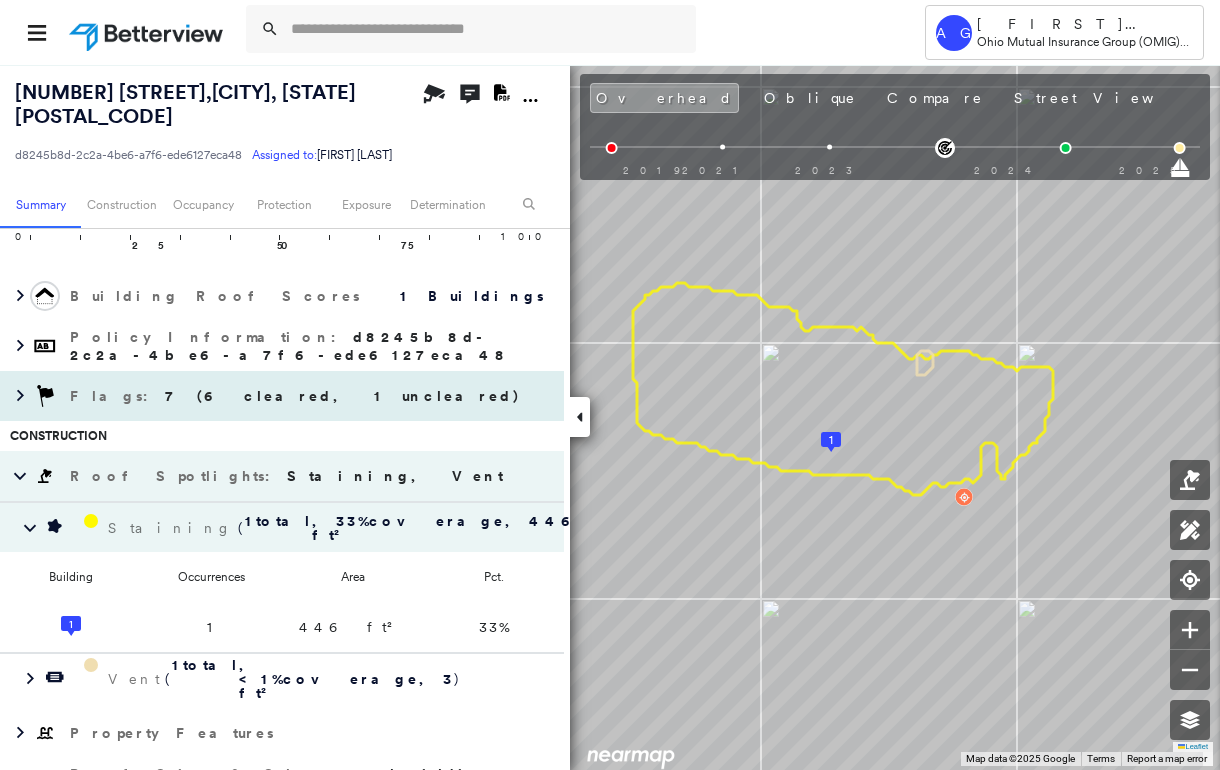scroll, scrollTop: 0, scrollLeft: 0, axis: both 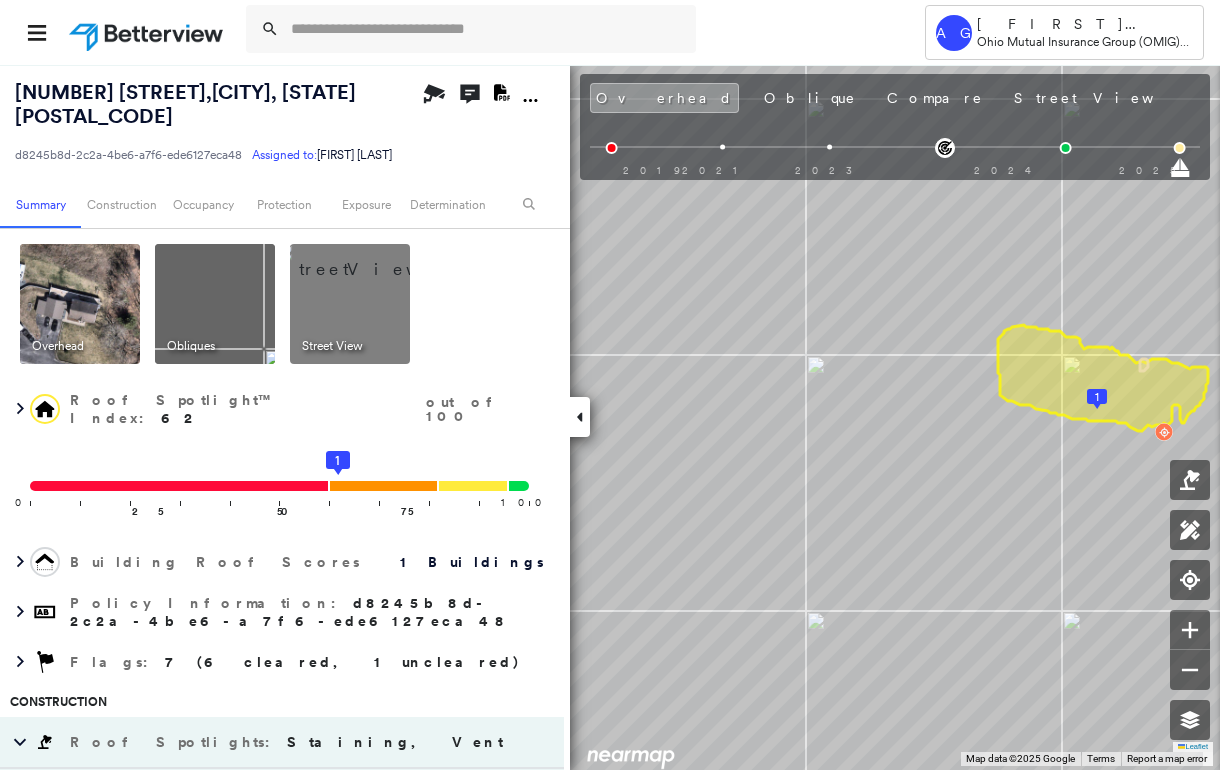 click at bounding box center (374, 259) 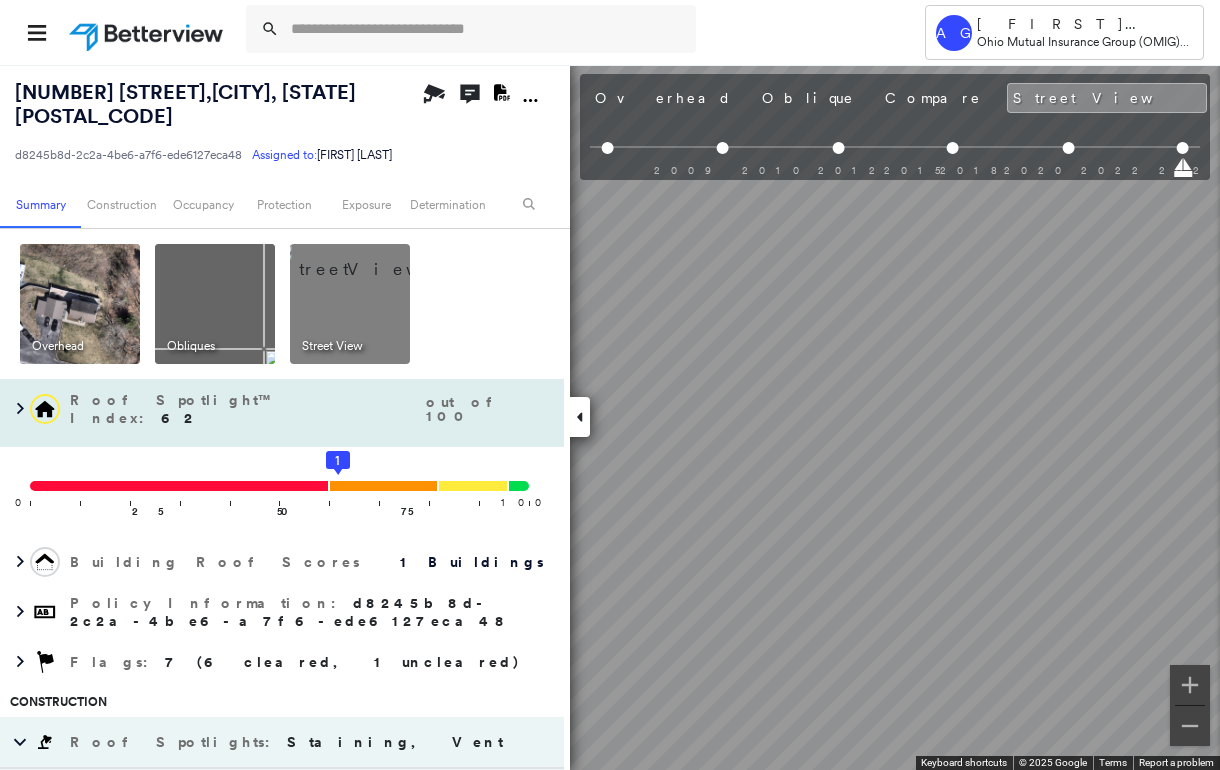 scroll, scrollTop: 0, scrollLeft: 377, axis: horizontal 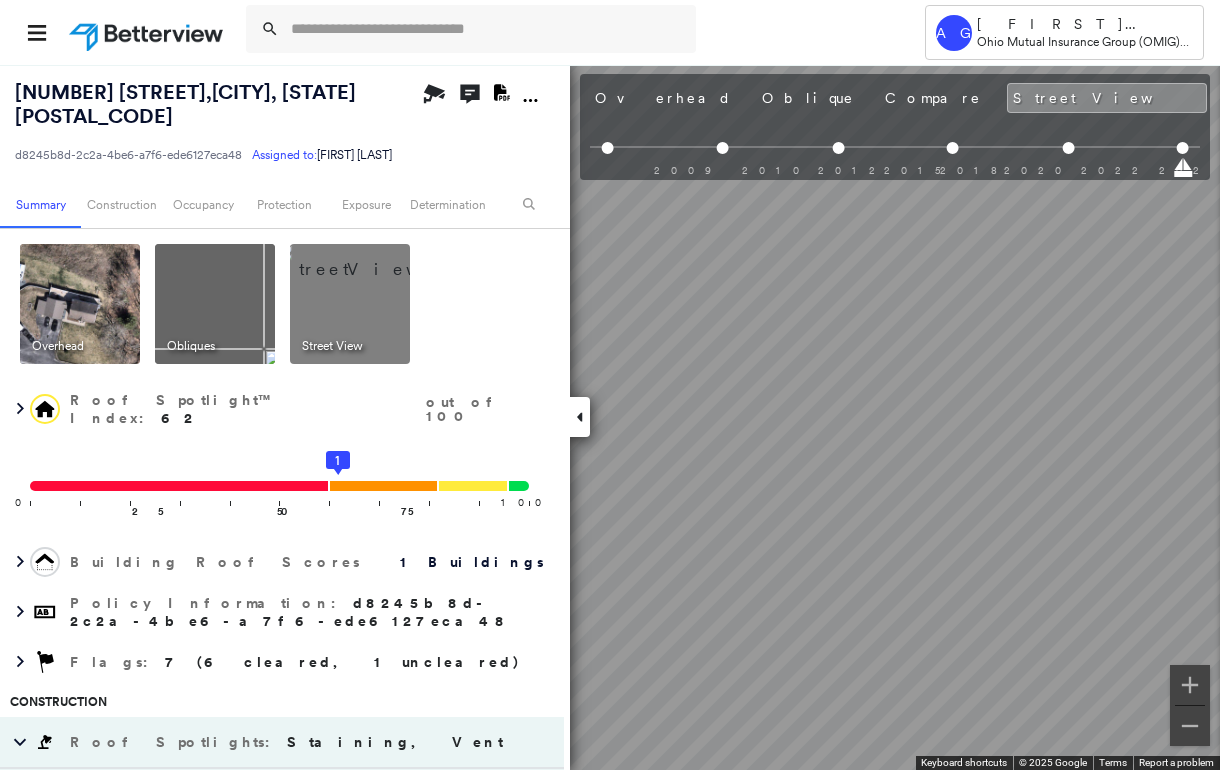 click at bounding box center [580, 417] 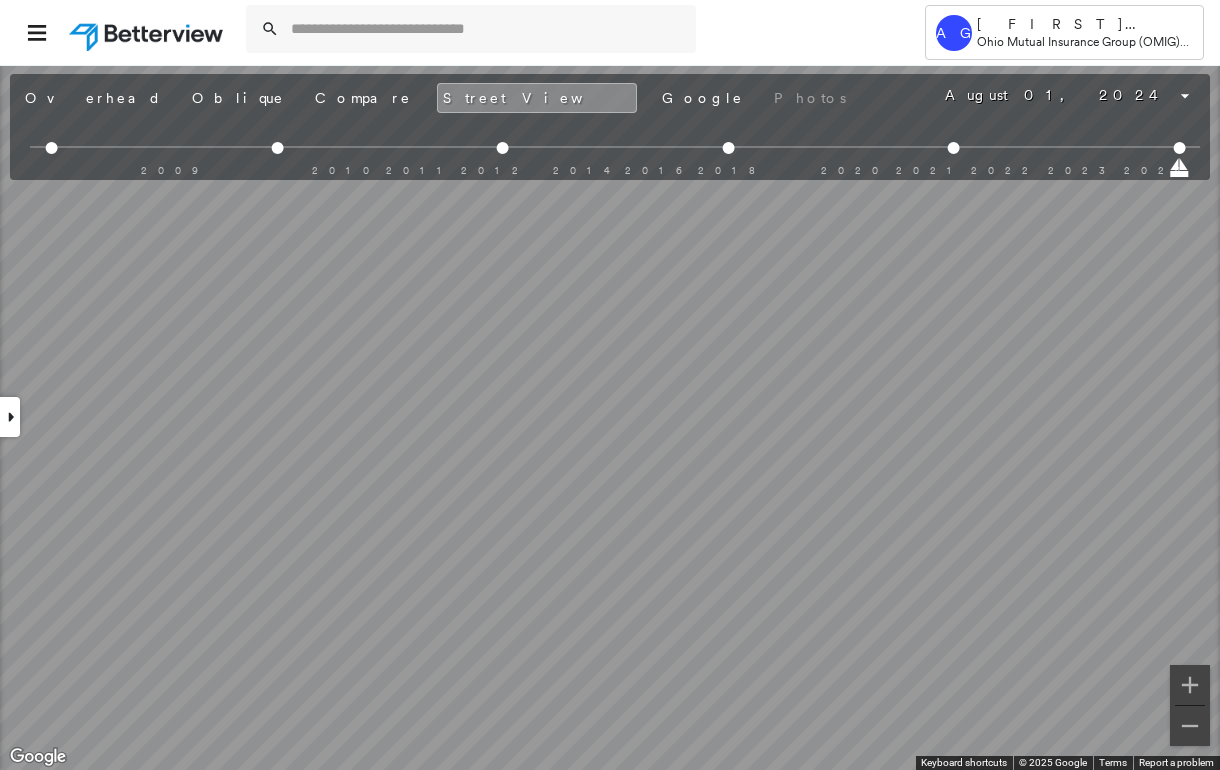 scroll, scrollTop: 0, scrollLeft: 0, axis: both 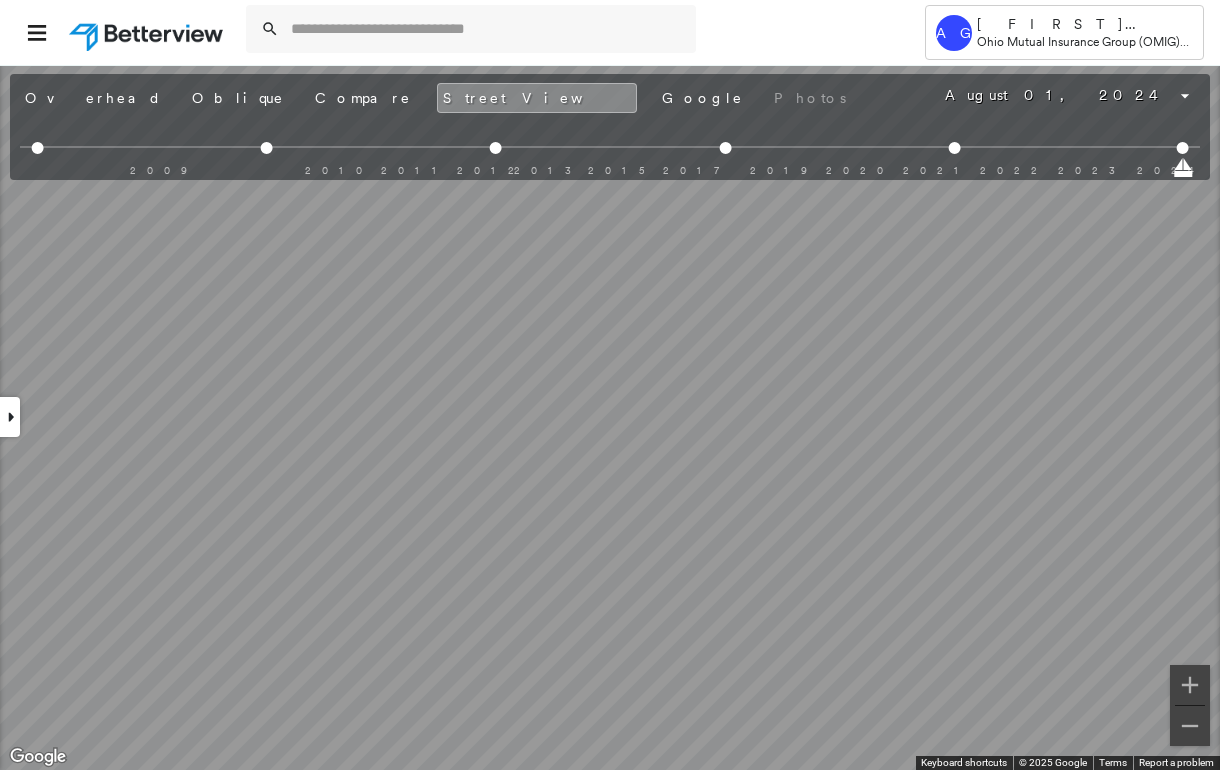 click 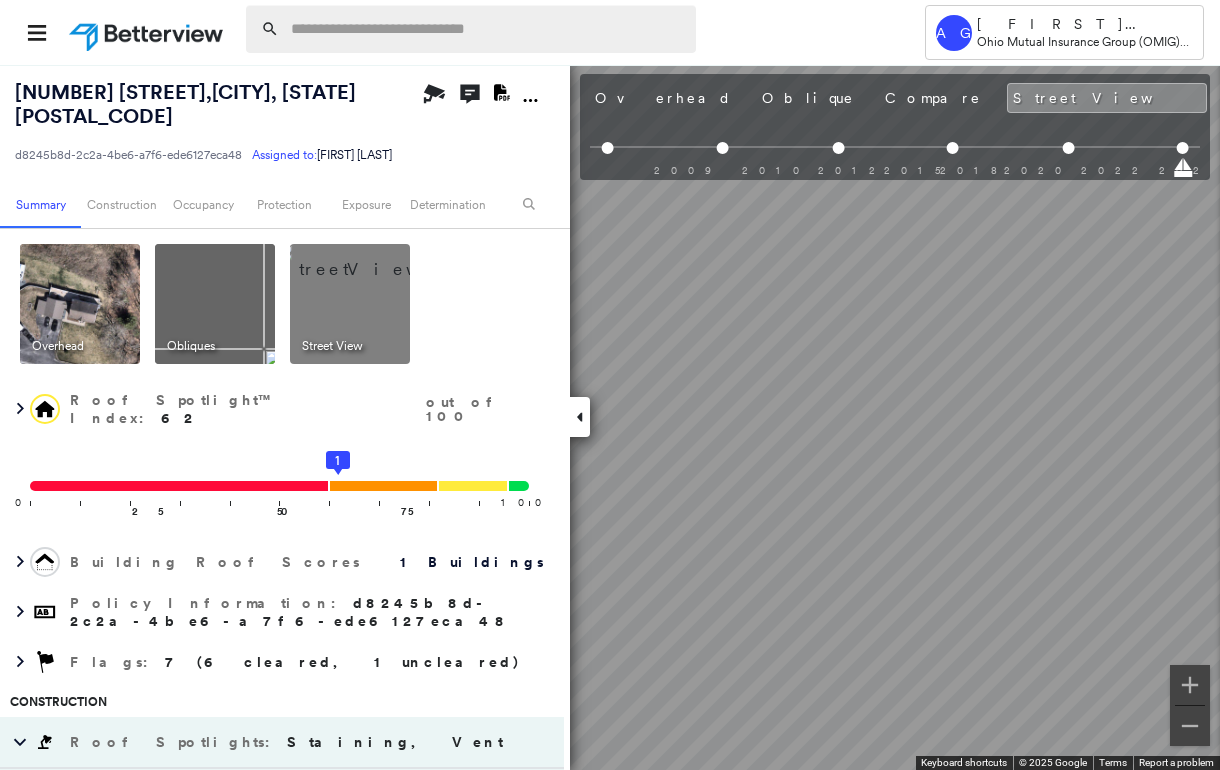 click at bounding box center (487, 29) 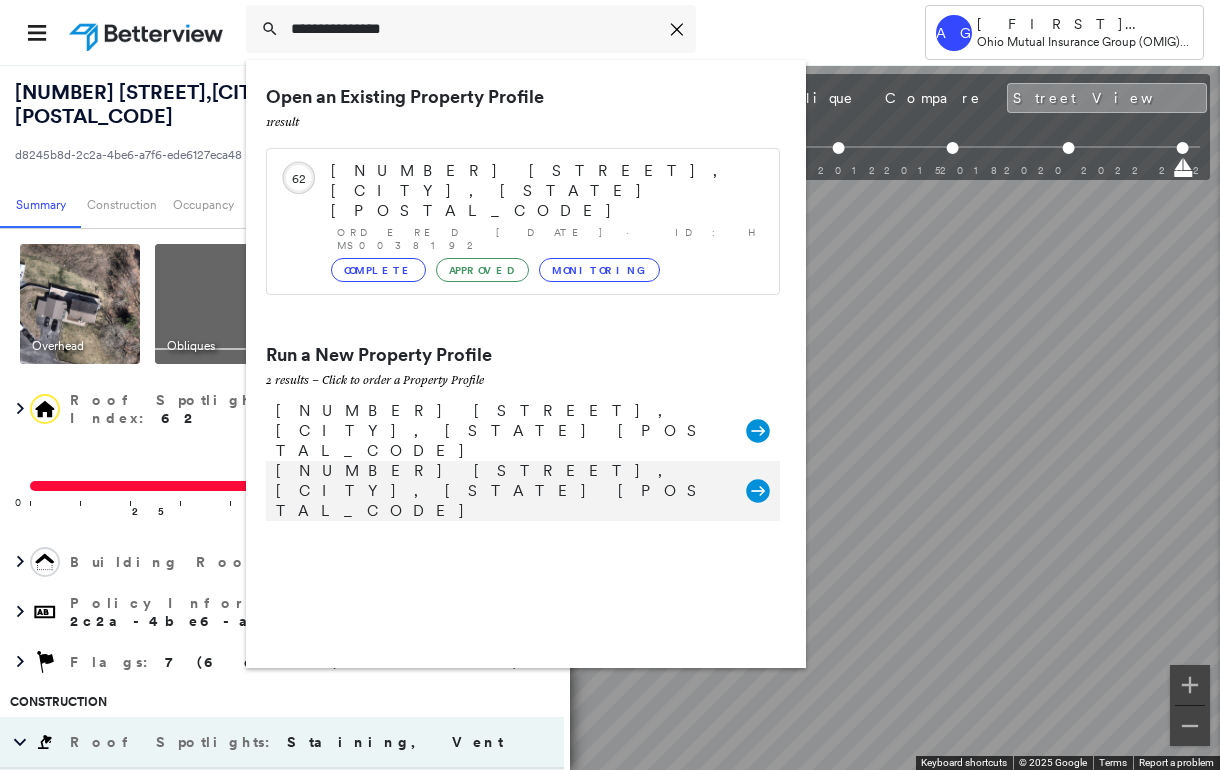 type on "**********" 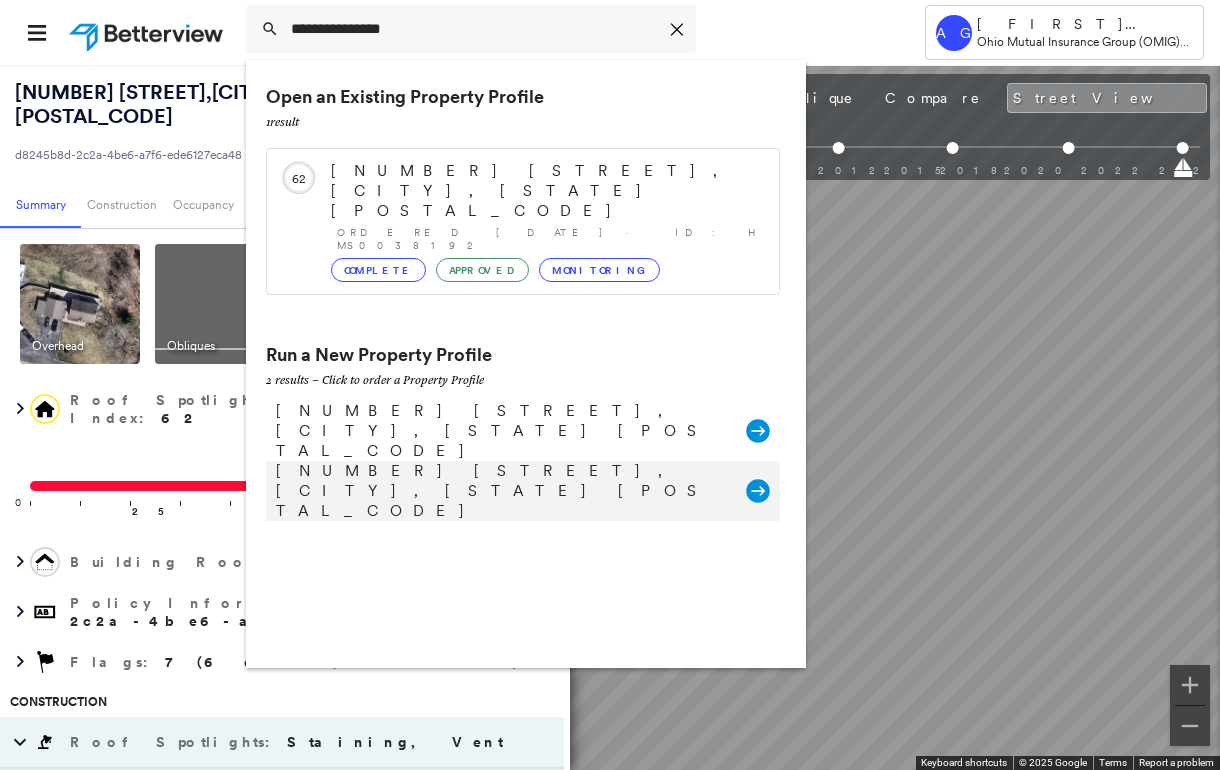 click 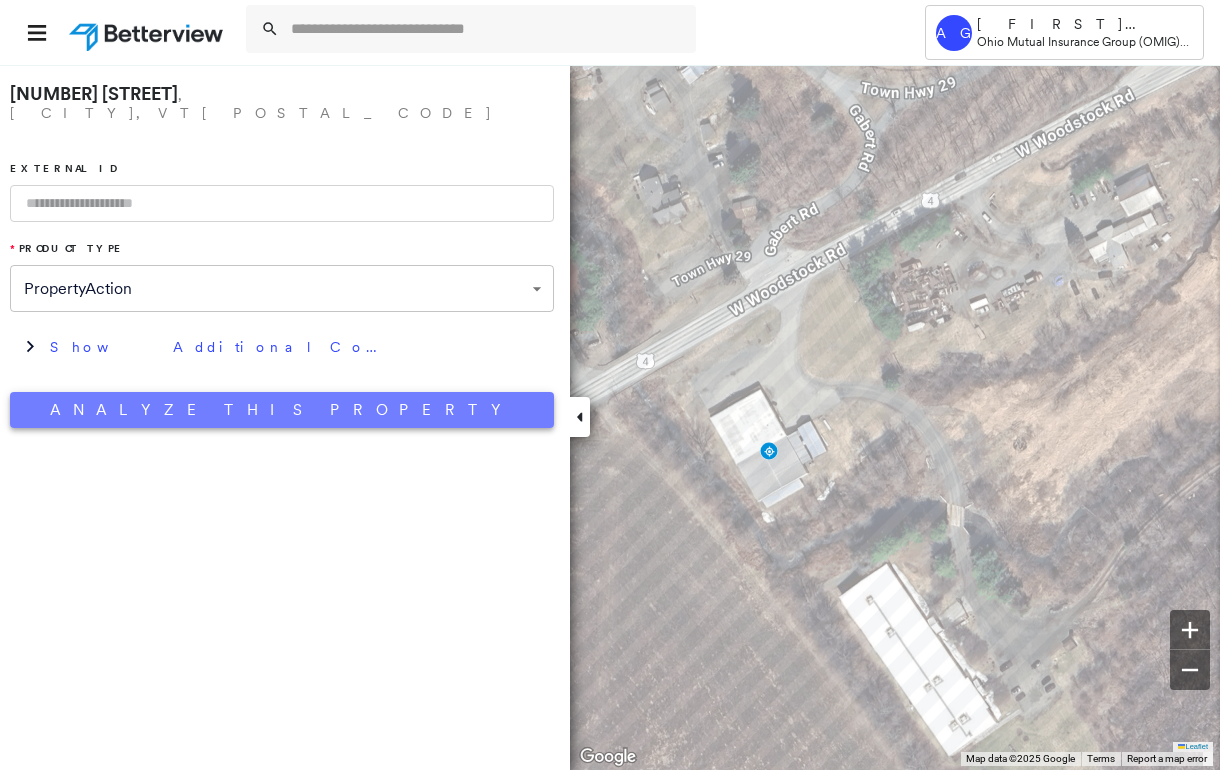 click on "Analyze This Property" at bounding box center (282, 410) 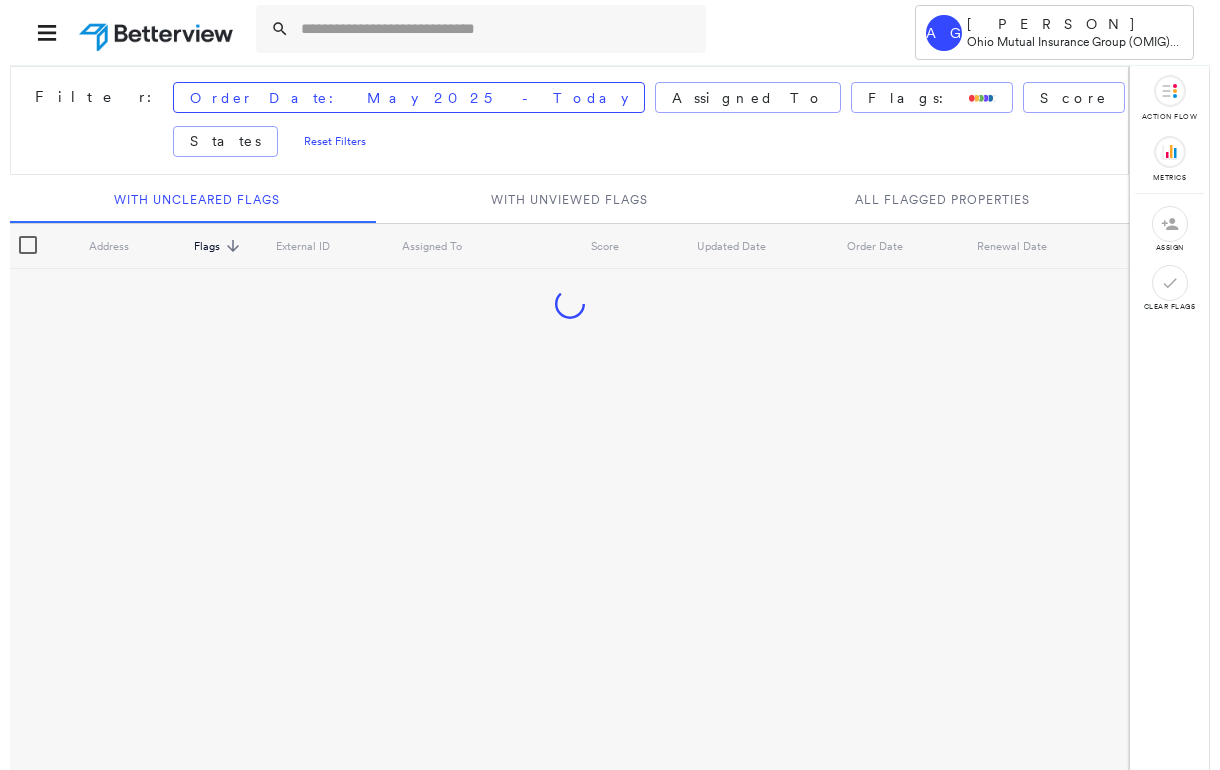scroll, scrollTop: 0, scrollLeft: 0, axis: both 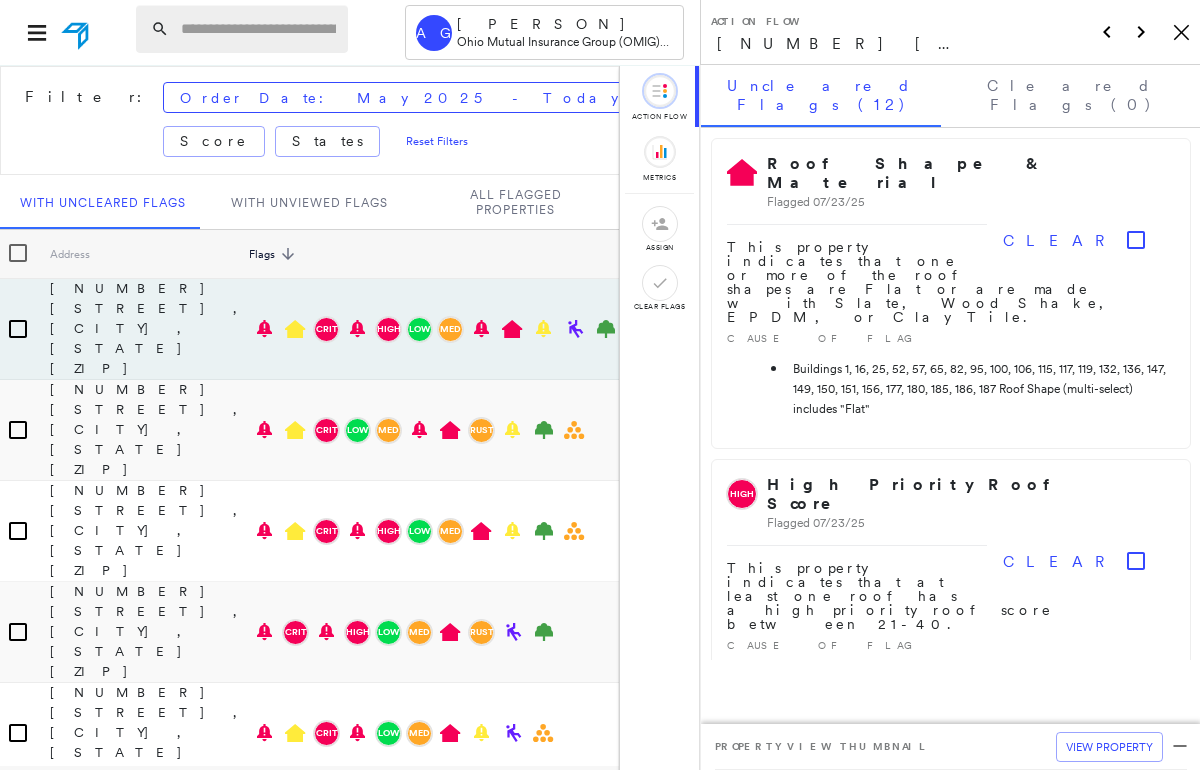 click at bounding box center [258, 29] 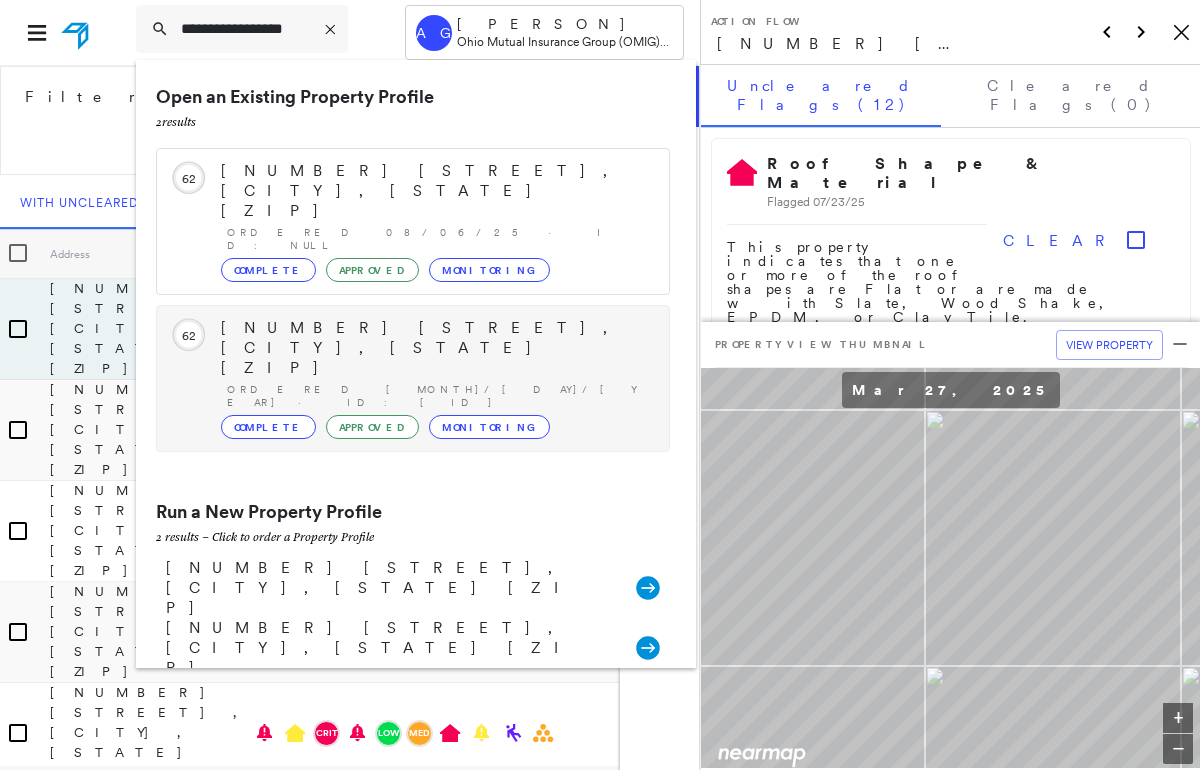 type on "**********" 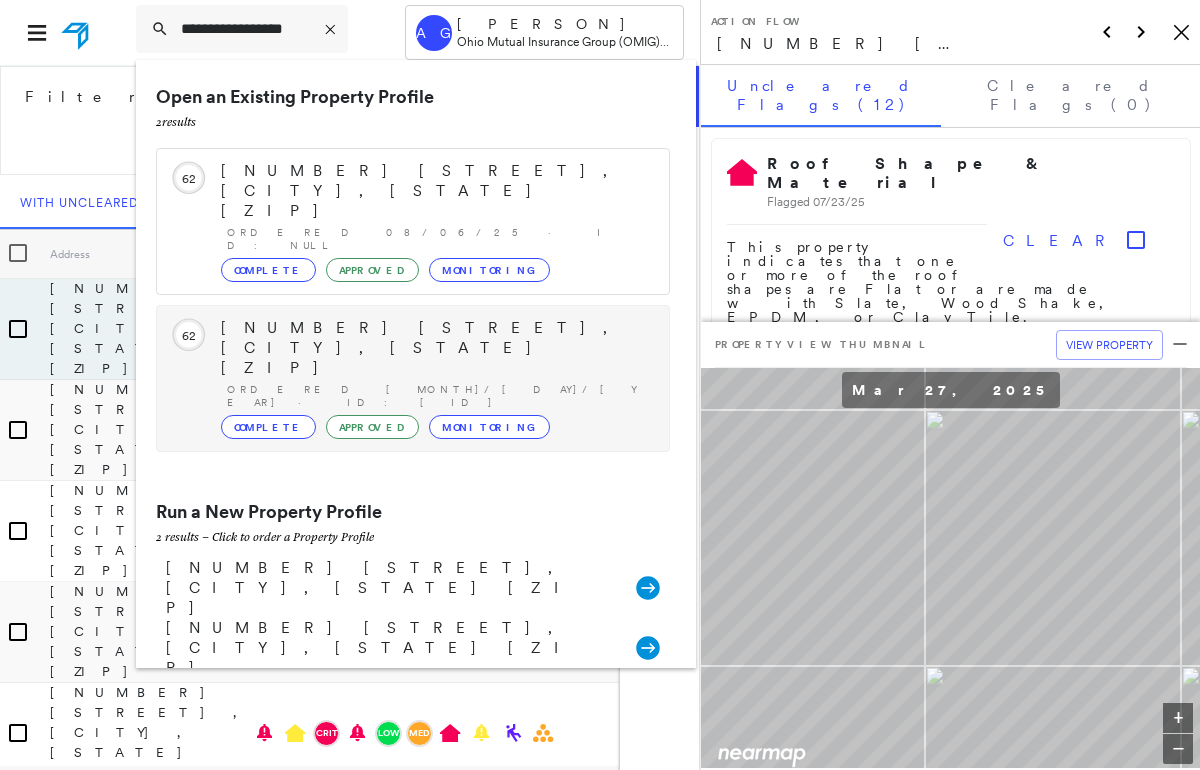 click on "[NUMBER] [STREET], [CITY], [STATE] [POSTAL_CODE]" at bounding box center [435, 348] 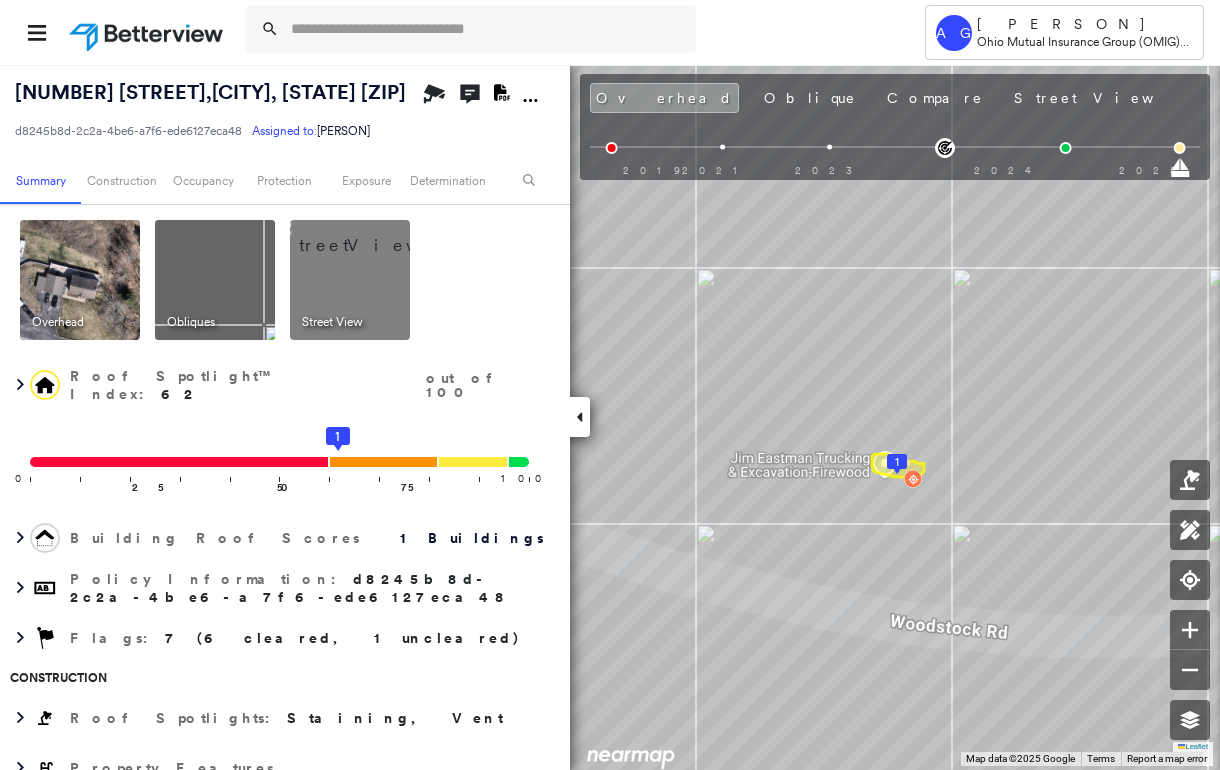 click at bounding box center [215, 280] 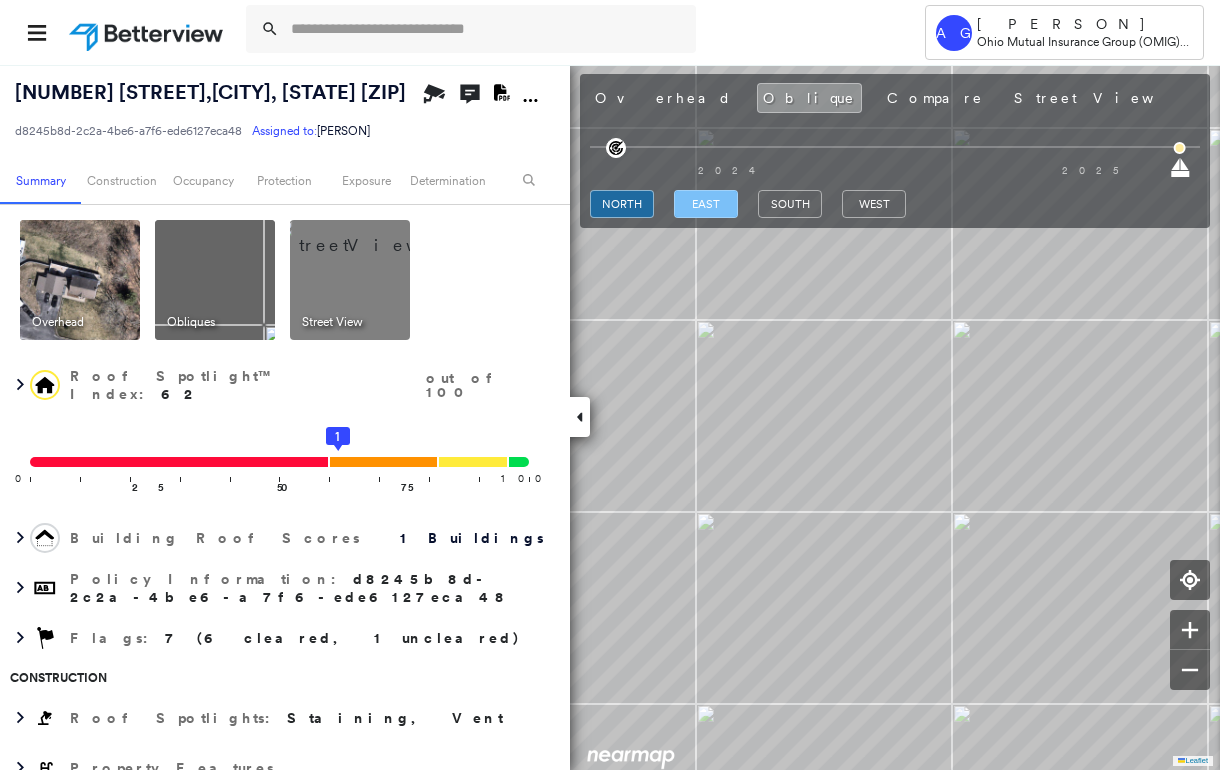 click on "east" at bounding box center (706, 204) 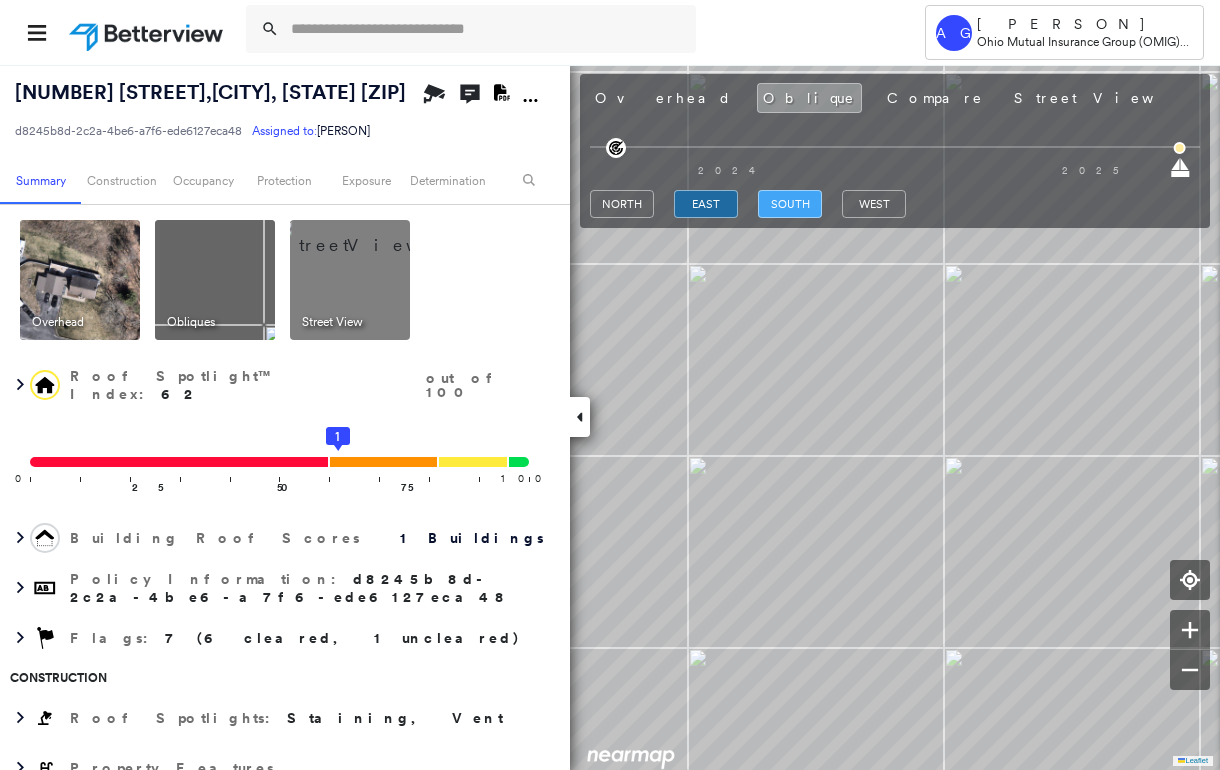 click on "south" at bounding box center (790, 204) 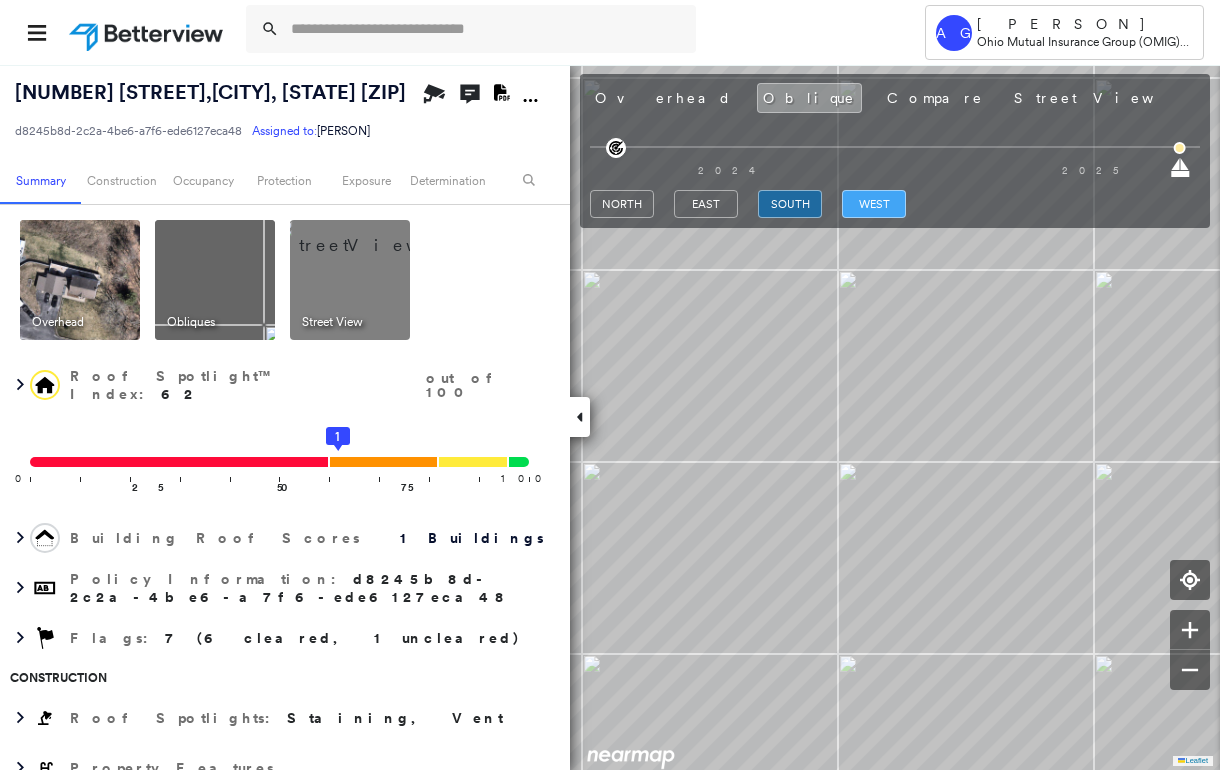 click on "west" at bounding box center (874, 204) 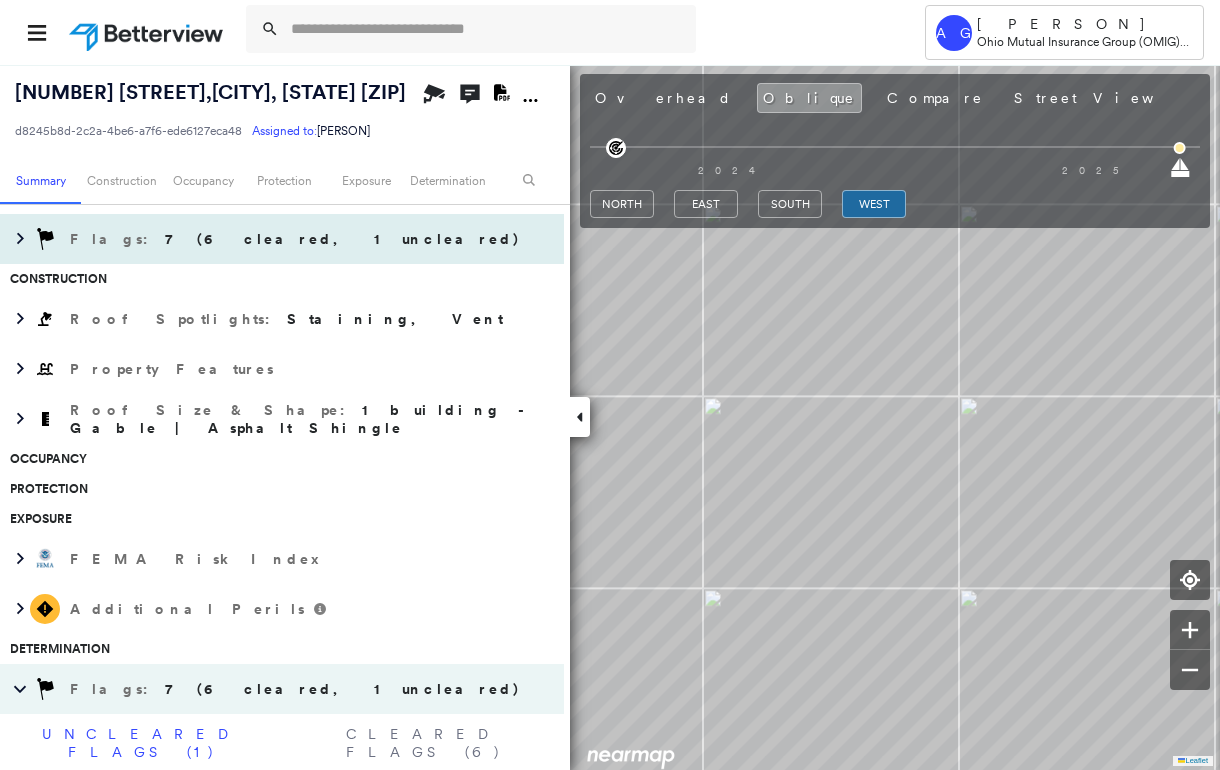 scroll, scrollTop: 400, scrollLeft: 0, axis: vertical 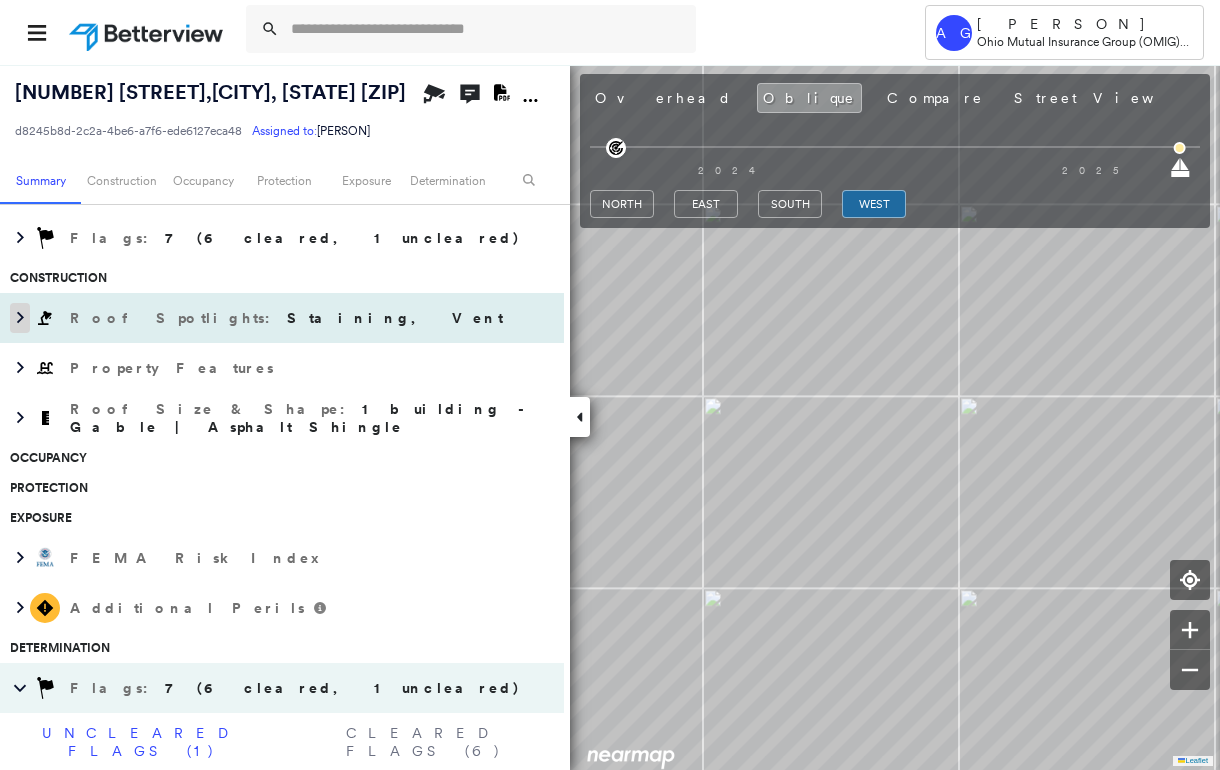 click 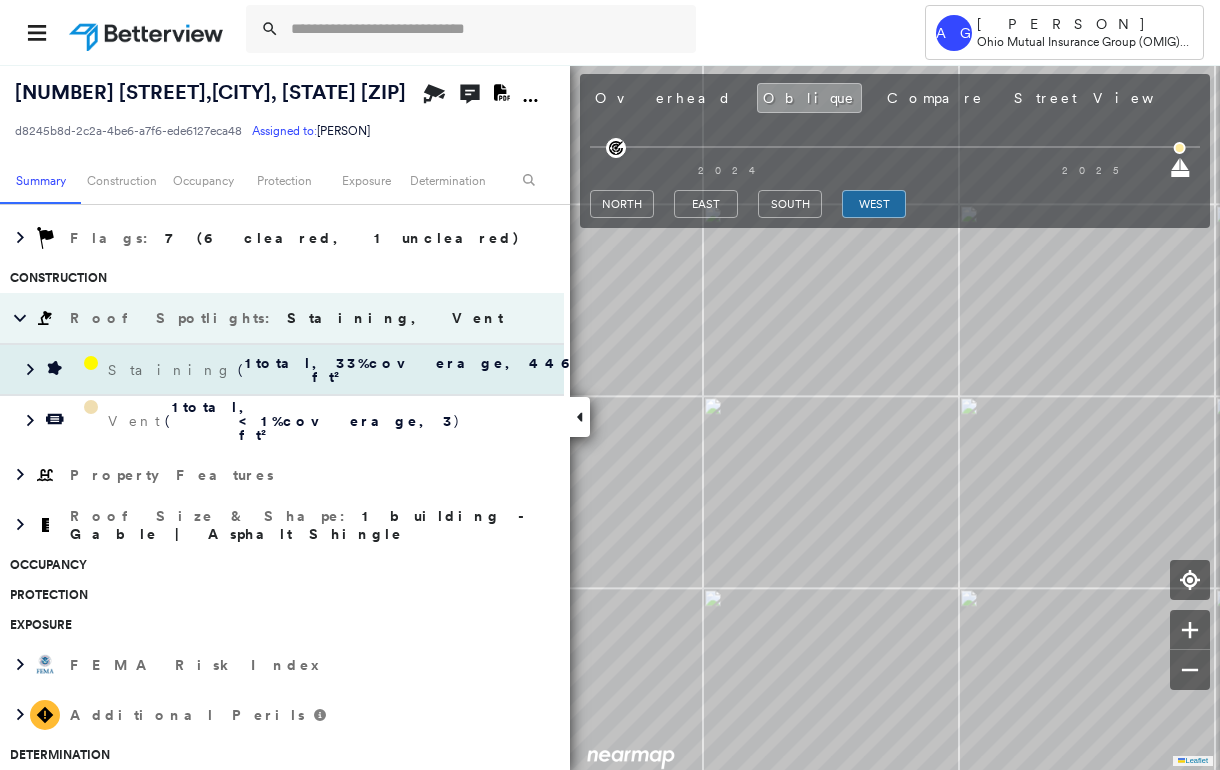 drag, startPoint x: 28, startPoint y: 360, endPoint x: 103, endPoint y: 368, distance: 75.42546 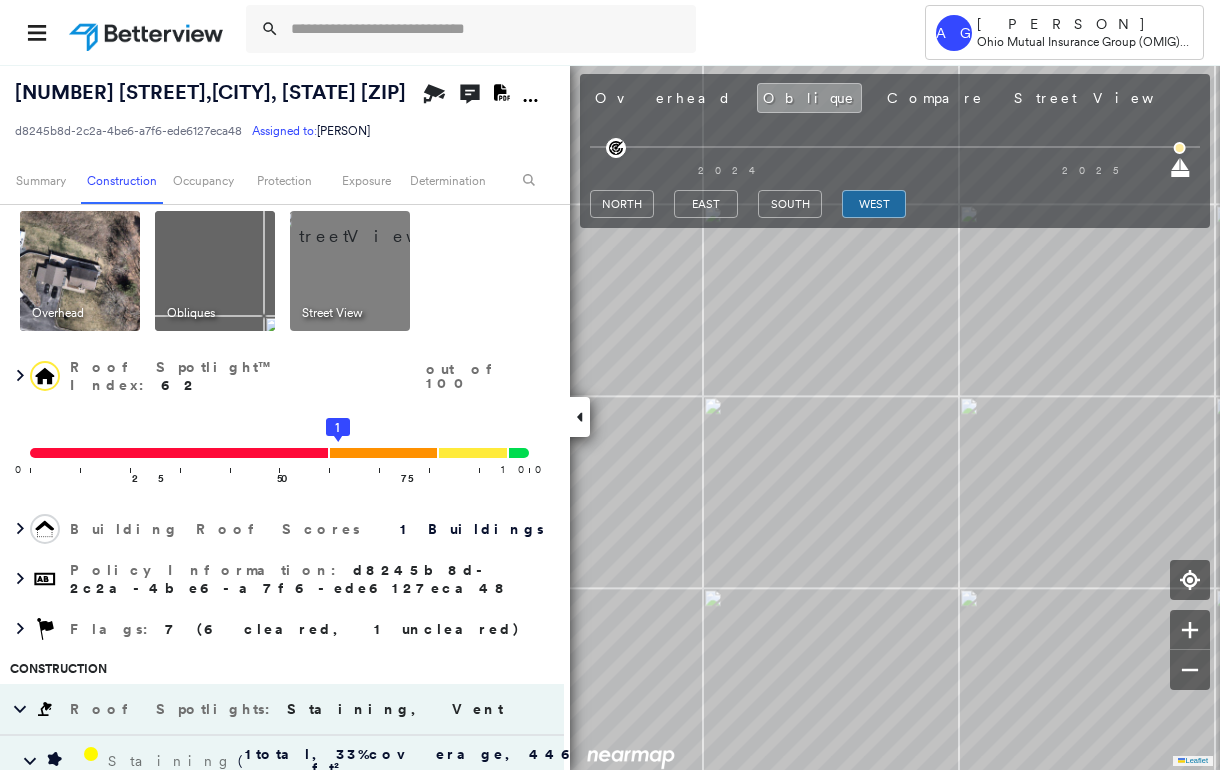 scroll, scrollTop: 0, scrollLeft: 0, axis: both 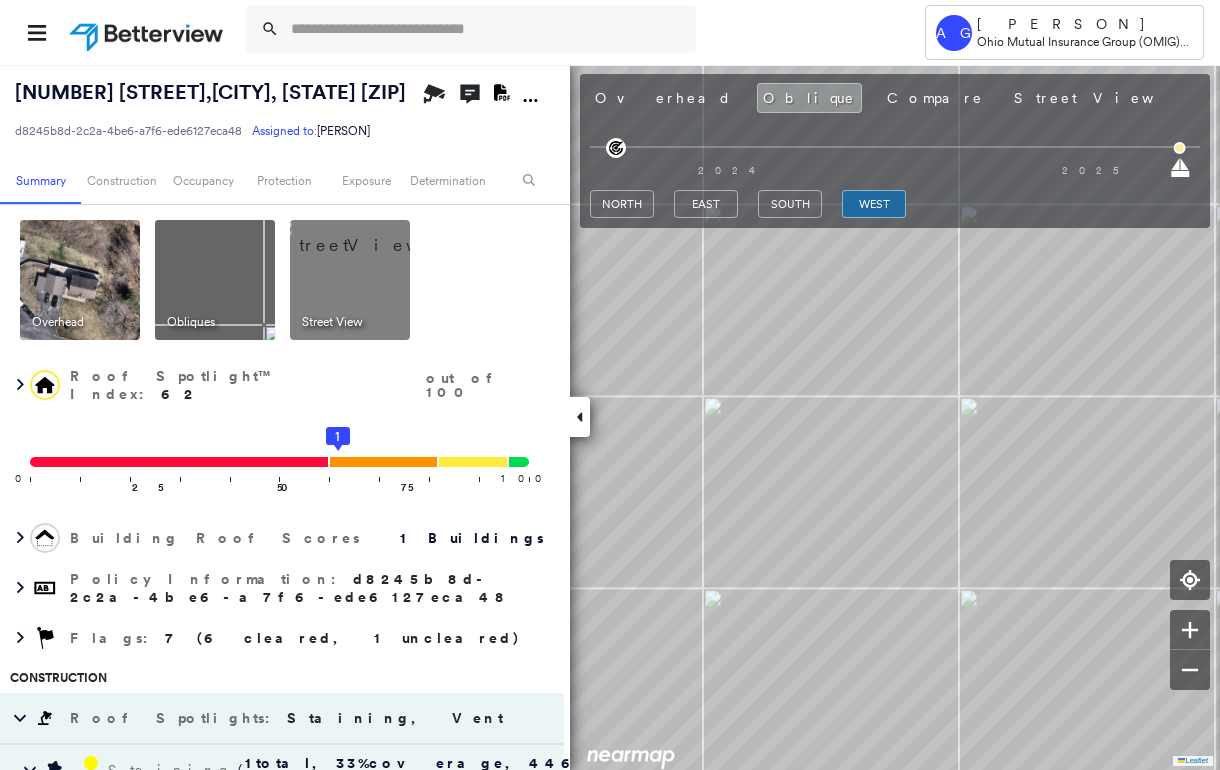 click at bounding box center [80, 280] 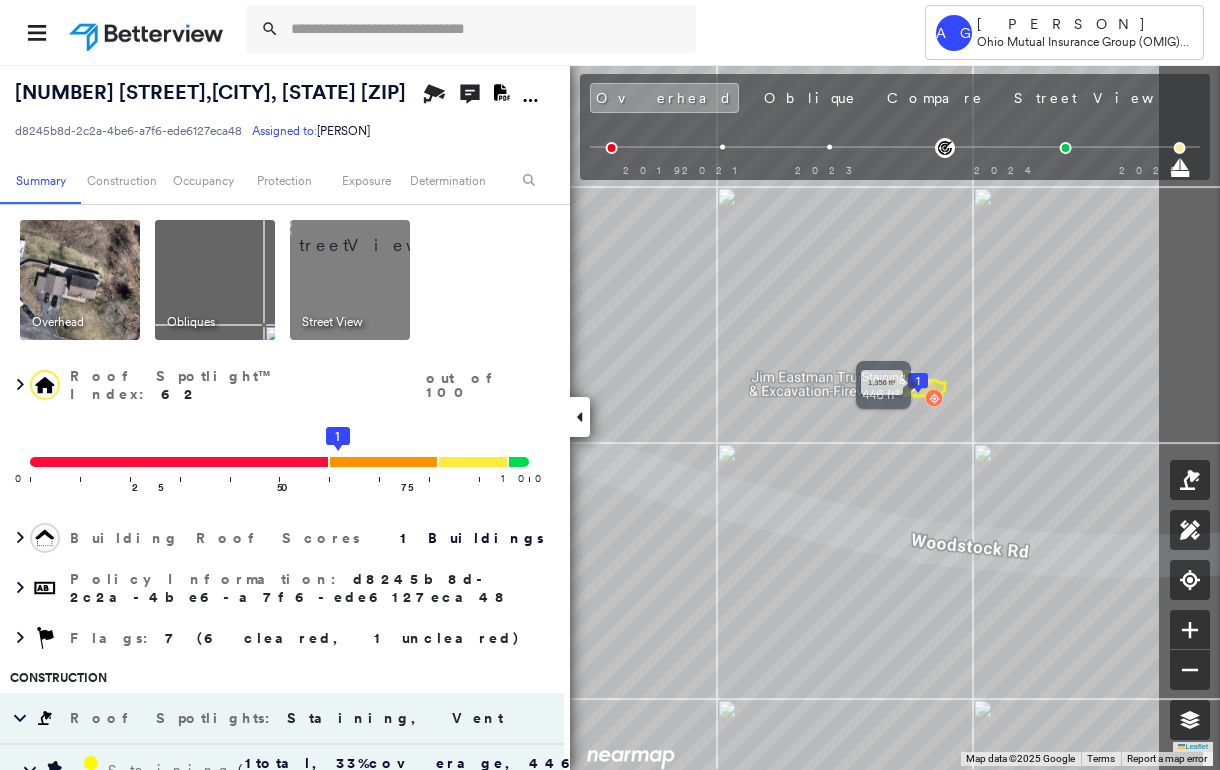 drag, startPoint x: 1086, startPoint y: 365, endPoint x: 917, endPoint y: 377, distance: 169.4255 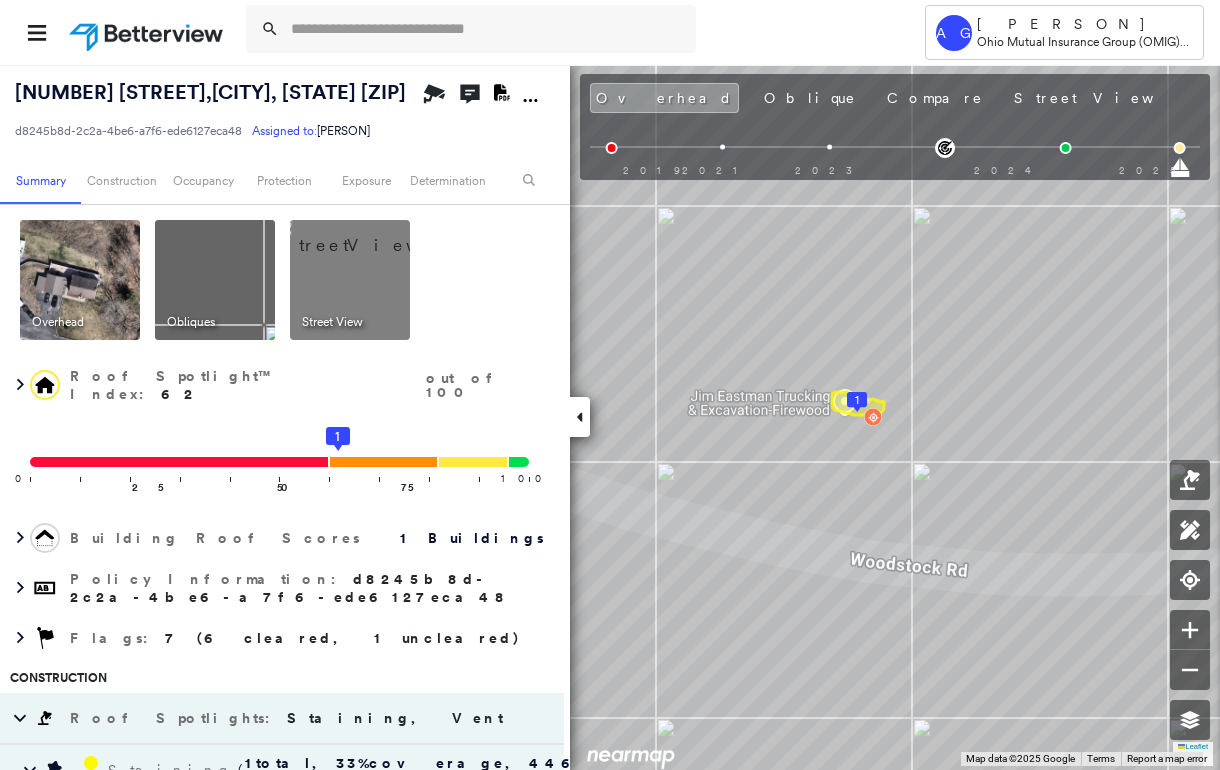 click at bounding box center [374, 235] 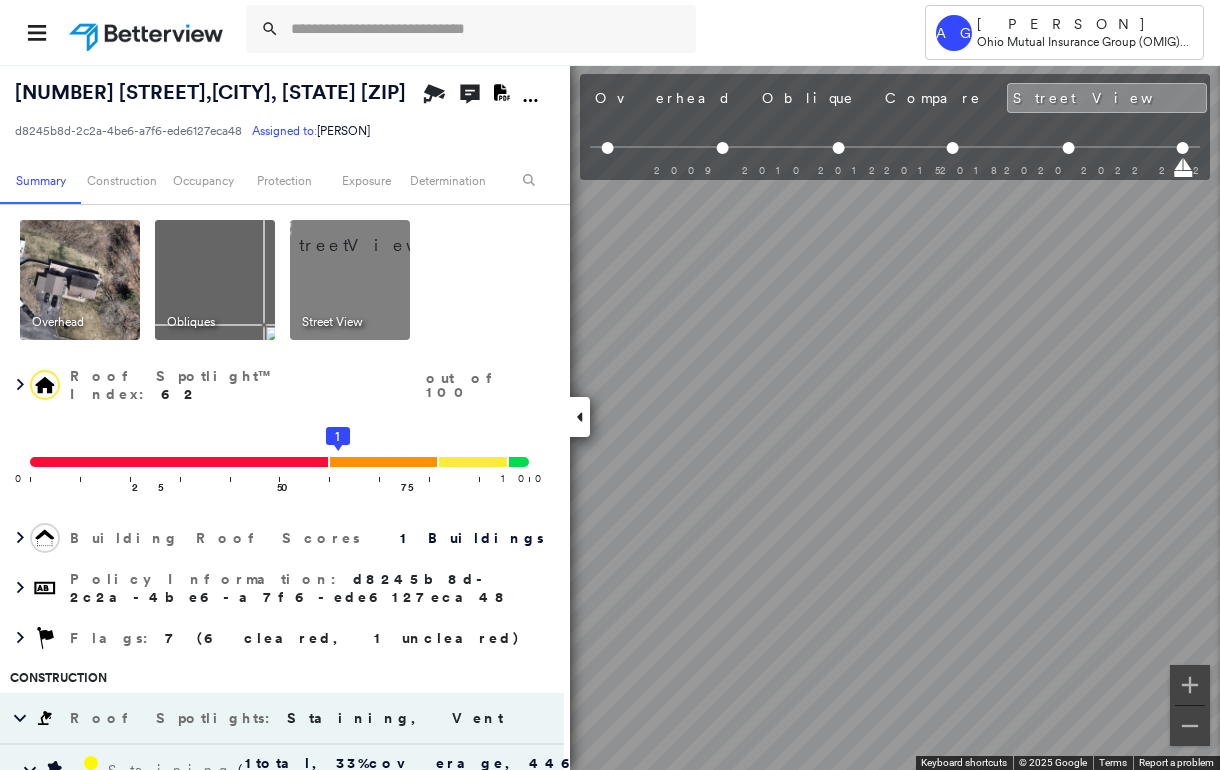 scroll, scrollTop: 0, scrollLeft: 377, axis: horizontal 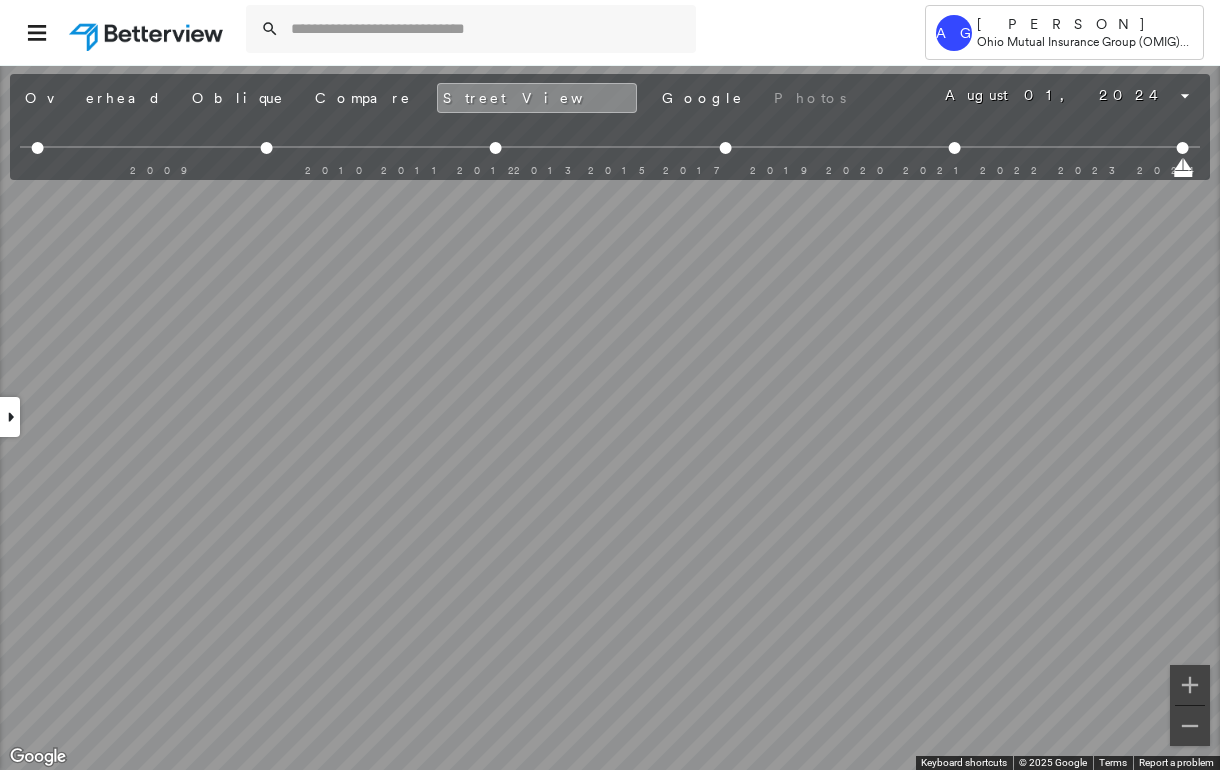 click on "Tower AG Amy Greene Ohio Mutual Insurance Group (OMIG)  -   PL 2517 Woodstock Rd ,  HARTFORD, VT 05001 d8245b8d-2c2a-4be6-a7f6-ede6127eca48 Assigned to:  Julia Roderick Assigned to:  Julia Roderick d8245b8d-2c2a-4be6-a7f6-ede6127eca48 Assigned to:  Julia Roderick Open Comments Download PDF Report Summary Construction Occupancy Protection Exposure Determination Overhead Obliques Street View Roof Spotlight™ Index :  62 out of 100 0 100 25 50 75 1 Building Roof Scores 1 Buildings Policy Information :  d8245b8d-2c2a-4be6-a7f6-ede6127eca48 Flags :  7 (6 cleared, 1 uncleared) Construction Roof Spotlights :  Staining, Vent Staining ( 1  total ,  33 %  coverage,  446 ft² ) Building Occurrences Area Pct. 1 1 446 ft² 33 % Vent ( 1  total ,  <1 %  coverage,  3 ft² ) Property Features Roof Size & Shape :  1 building  - Gable | Asphalt Shingle Occupancy Protection Exposure FEMA Risk Index Additional Perils Determination Flags :  7 (6 cleared, 1 uncleared) Uncleared Flags (1) Cleared Flags  (6) Med Flagged 05/04/25" at bounding box center [610, 385] 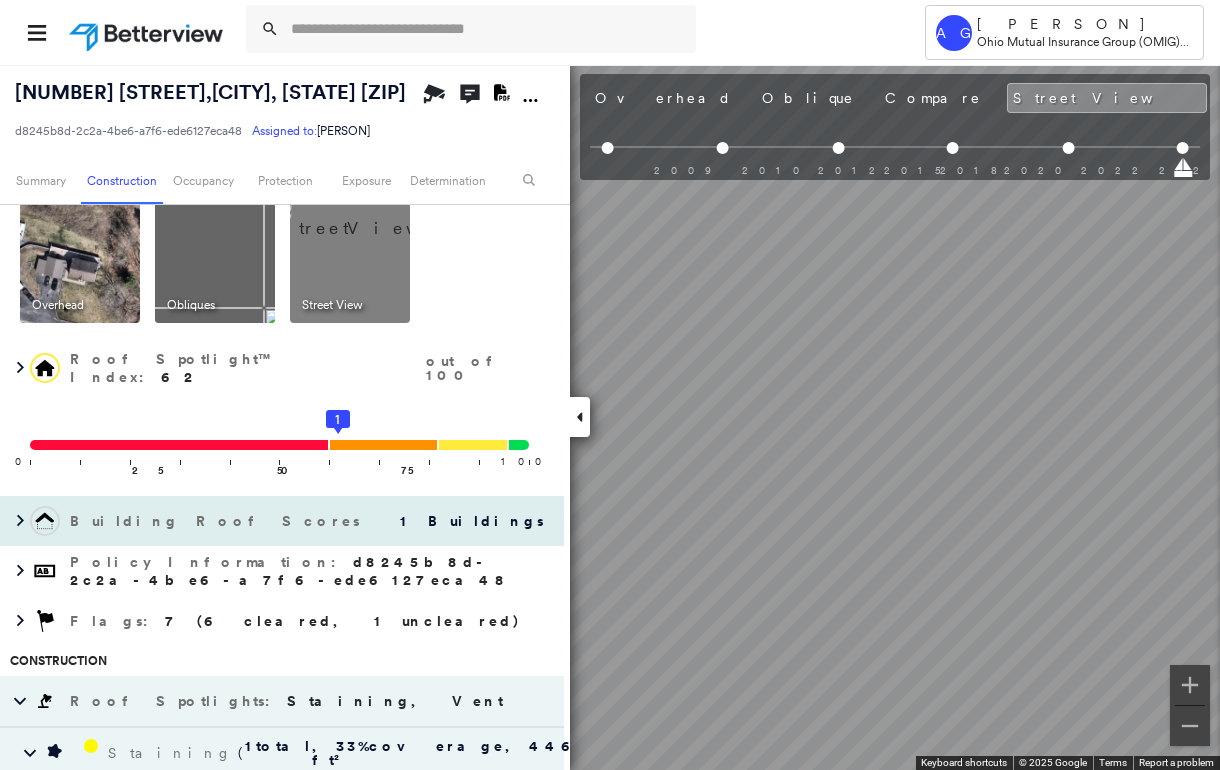 scroll, scrollTop: 0, scrollLeft: 0, axis: both 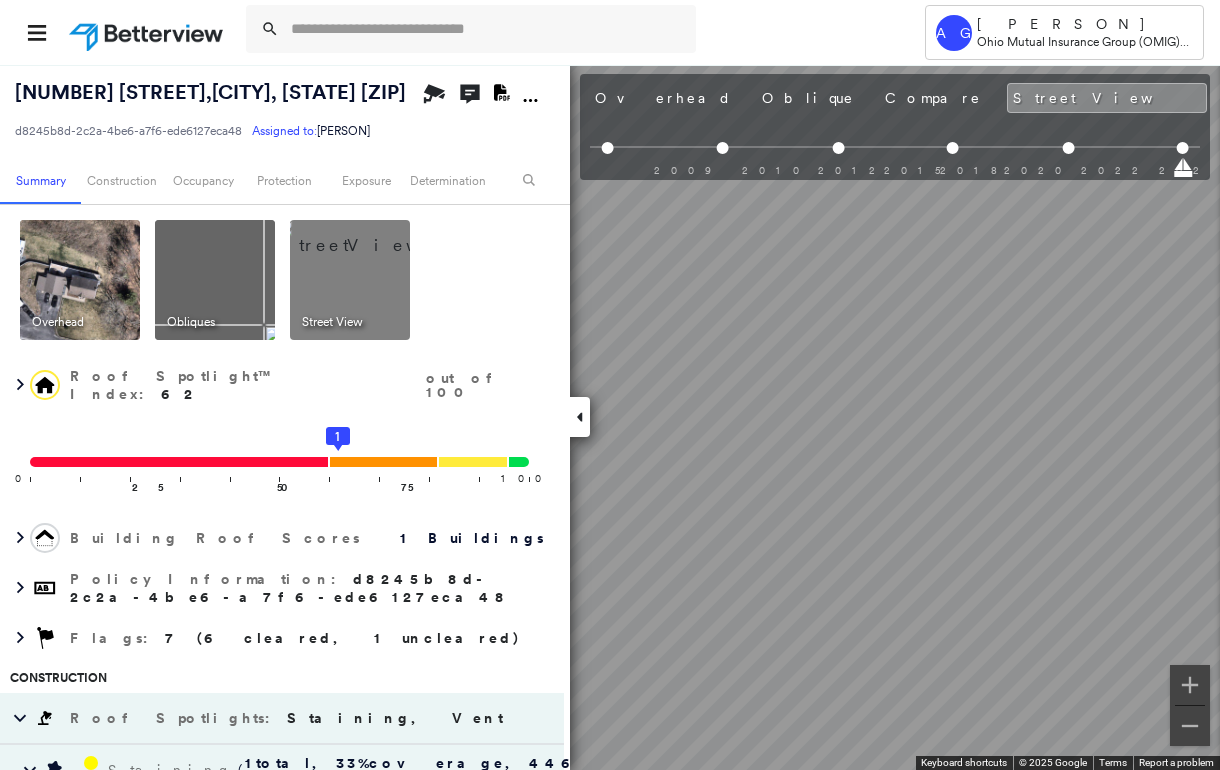click at bounding box center (80, 280) 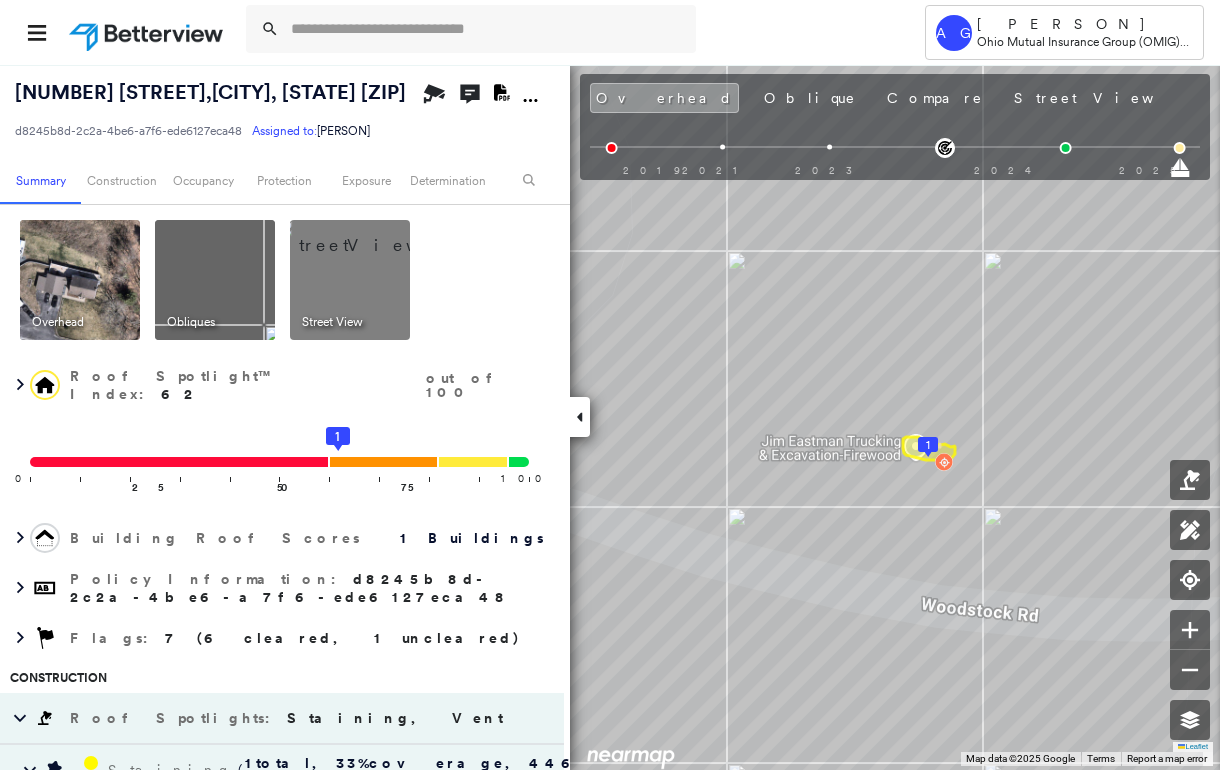 drag, startPoint x: 563, startPoint y: 289, endPoint x: 568, endPoint y: 303, distance: 14.866069 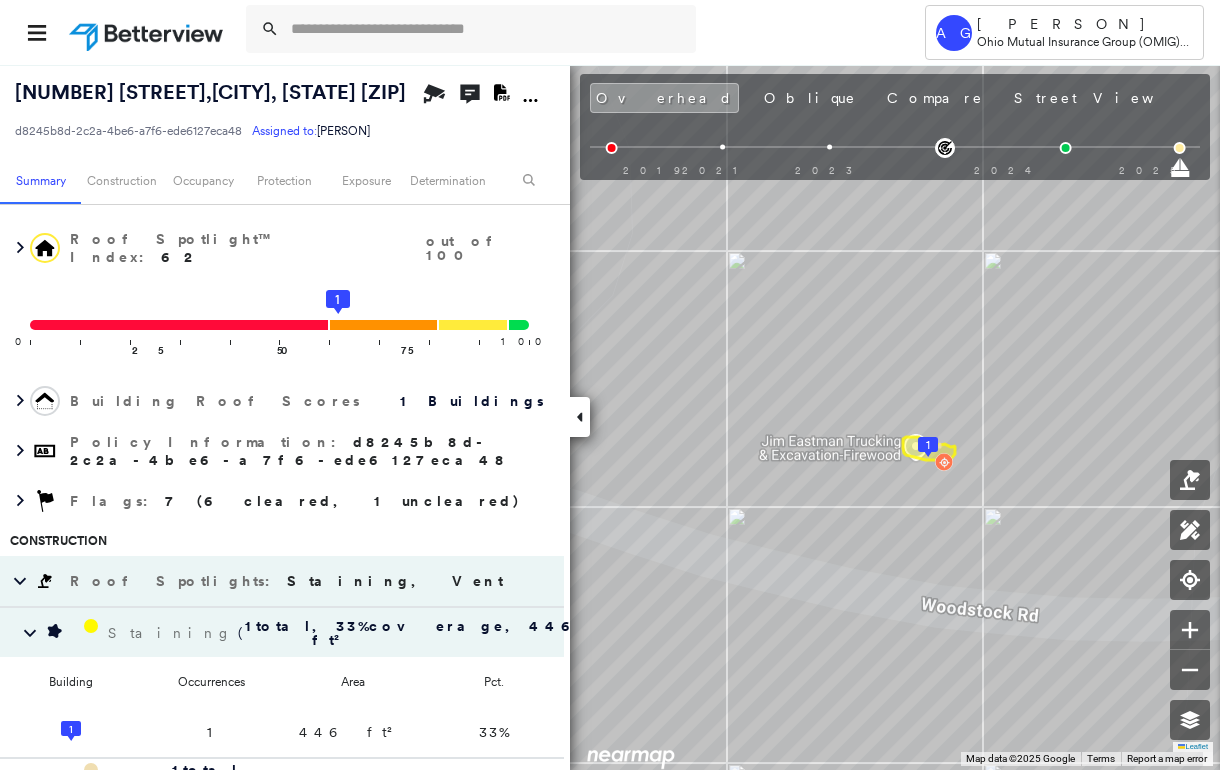 scroll, scrollTop: 147, scrollLeft: 0, axis: vertical 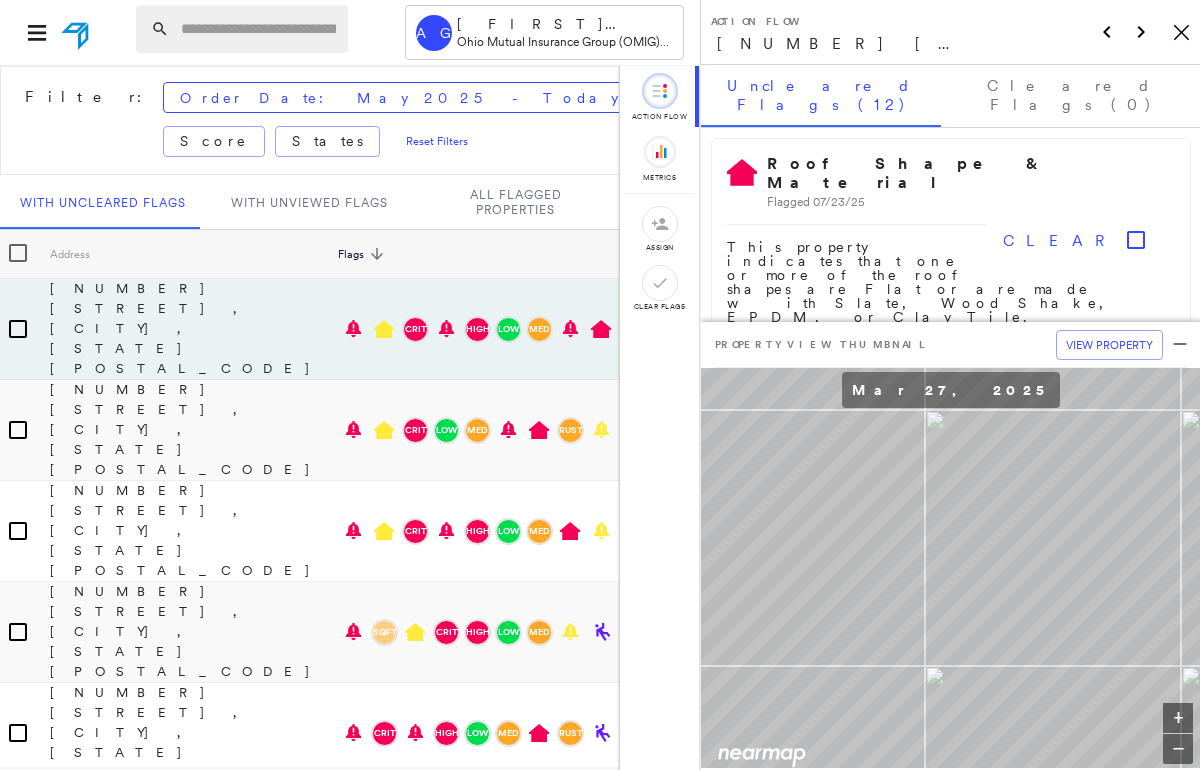 click at bounding box center (258, 29) 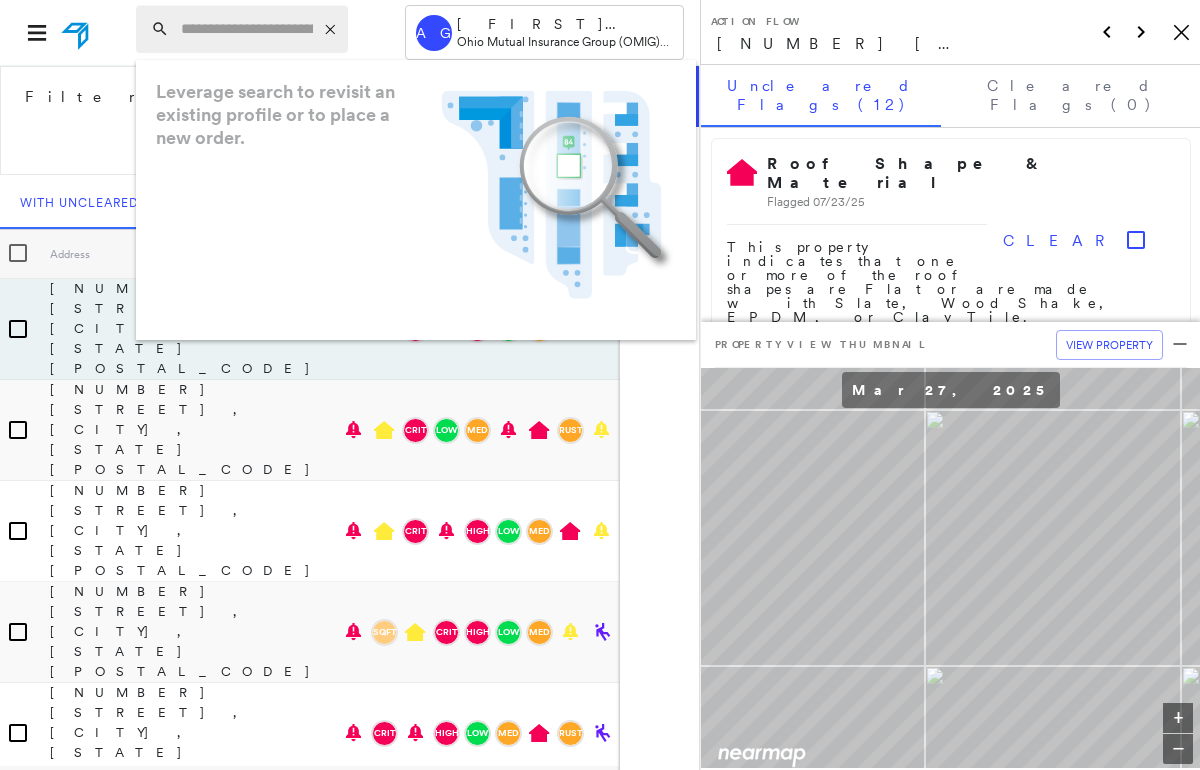 click at bounding box center [247, 29] 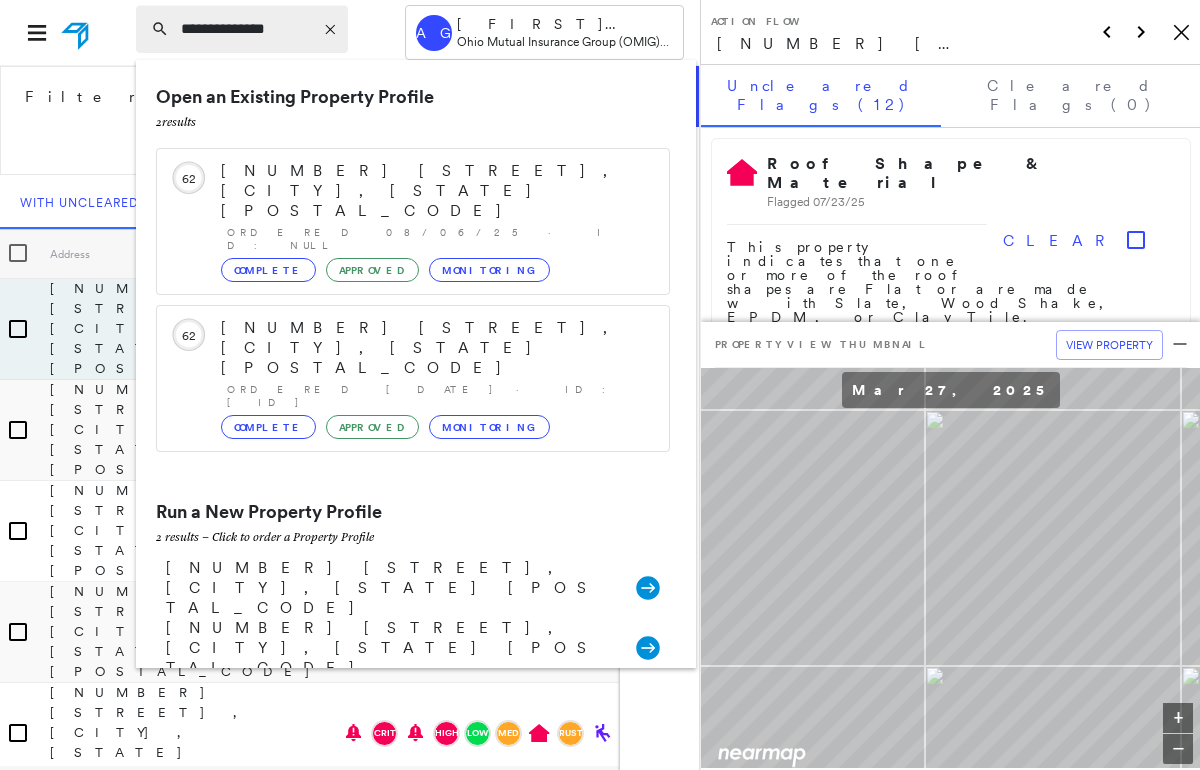click on "**********" at bounding box center (247, 29) 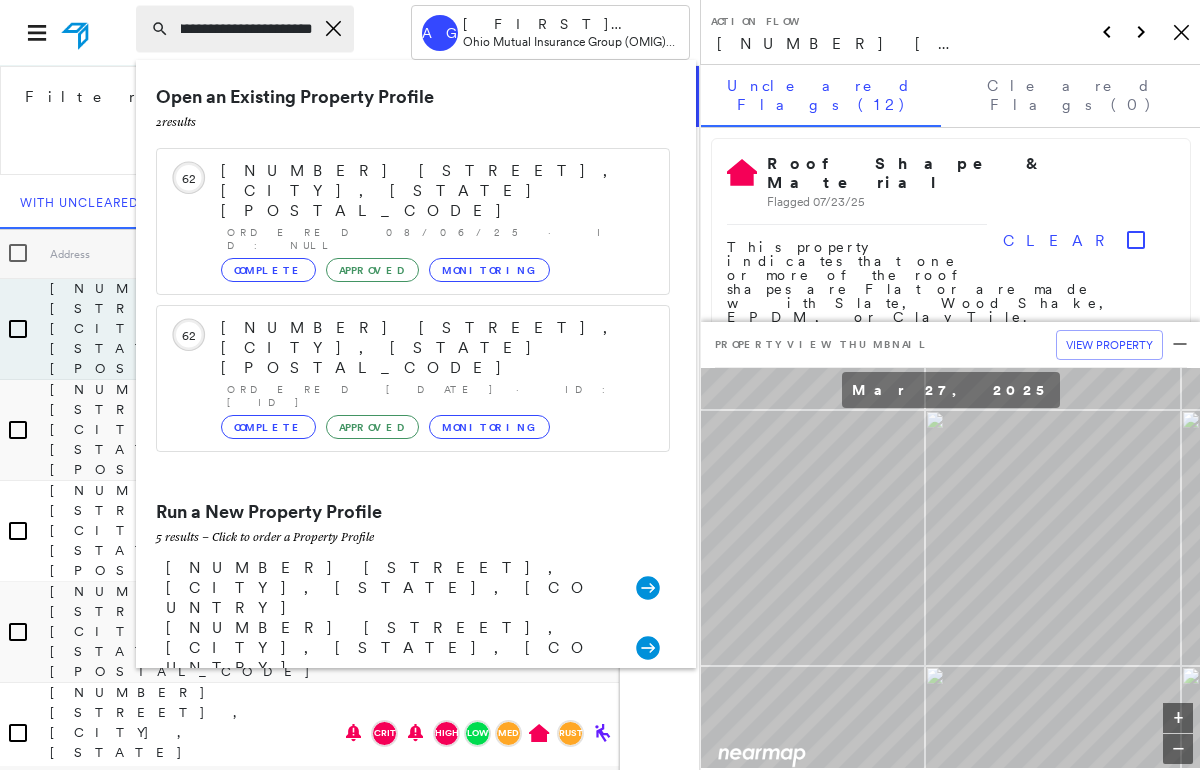 scroll, scrollTop: 0, scrollLeft: 53, axis: horizontal 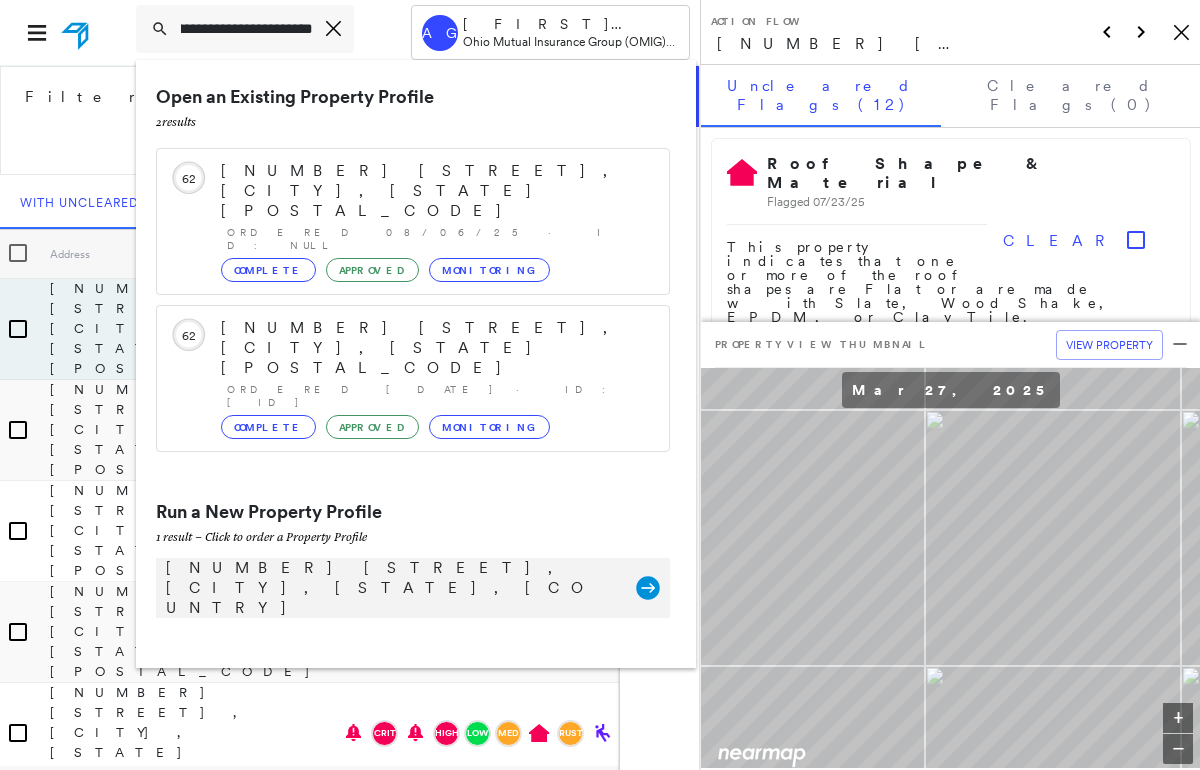 type on "**********" 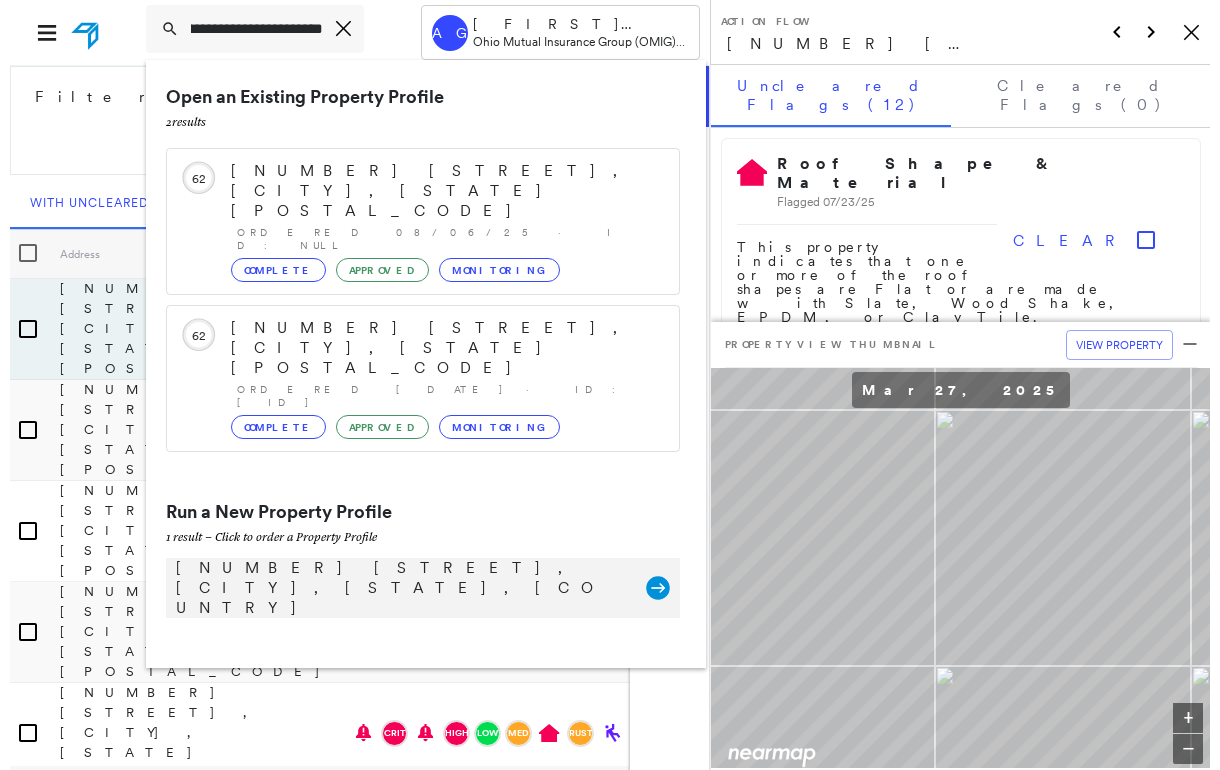 scroll, scrollTop: 0, scrollLeft: 0, axis: both 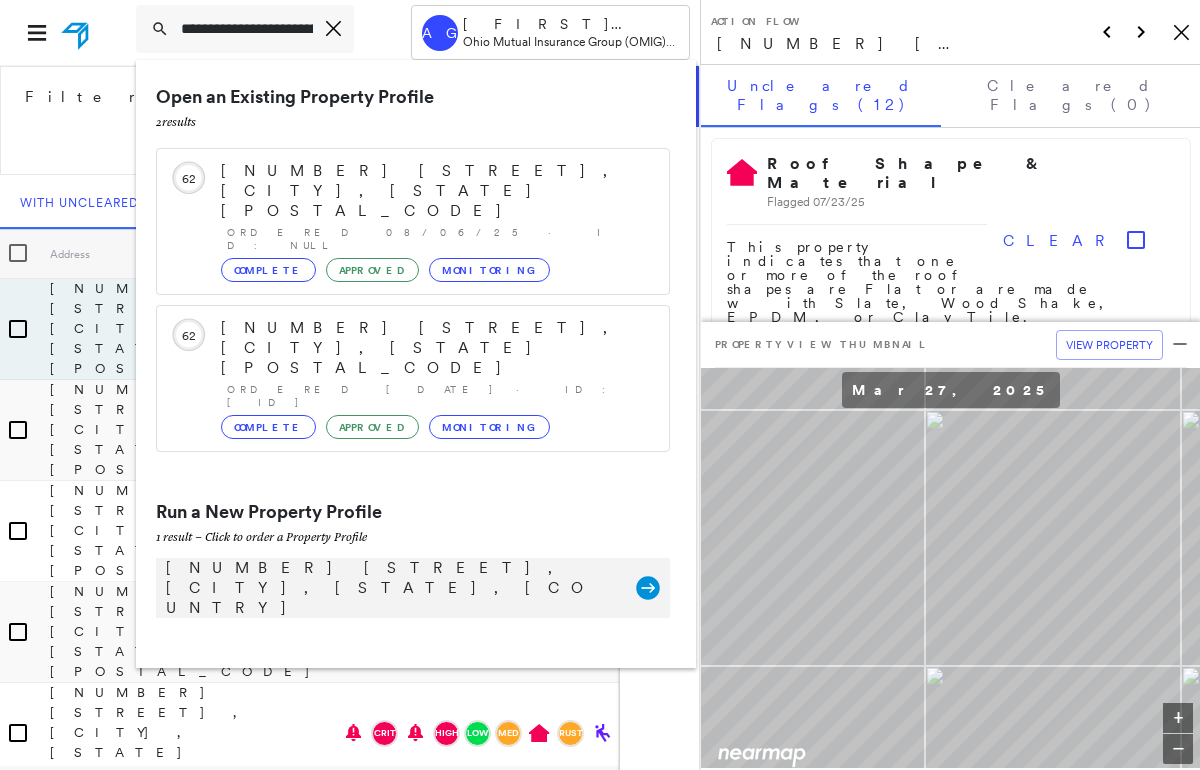 click 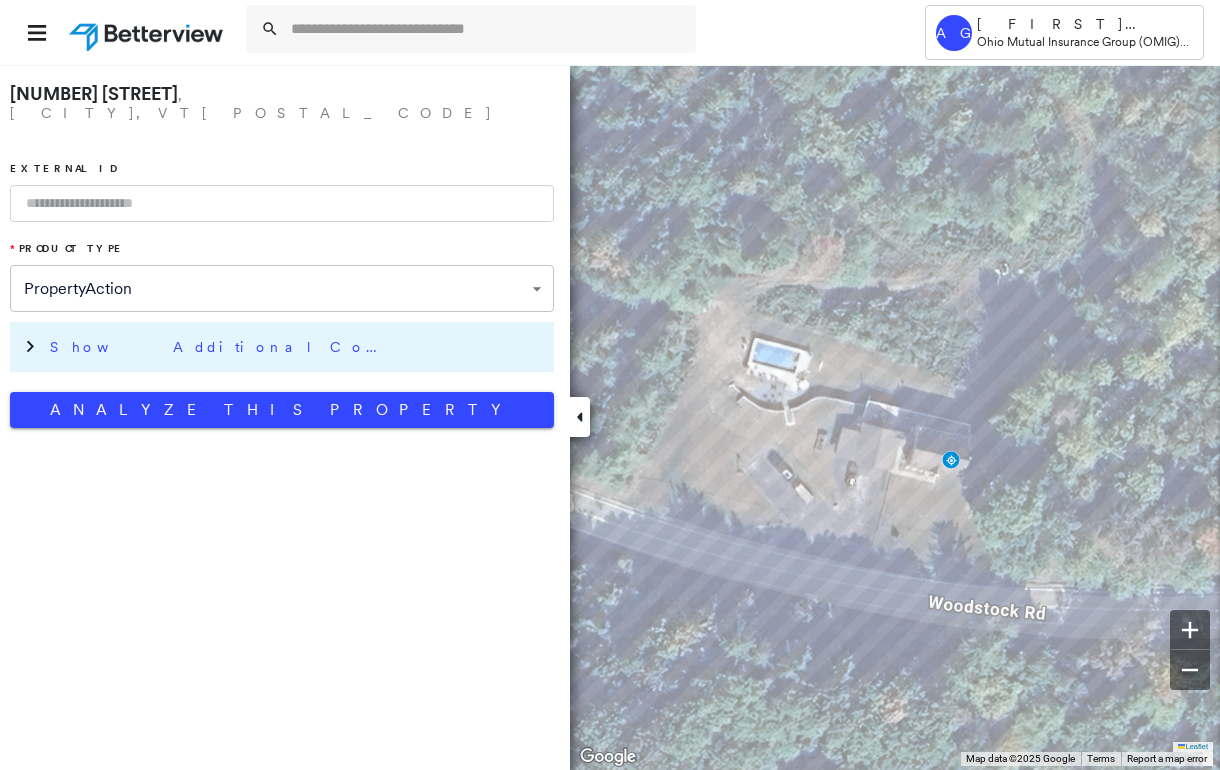 click on "Show Additional Company Data" at bounding box center [220, 347] 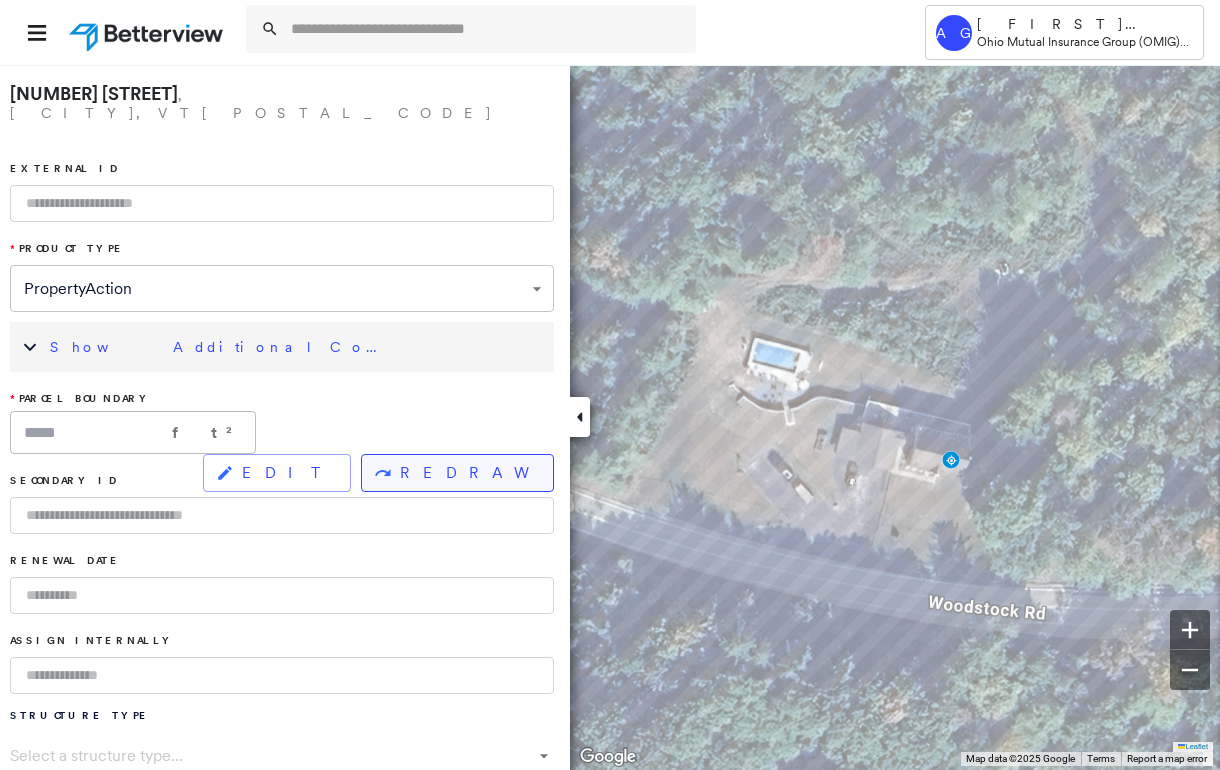 click on "REDRAW" at bounding box center [468, 473] 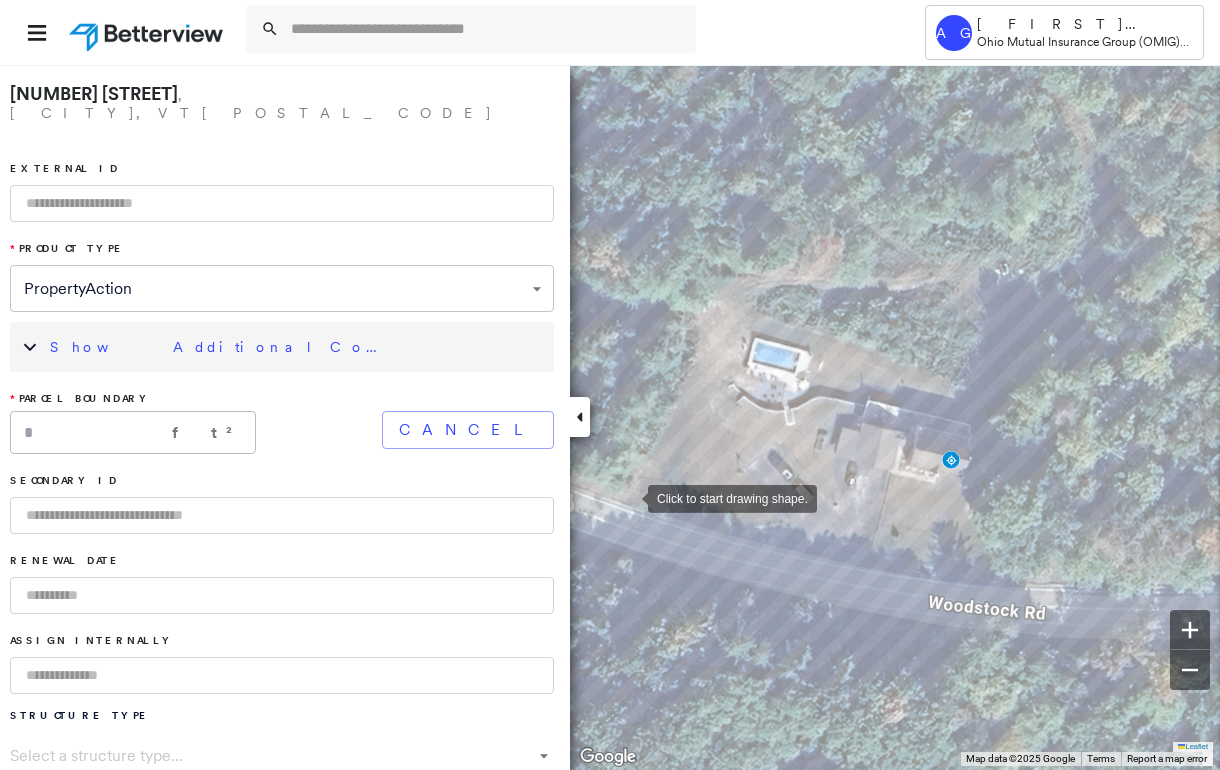 click at bounding box center (628, 497) 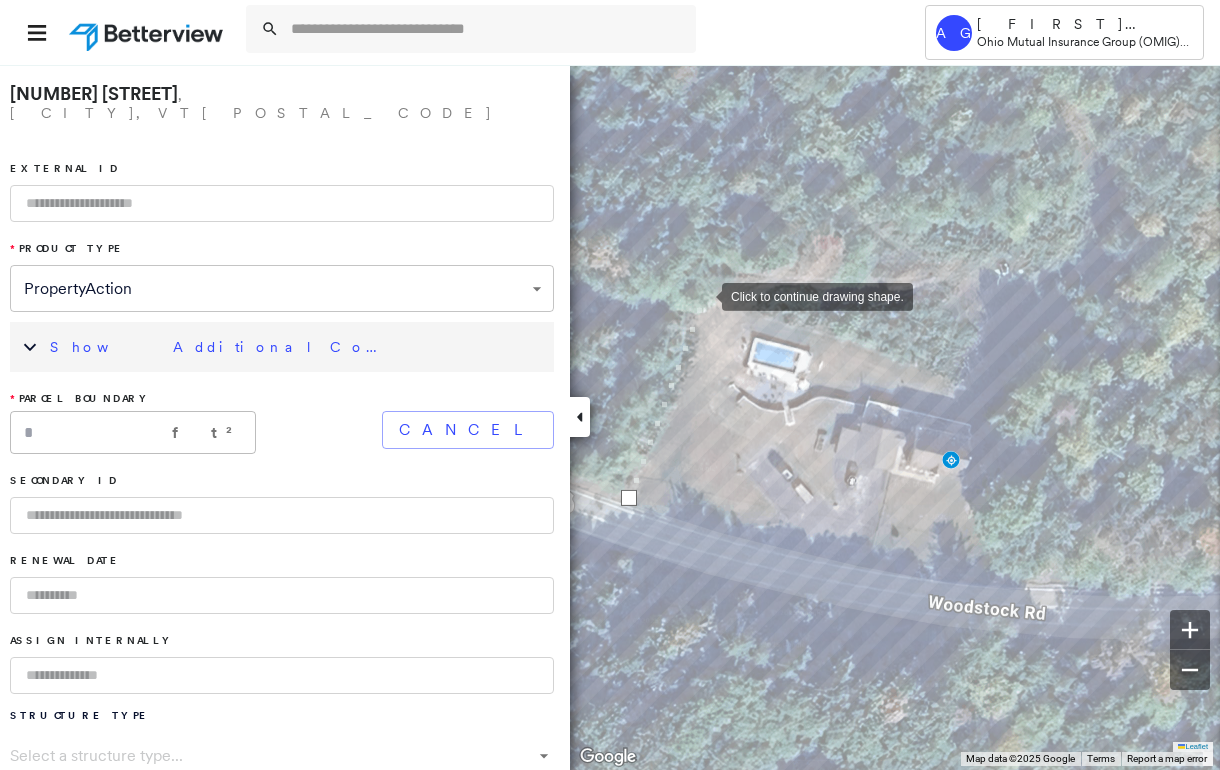 click at bounding box center (702, 295) 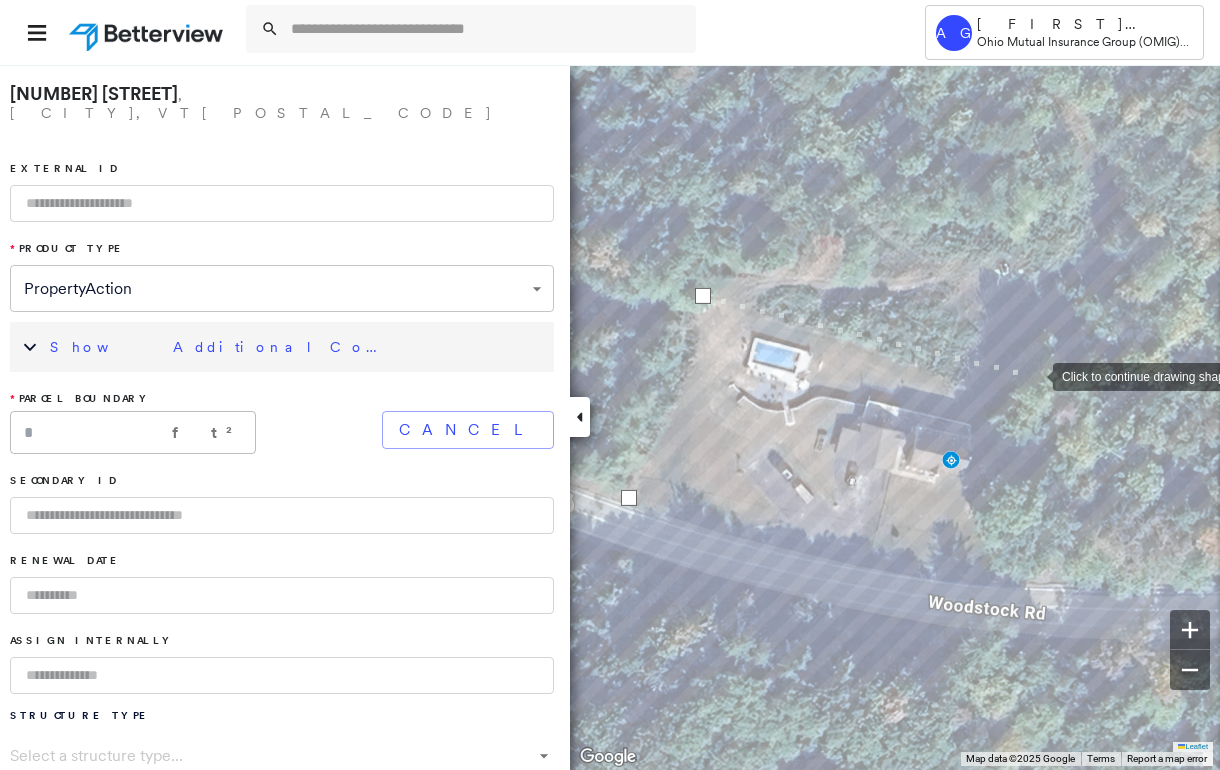 click at bounding box center (1033, 375) 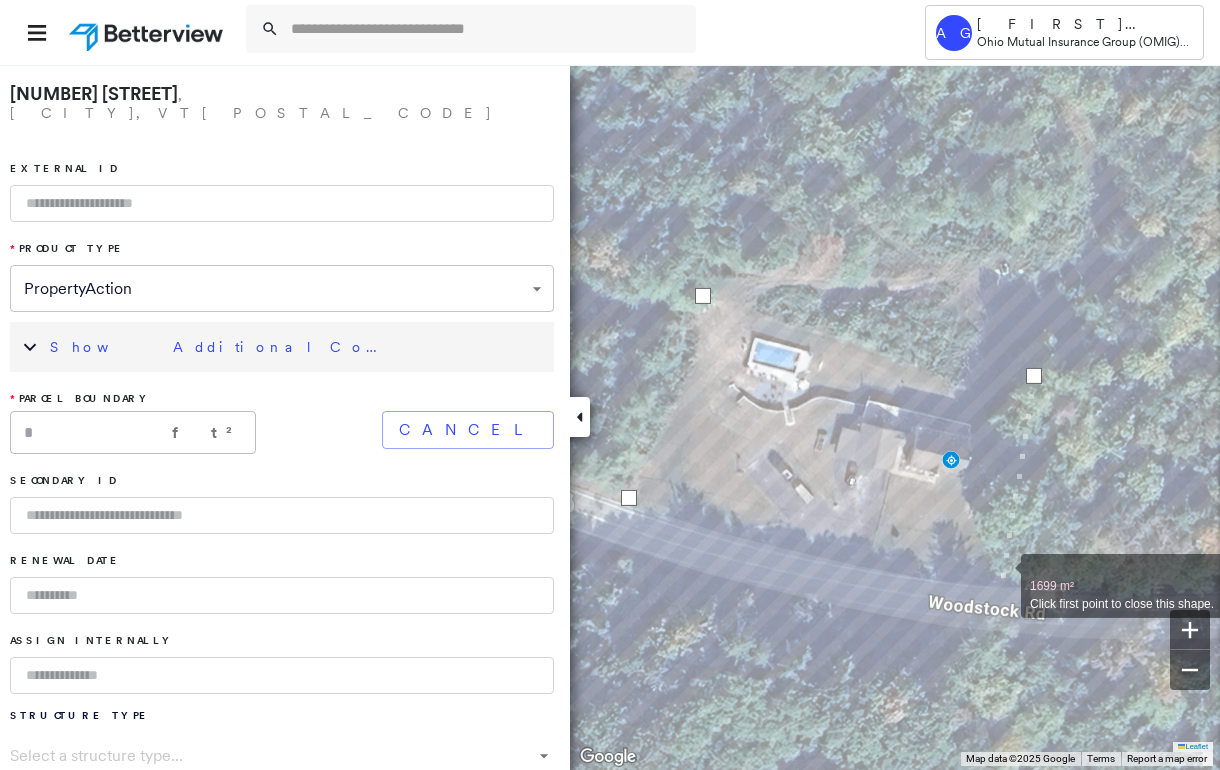 click at bounding box center [1001, 575] 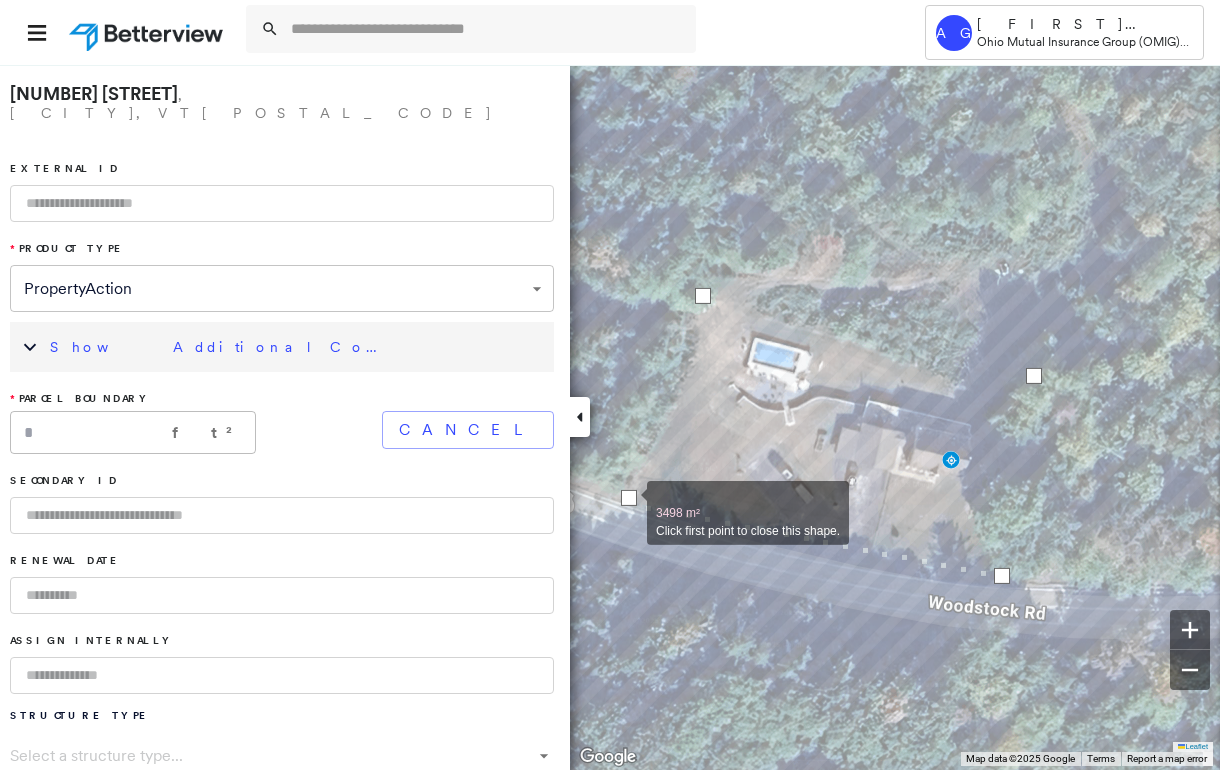 click at bounding box center (629, 498) 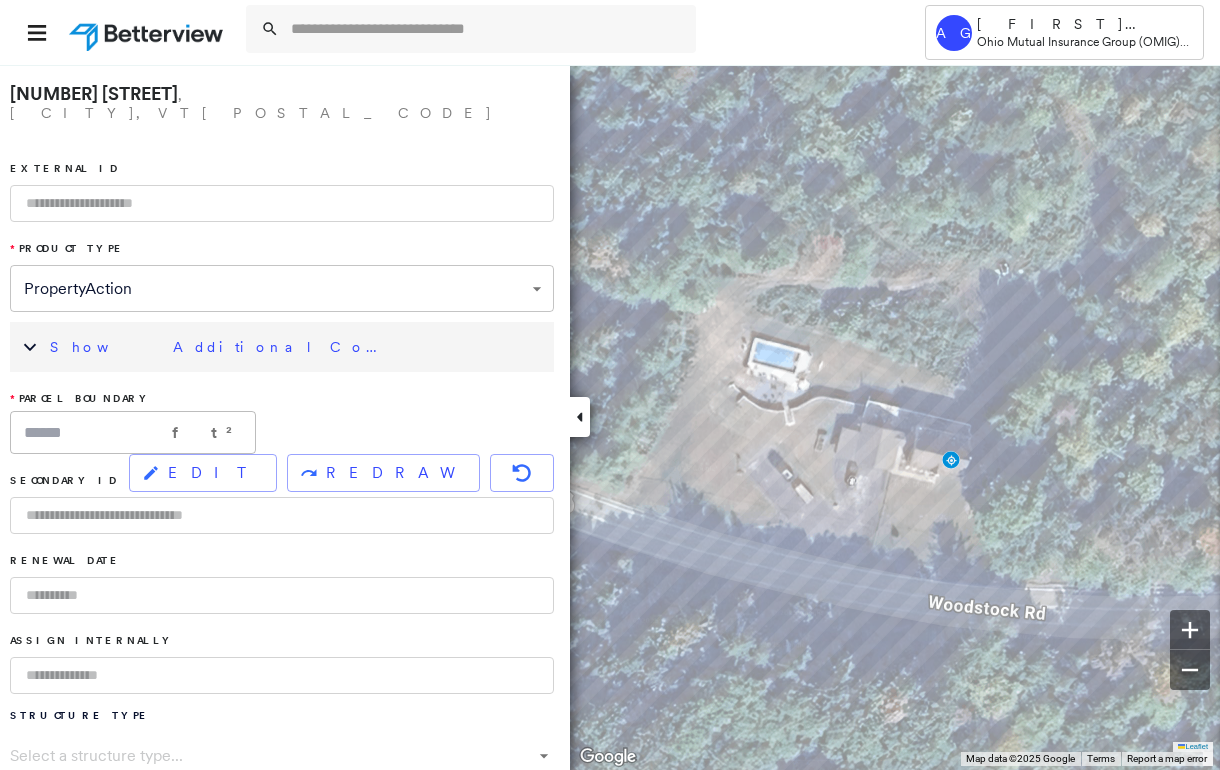 click at bounding box center [282, 203] 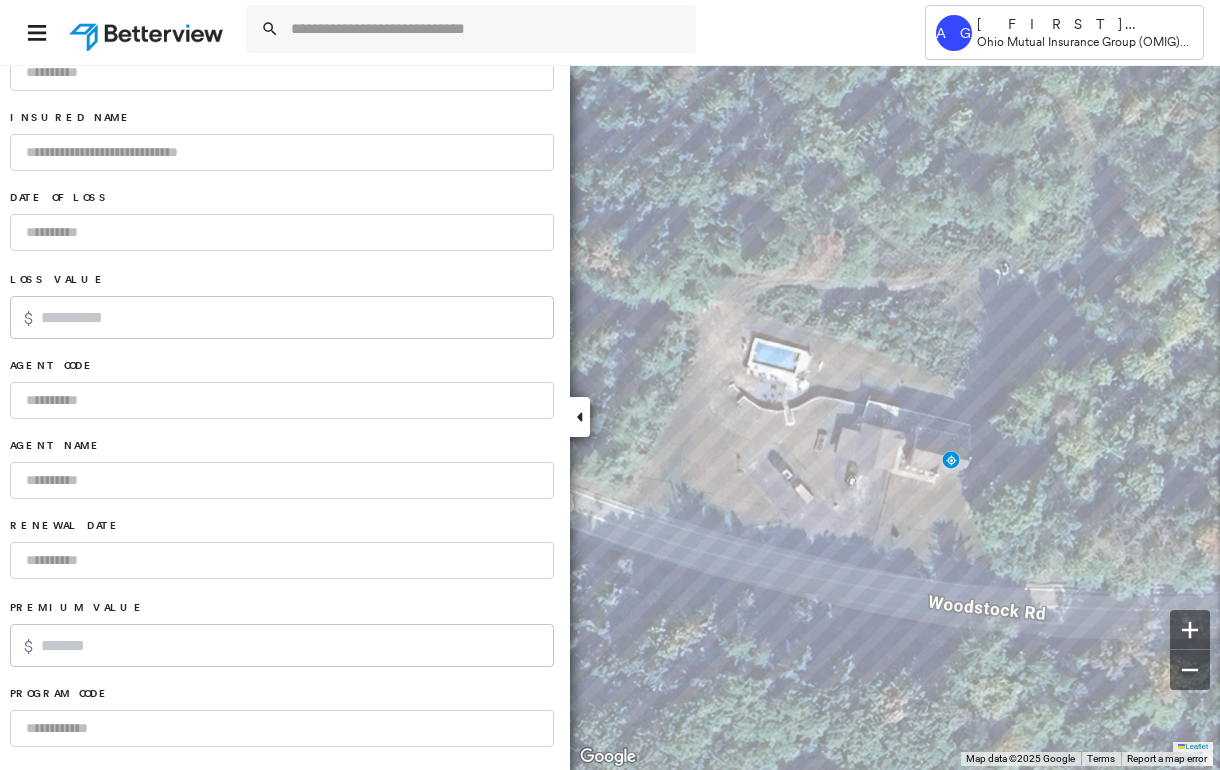 scroll, scrollTop: 1269, scrollLeft: 0, axis: vertical 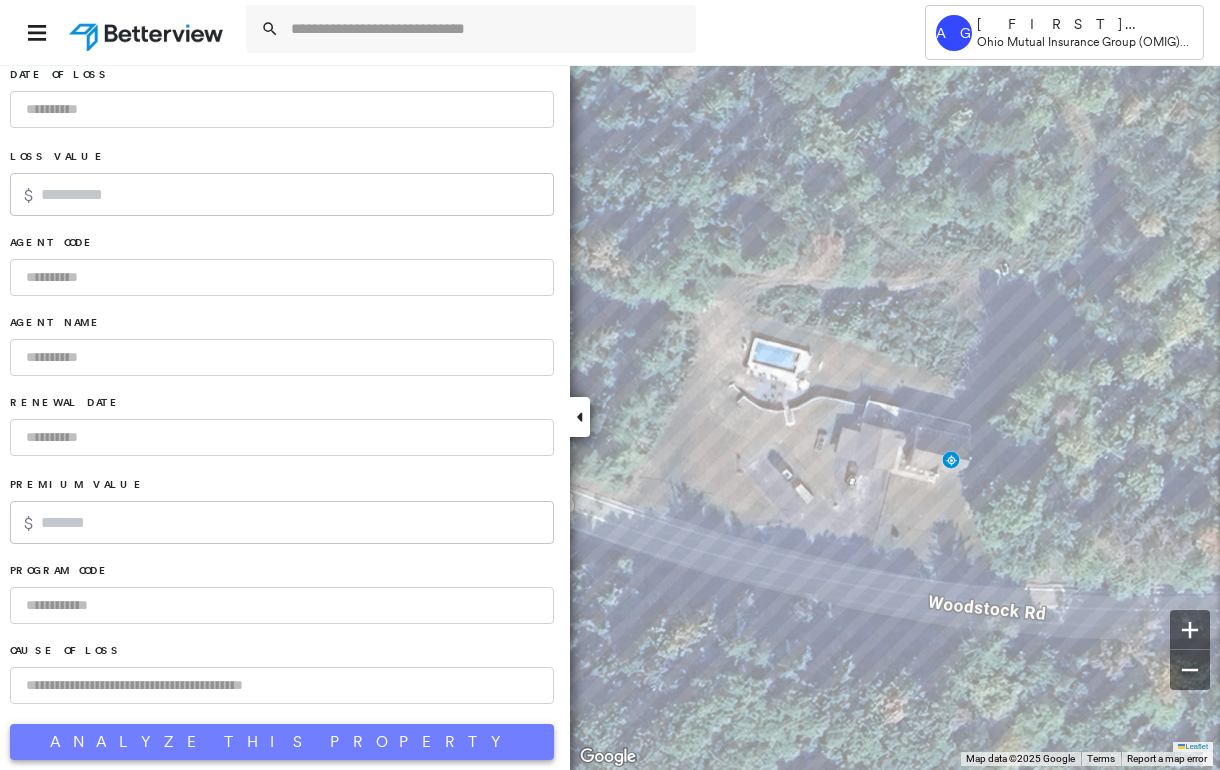 type on "**********" 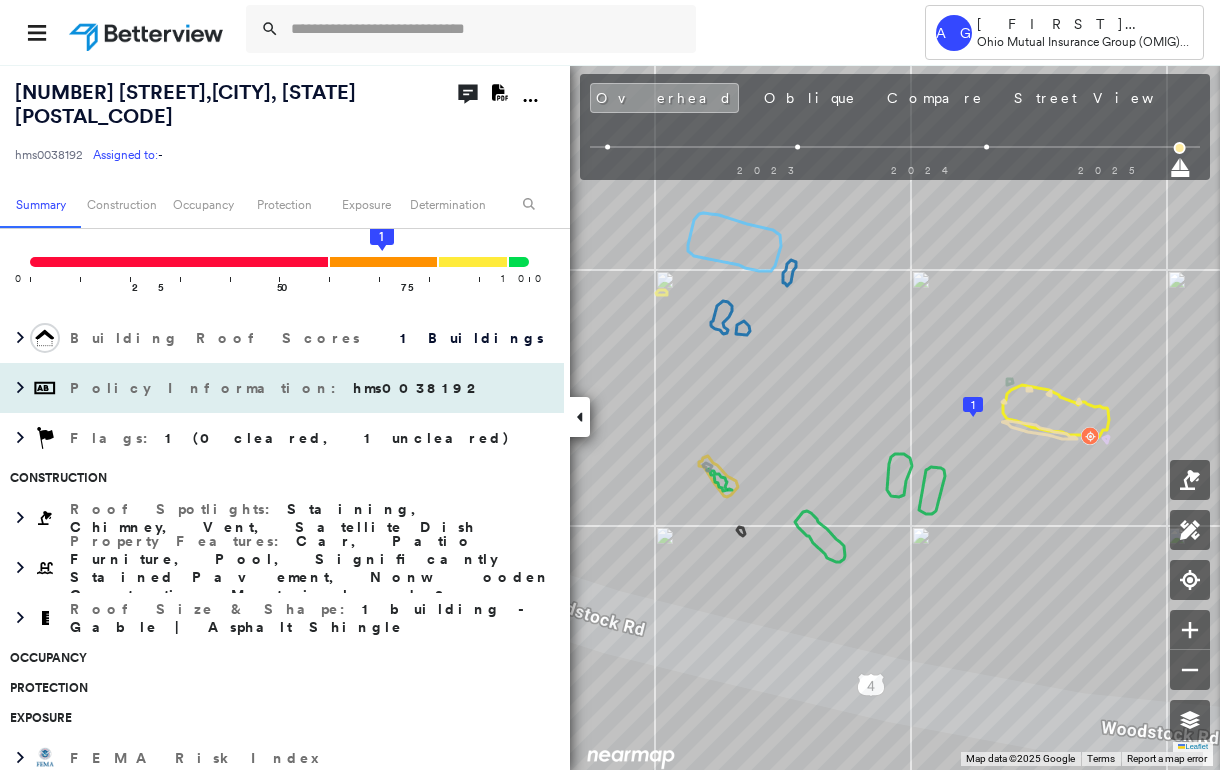 scroll, scrollTop: 266, scrollLeft: 0, axis: vertical 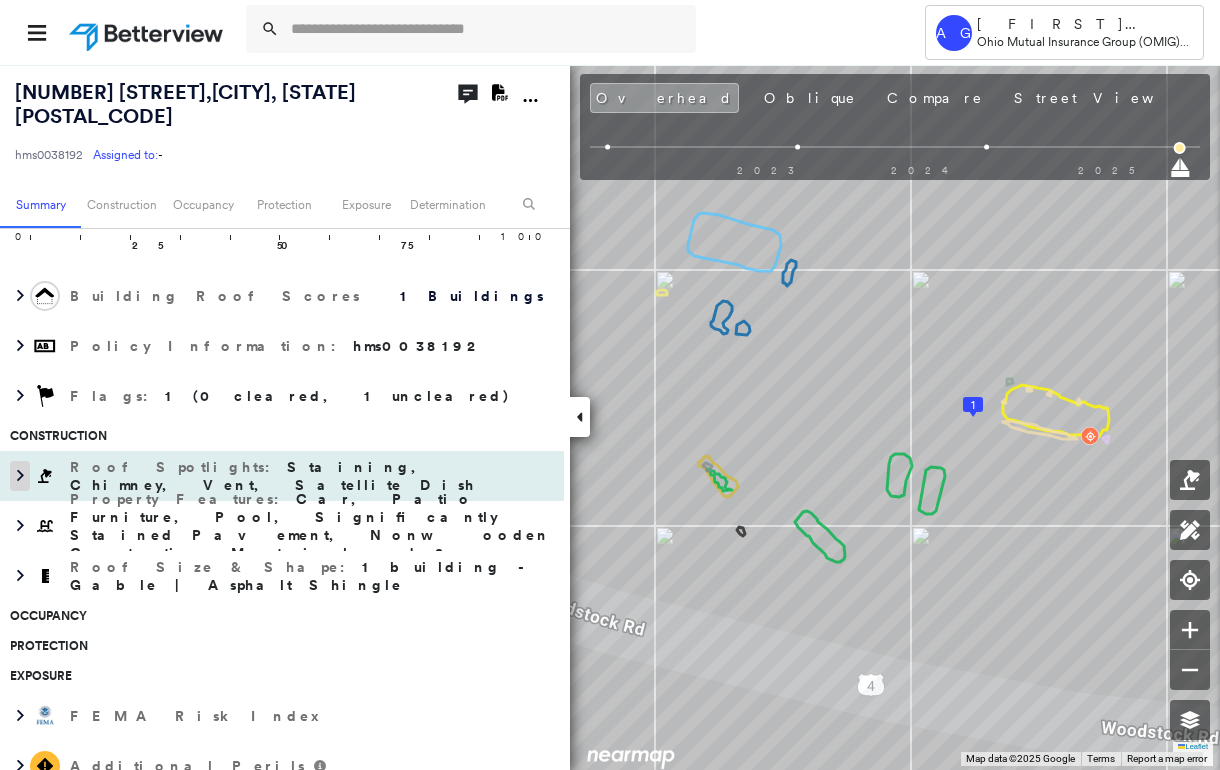 click 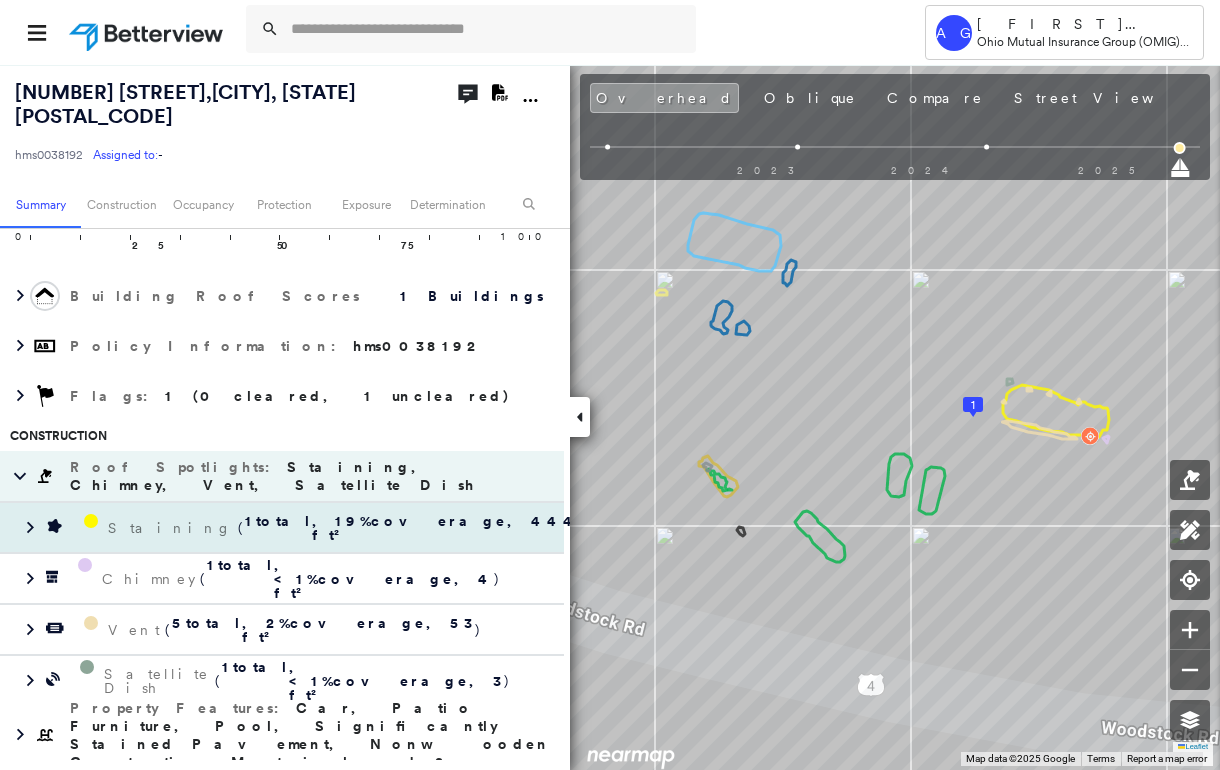 click on "Staining" at bounding box center (173, 528) 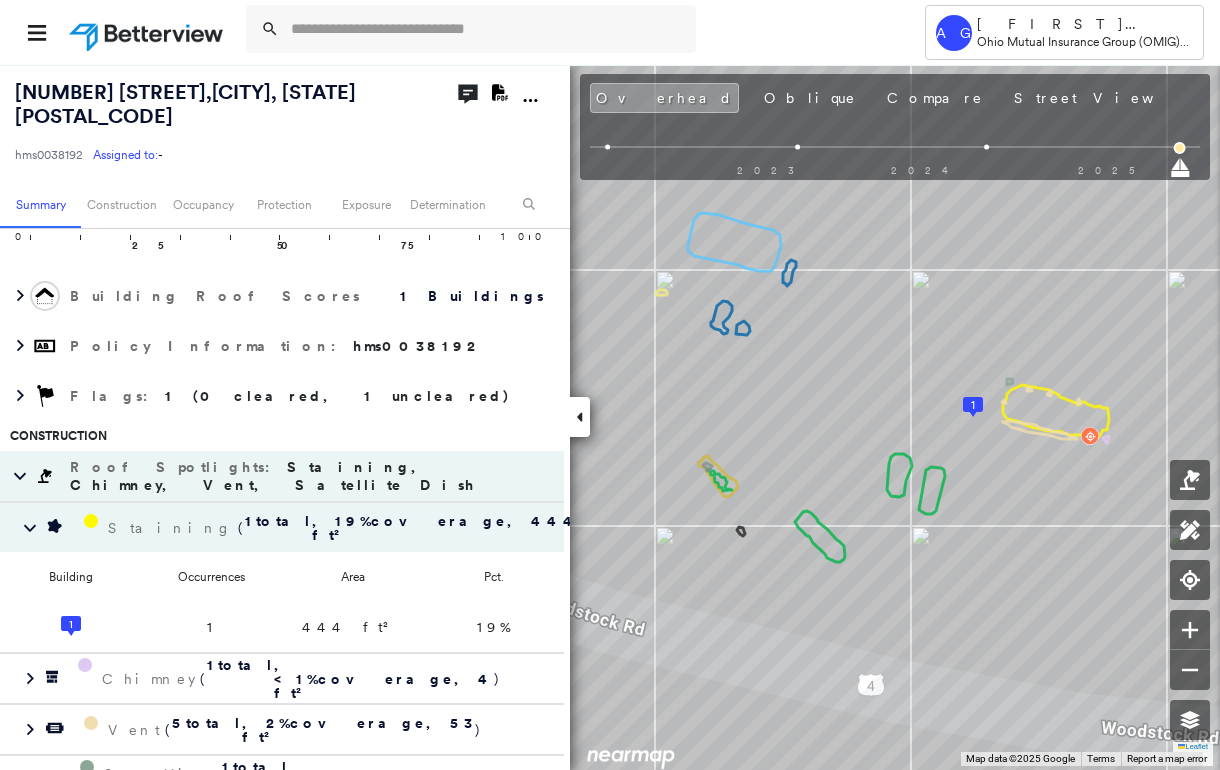 scroll, scrollTop: 0, scrollLeft: 0, axis: both 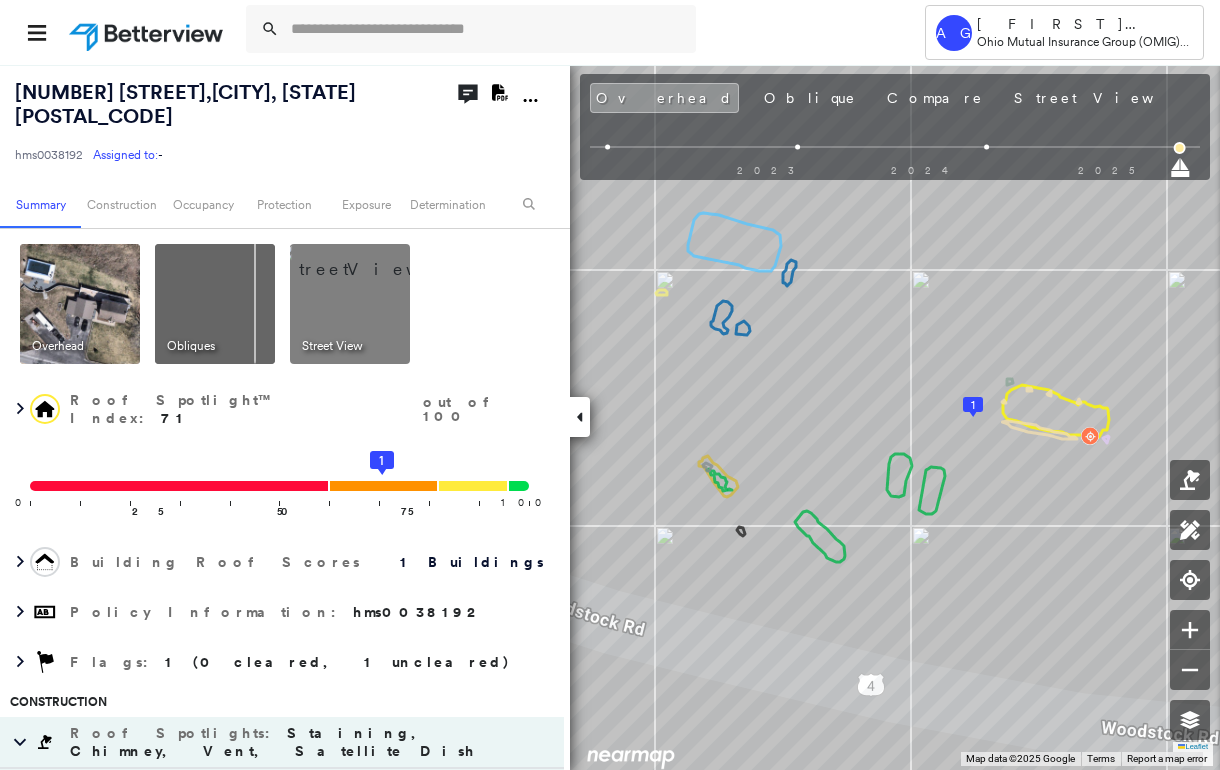 click at bounding box center [374, 259] 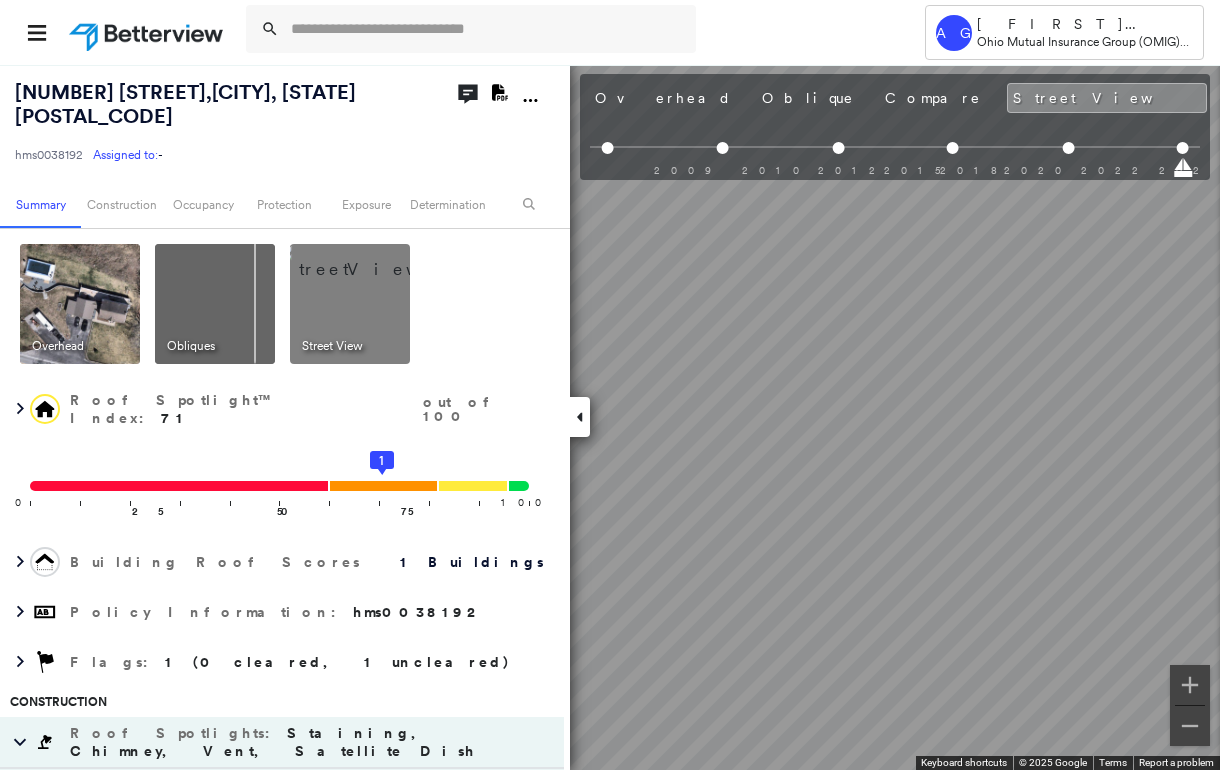 scroll, scrollTop: 0, scrollLeft: 377, axis: horizontal 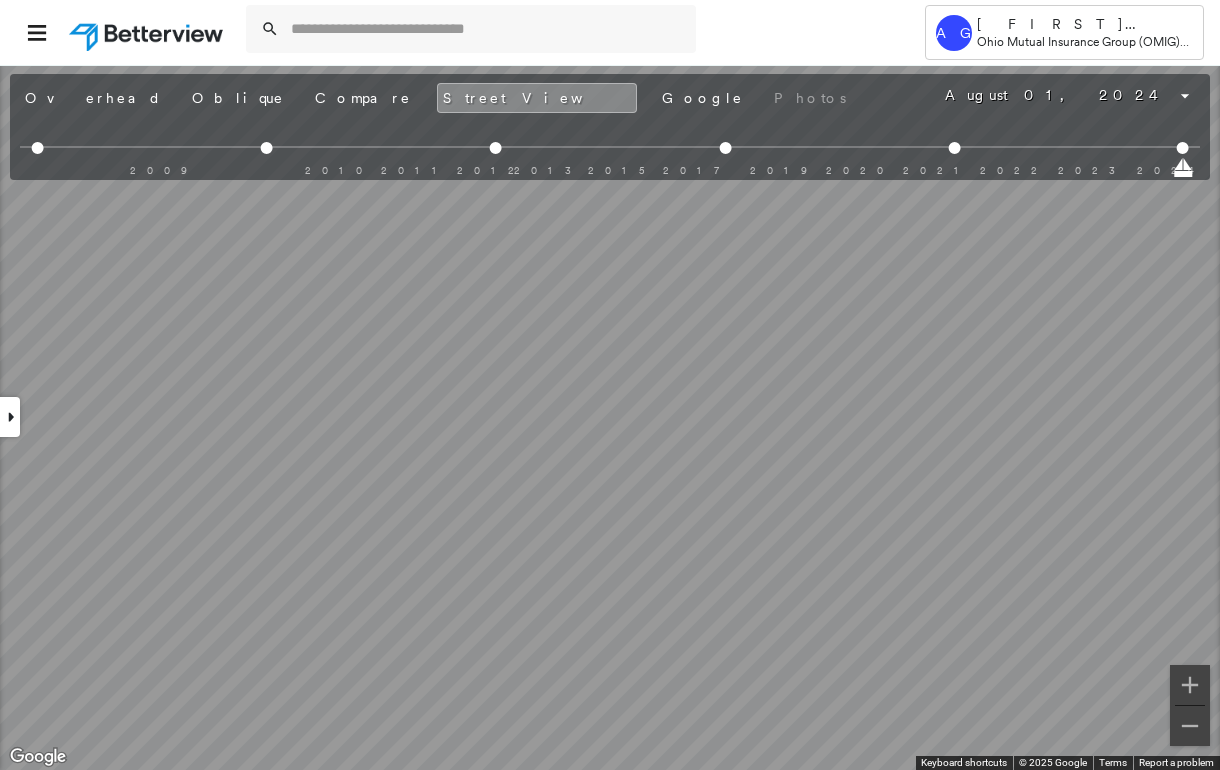 click at bounding box center (10, 417) 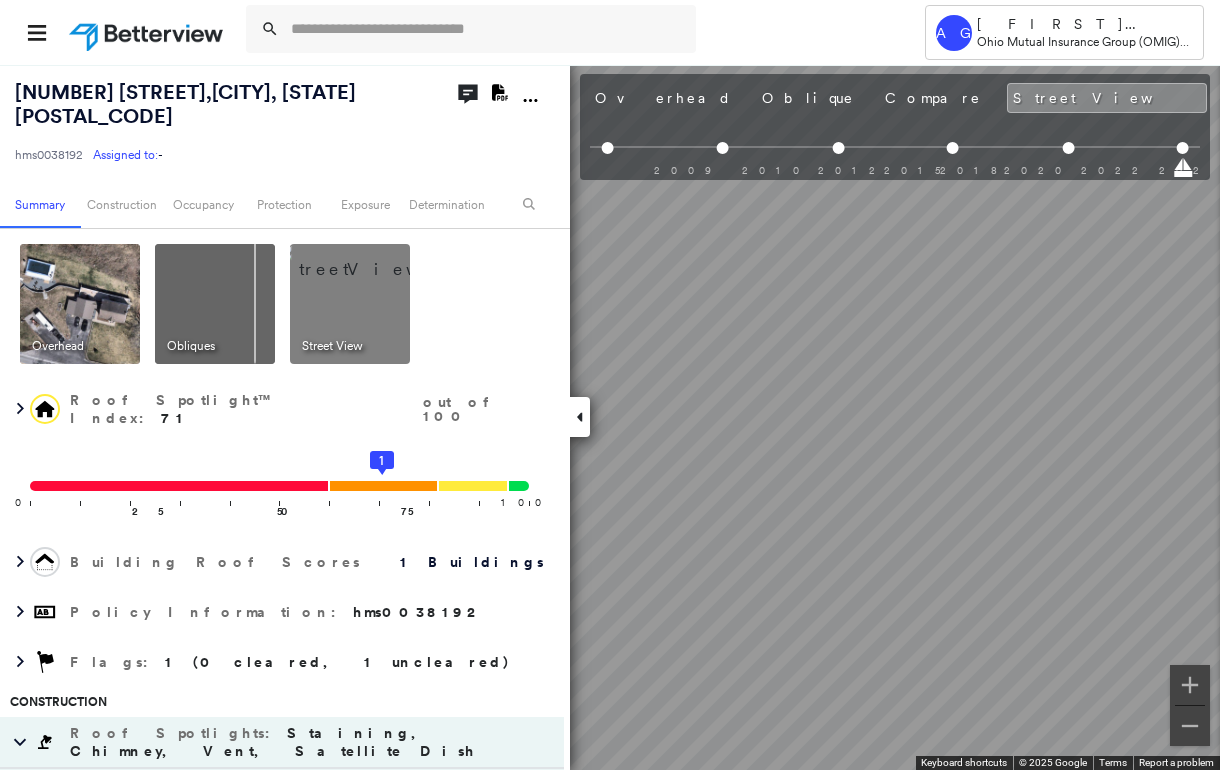 click at bounding box center [80, 304] 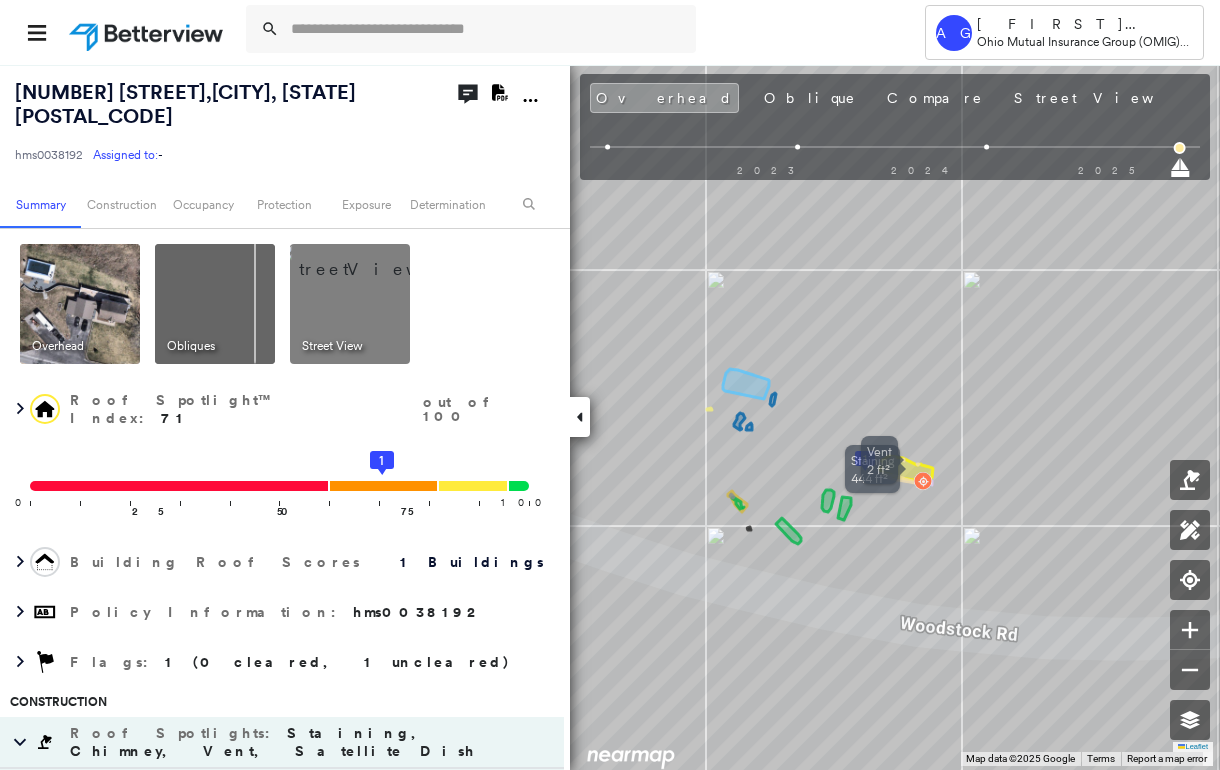 drag, startPoint x: 825, startPoint y: 481, endPoint x: 919, endPoint y: 458, distance: 96.77293 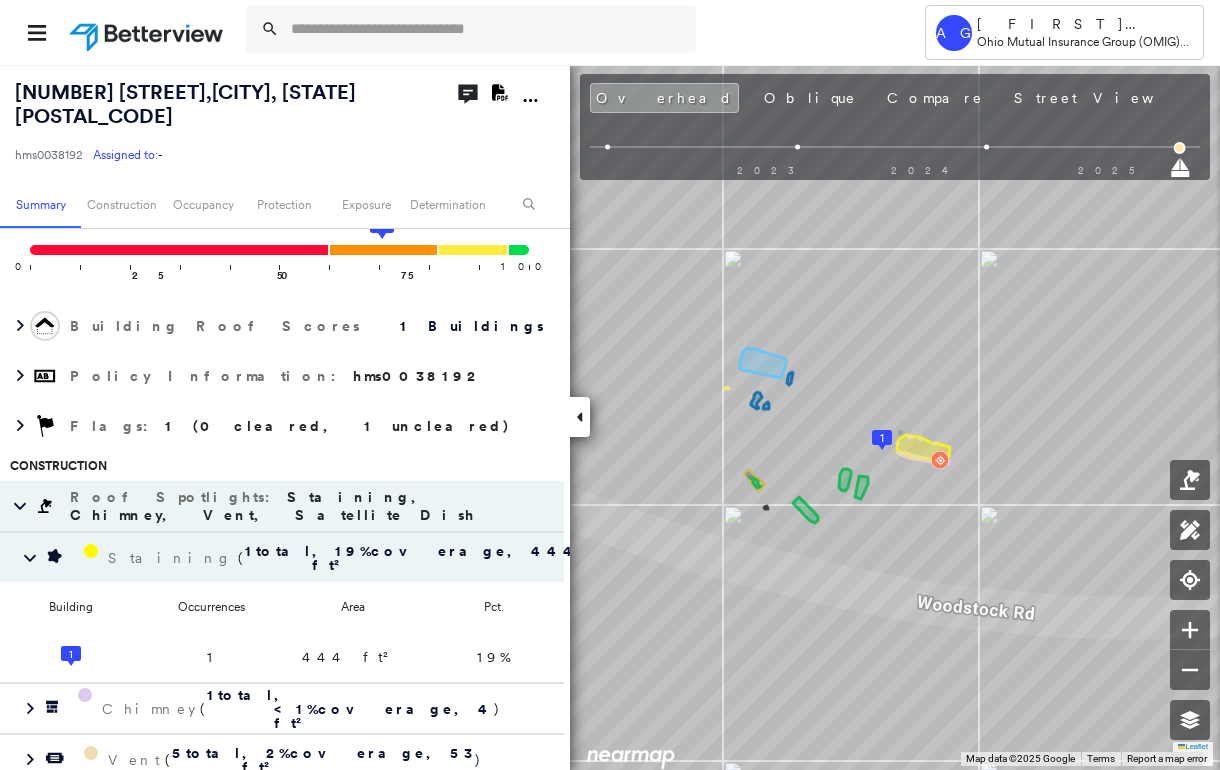 scroll, scrollTop: 133, scrollLeft: 0, axis: vertical 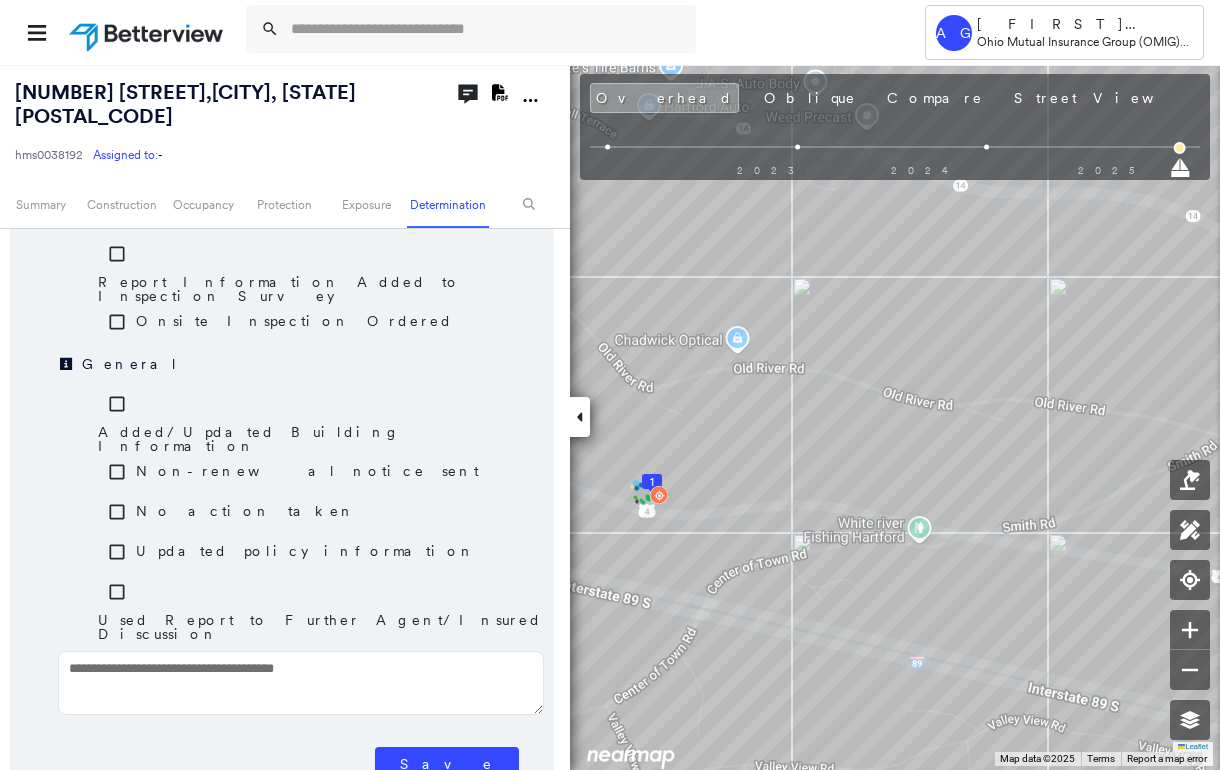 click at bounding box center [301, 683] 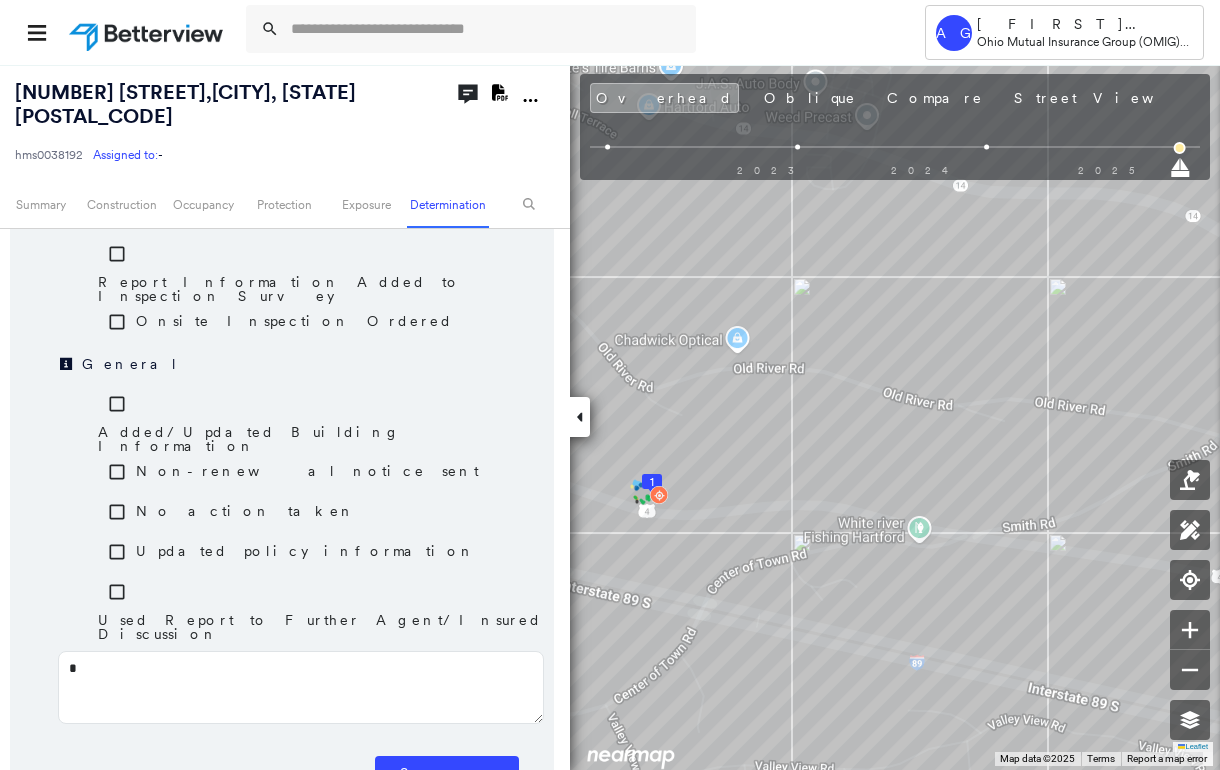 type on "**" 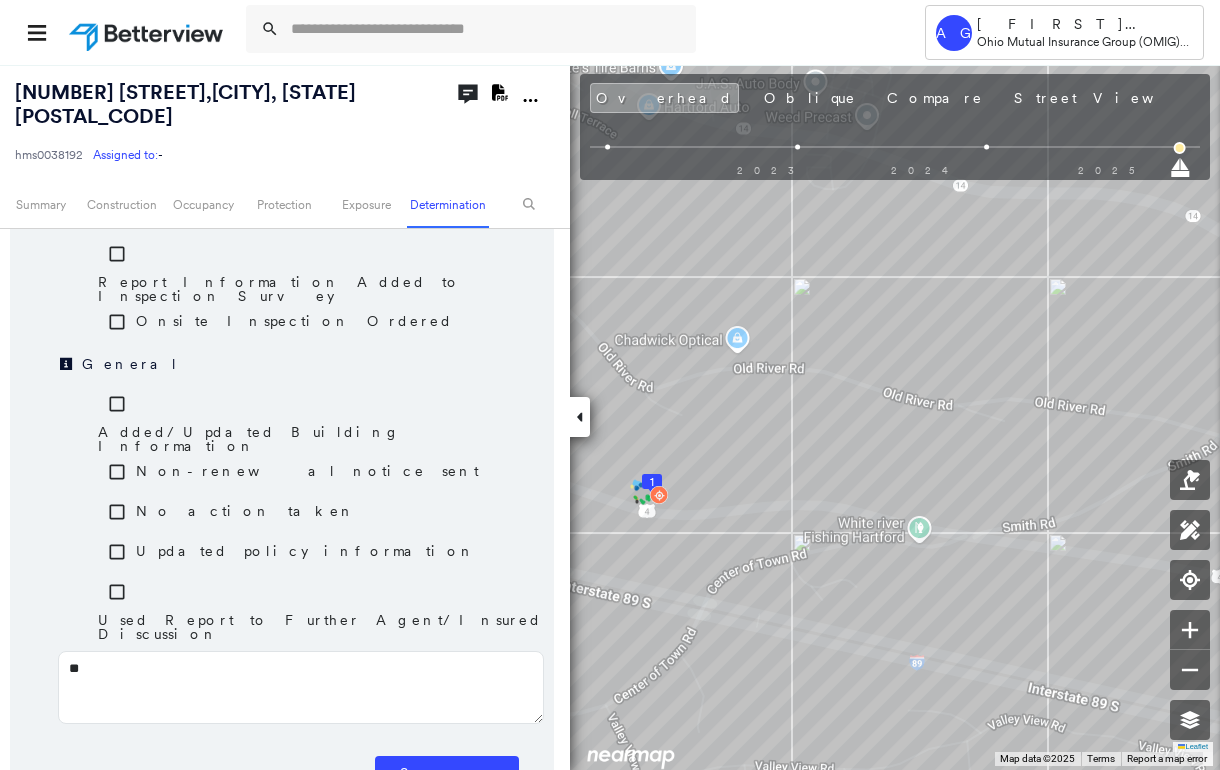 type on "***" 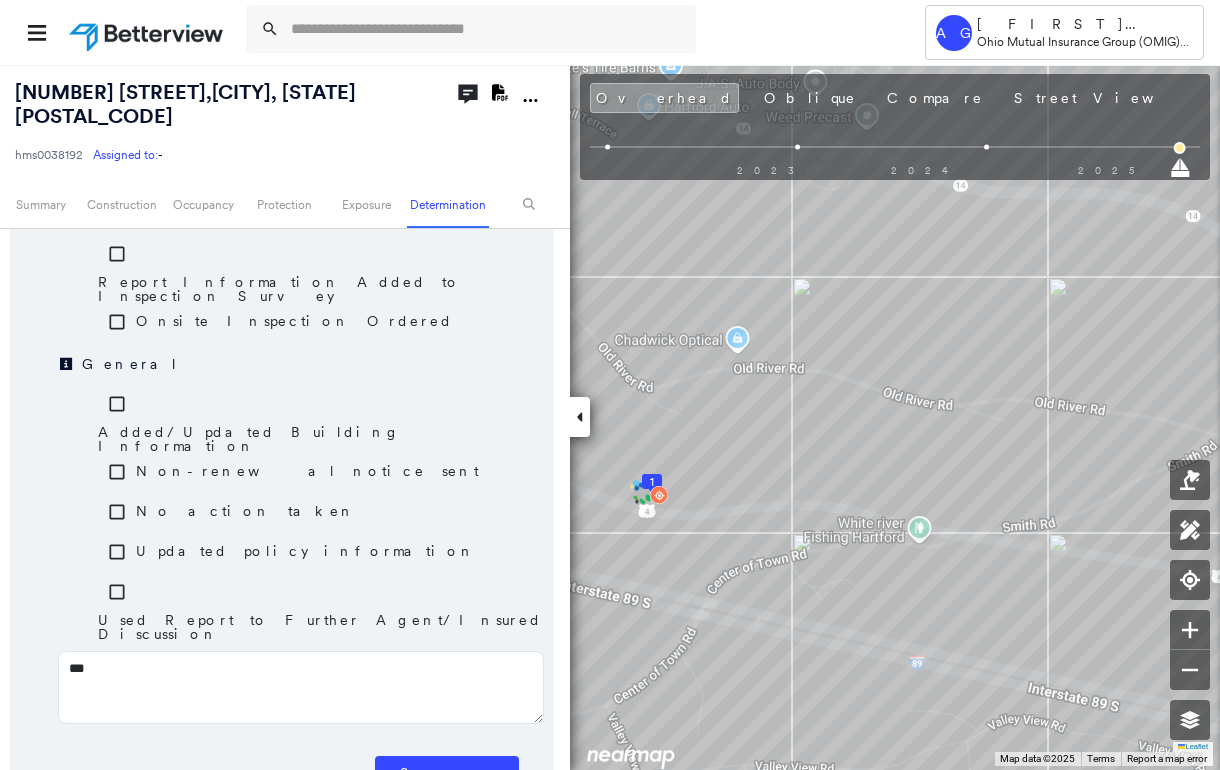 type on "***" 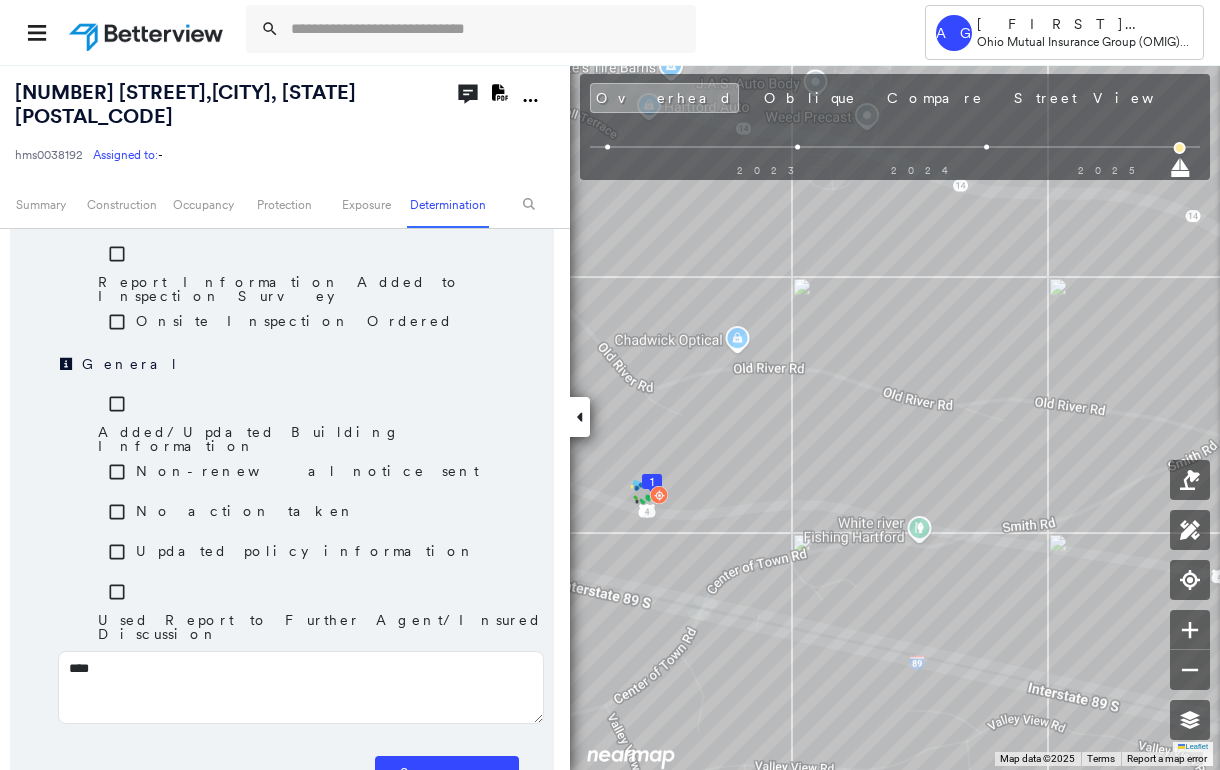 type on "*****" 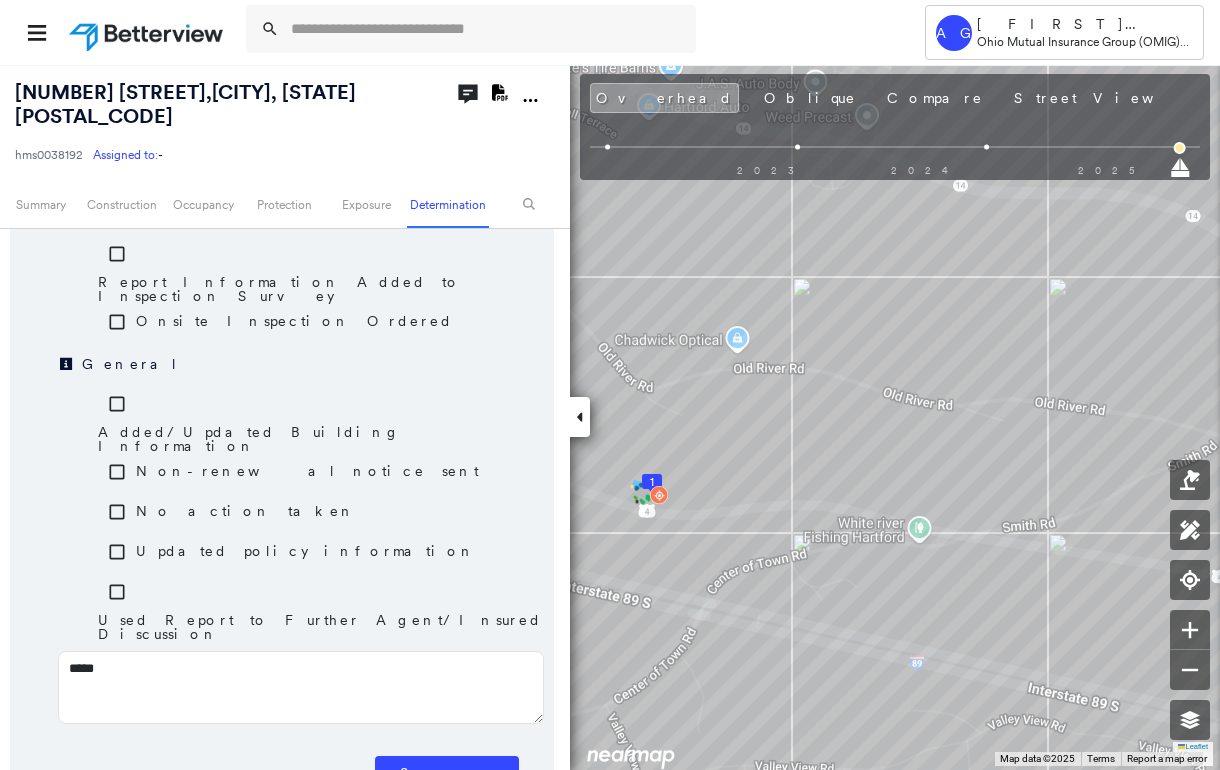 type on "******" 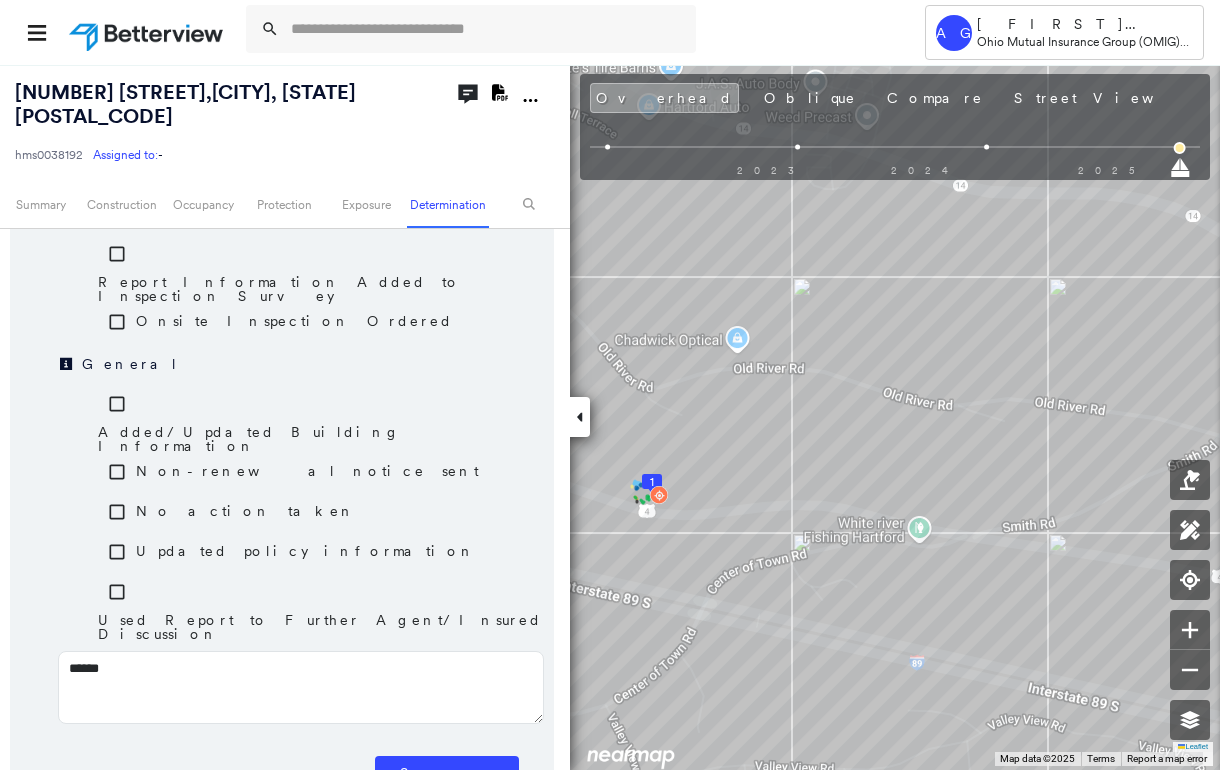 type on "*******" 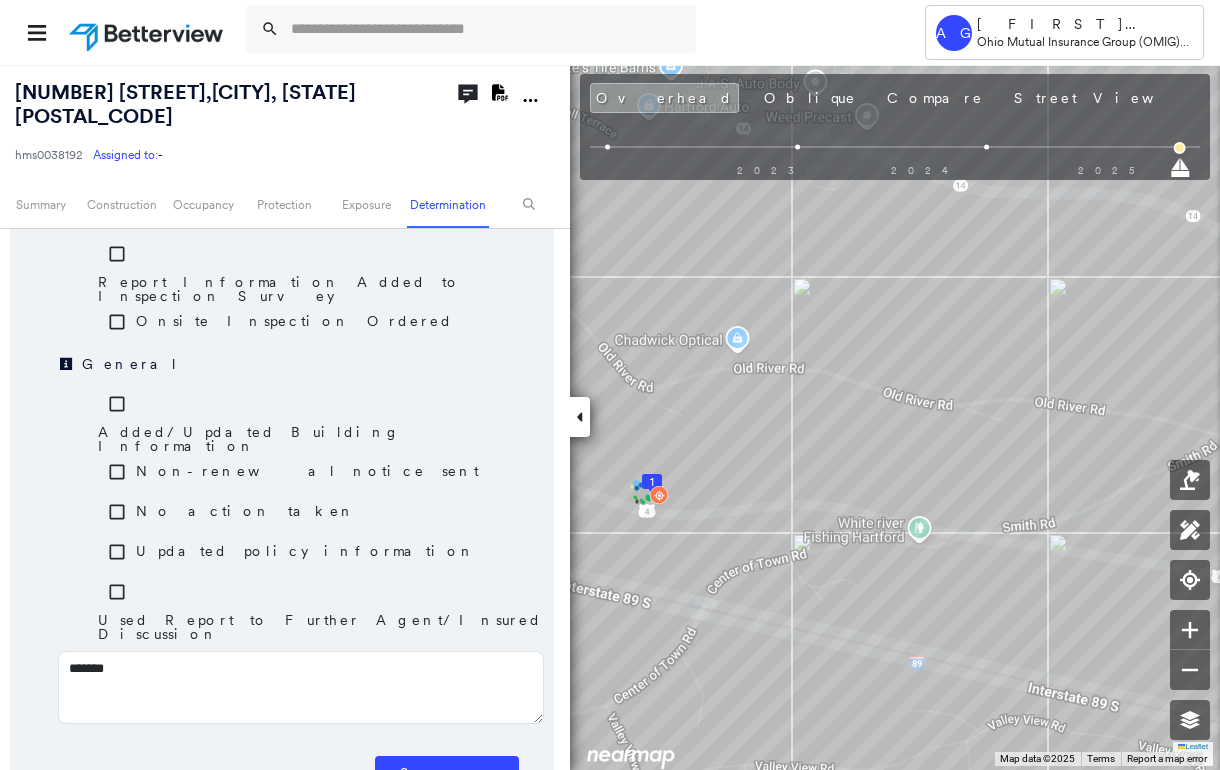 type on "********" 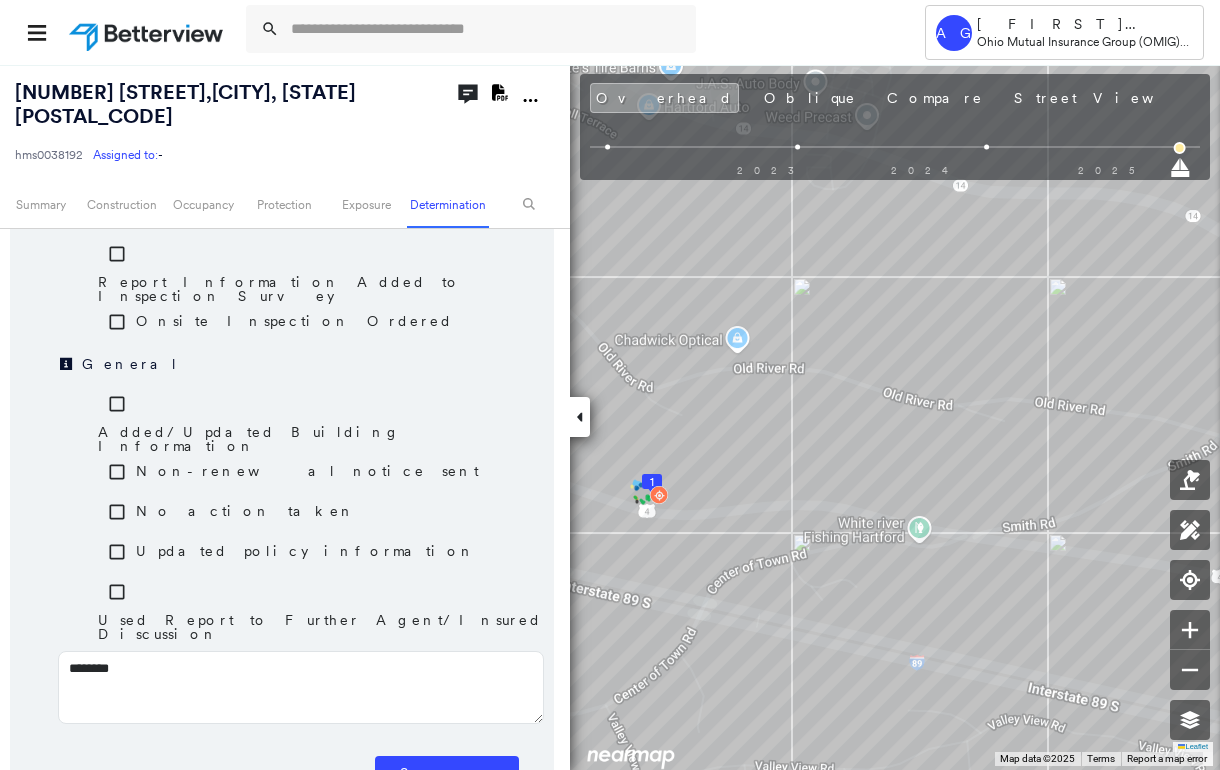 type on "********" 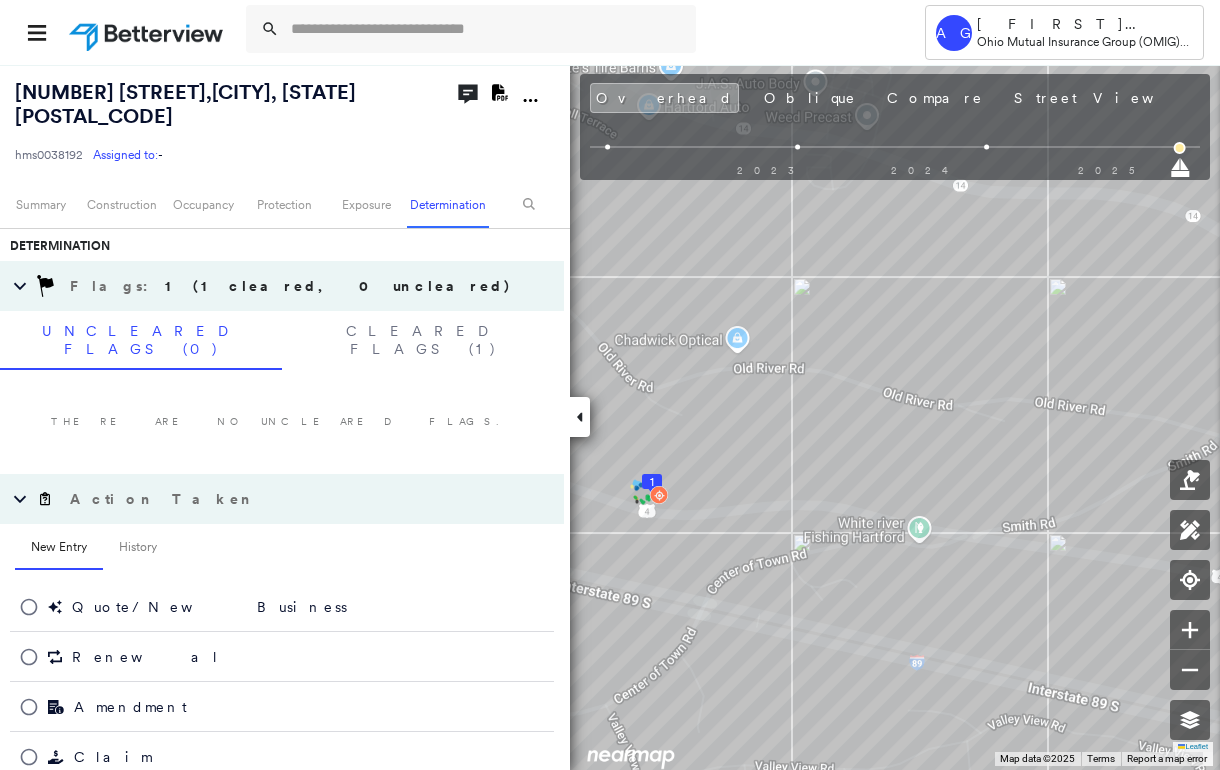 scroll, scrollTop: 1128, scrollLeft: 0, axis: vertical 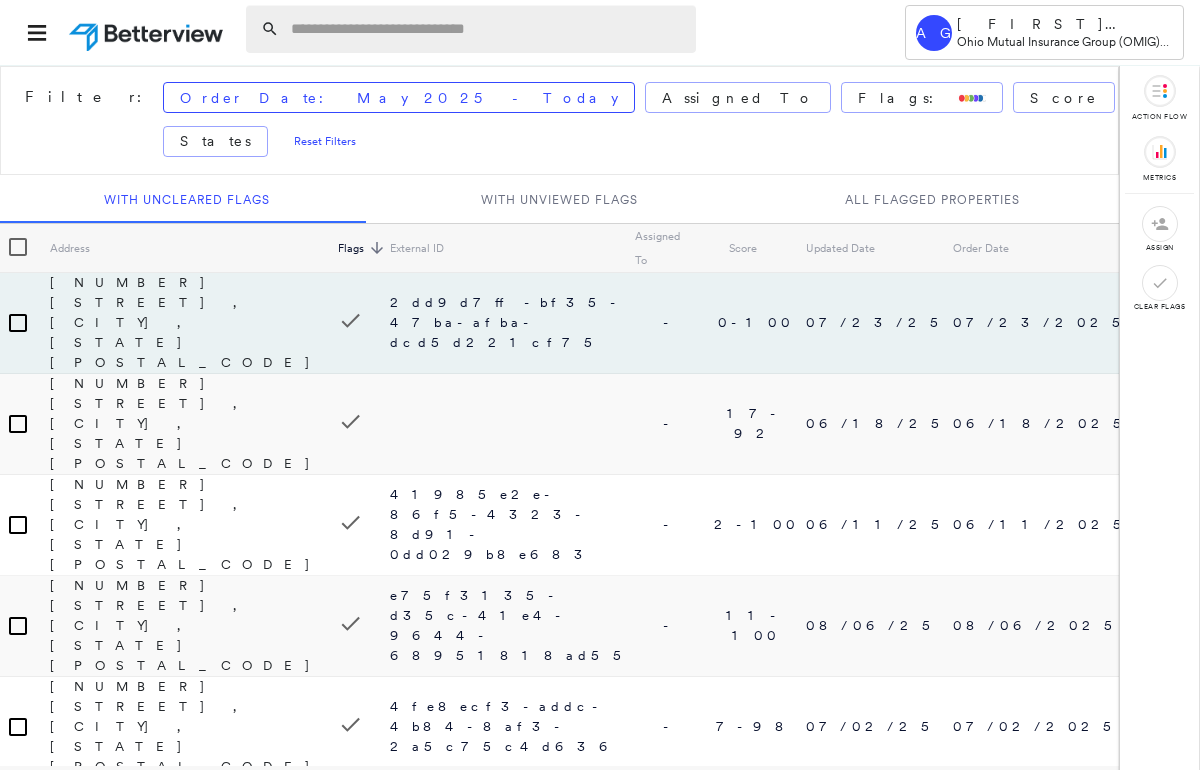 click at bounding box center [487, 29] 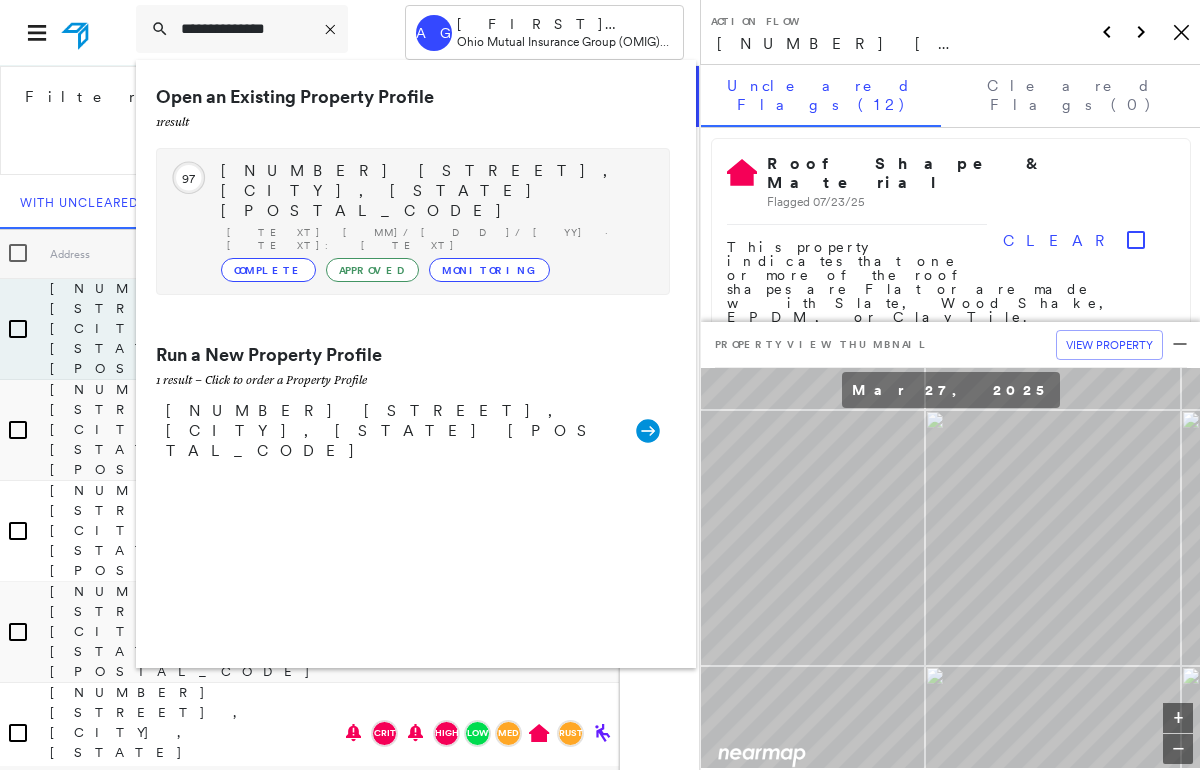 type on "**********" 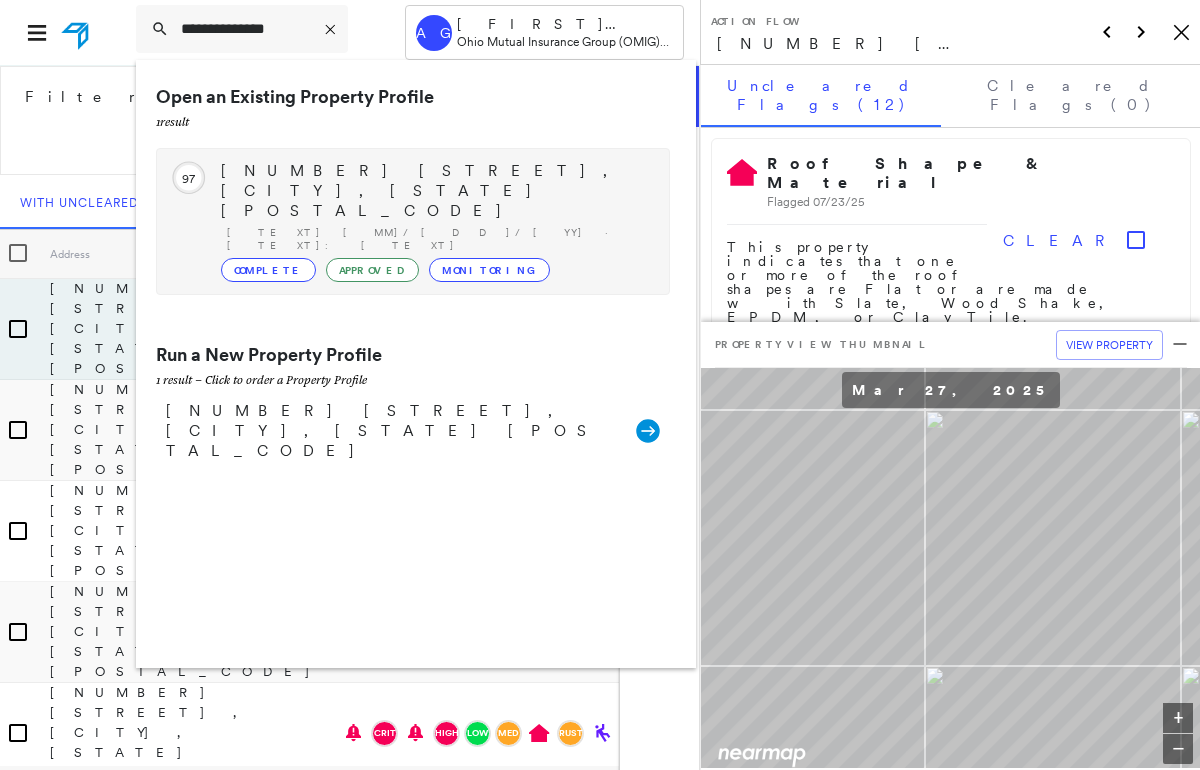 click on "[NUMBER] [STREET], [CITY], [STATE] [POSTAL_CODE]" at bounding box center [435, 191] 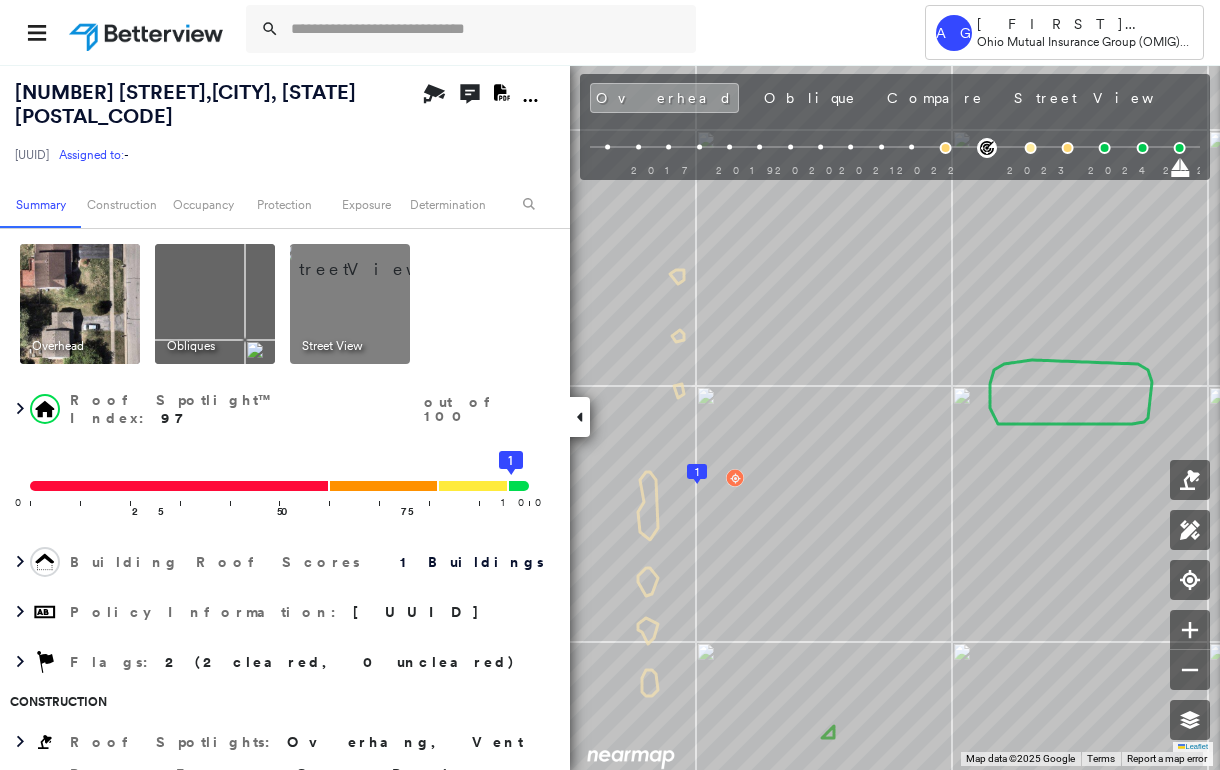click at bounding box center [374, 259] 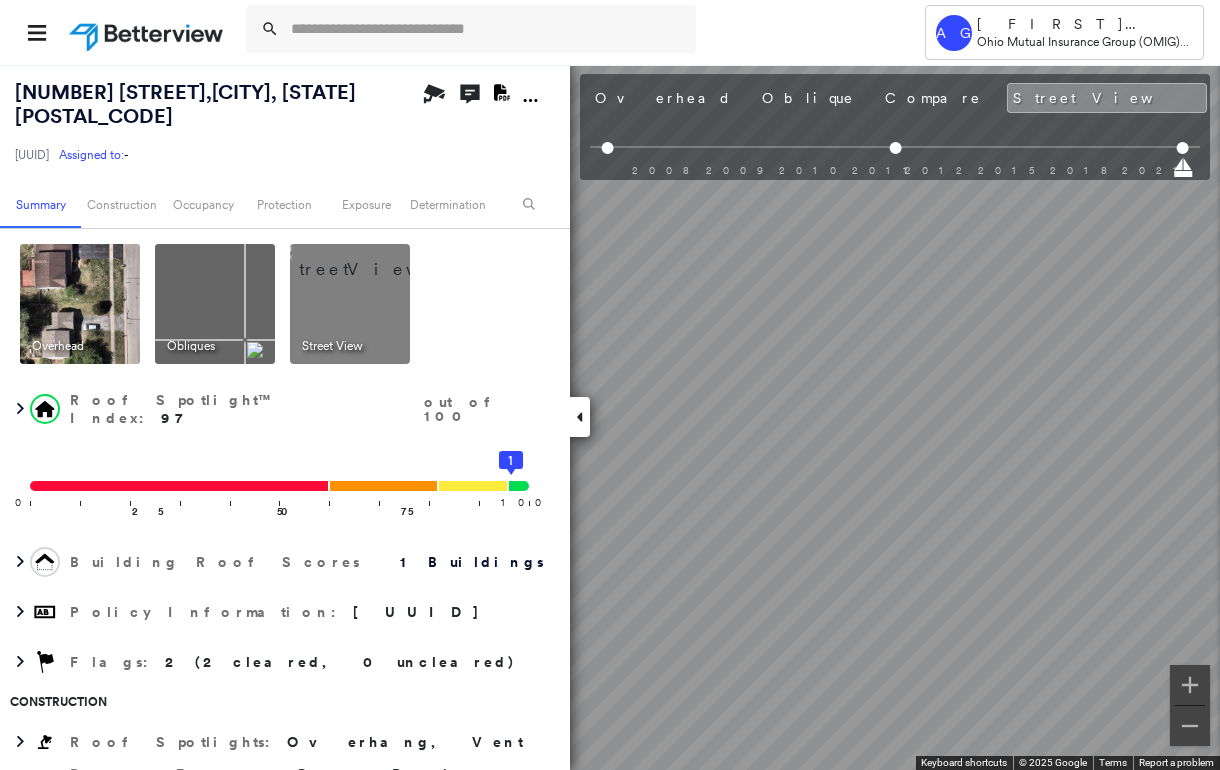 click 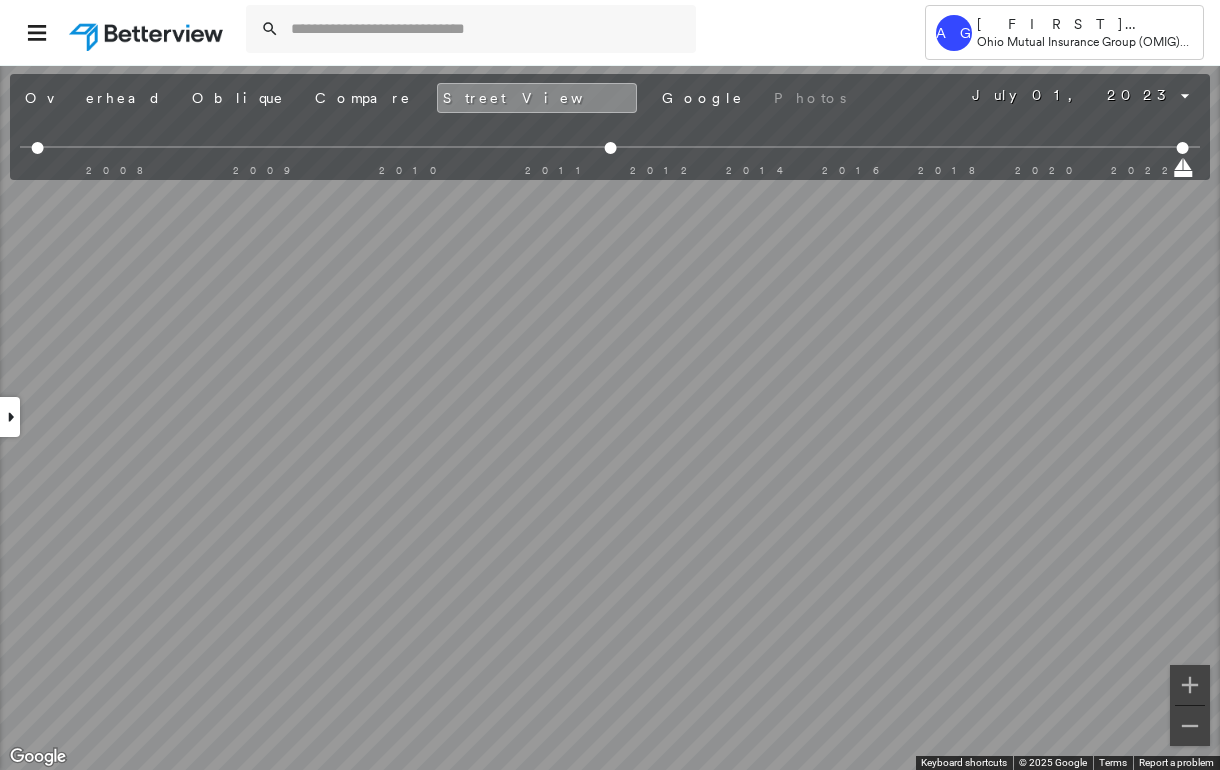 click 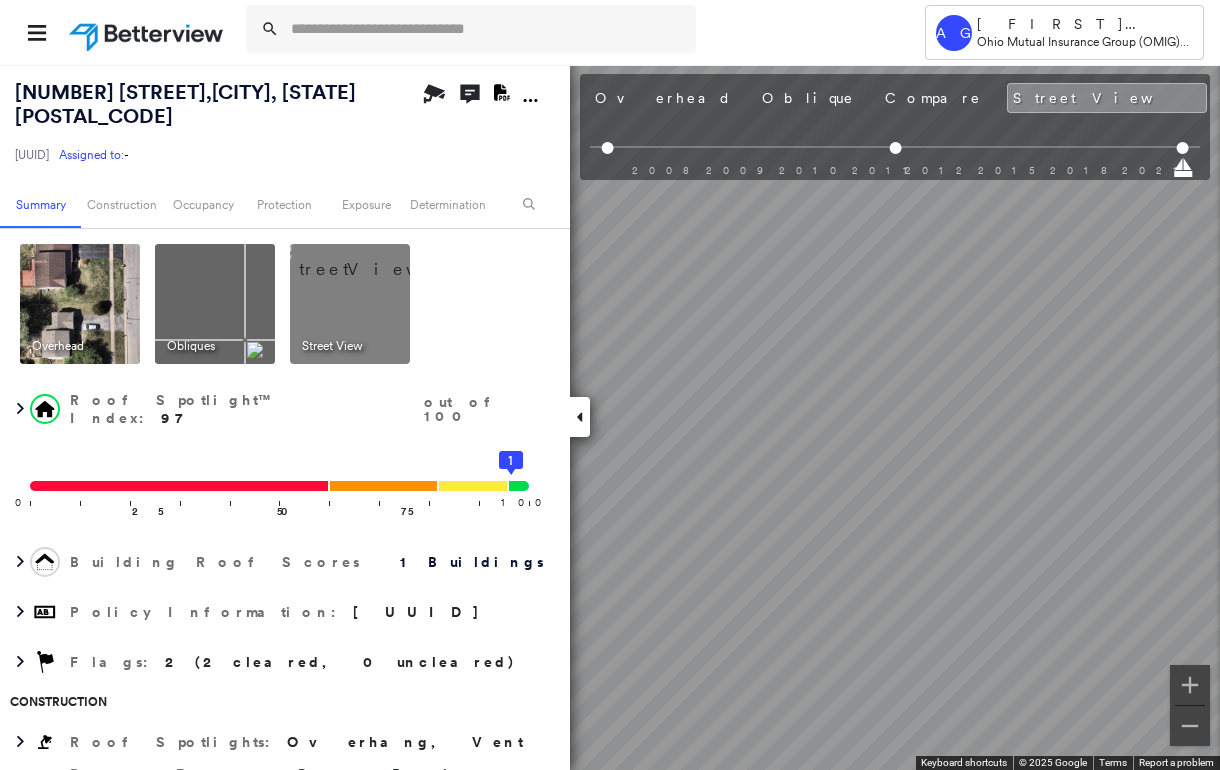 click at bounding box center (80, 304) 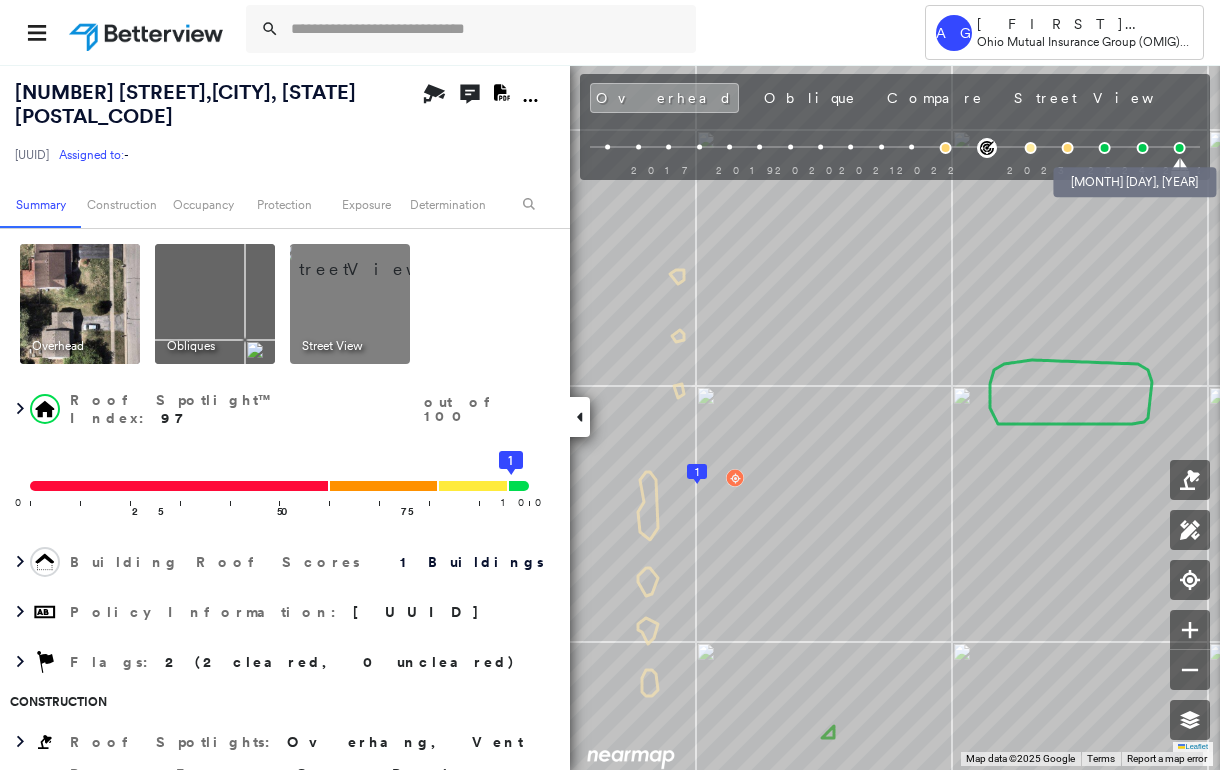 click at bounding box center (1105, 148) 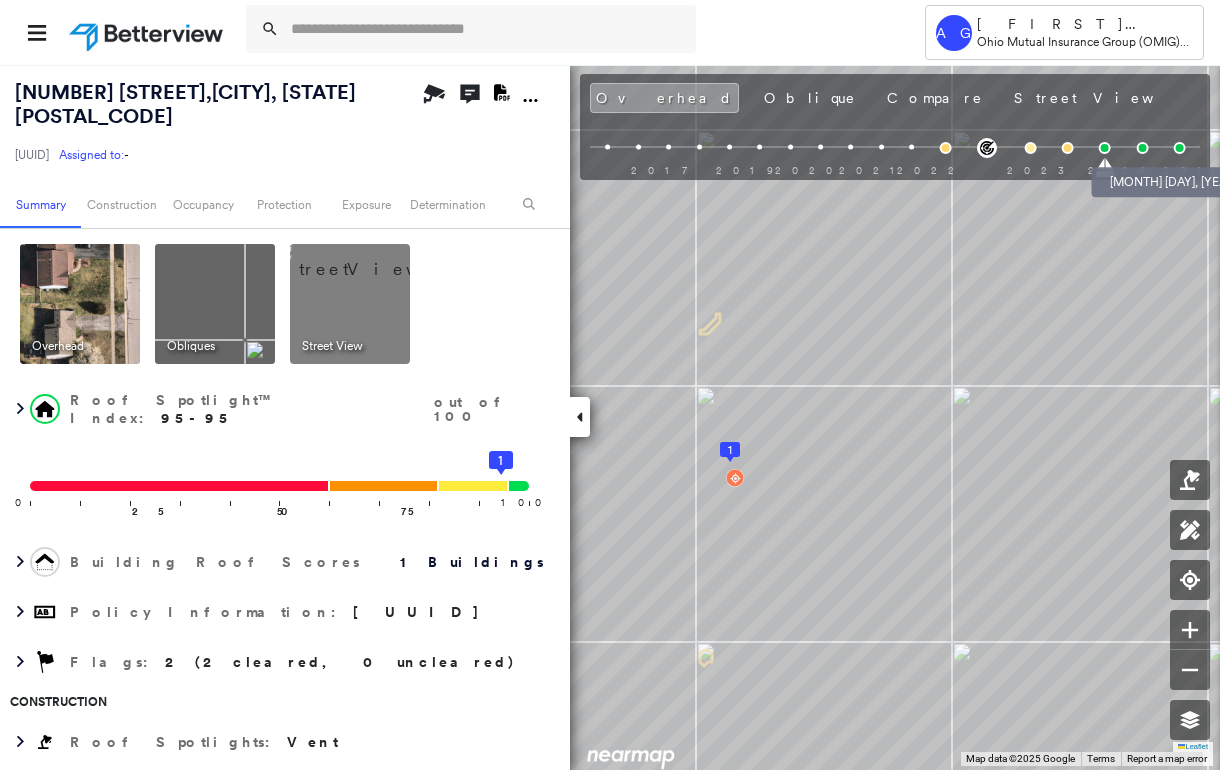 click at bounding box center [1142, 148] 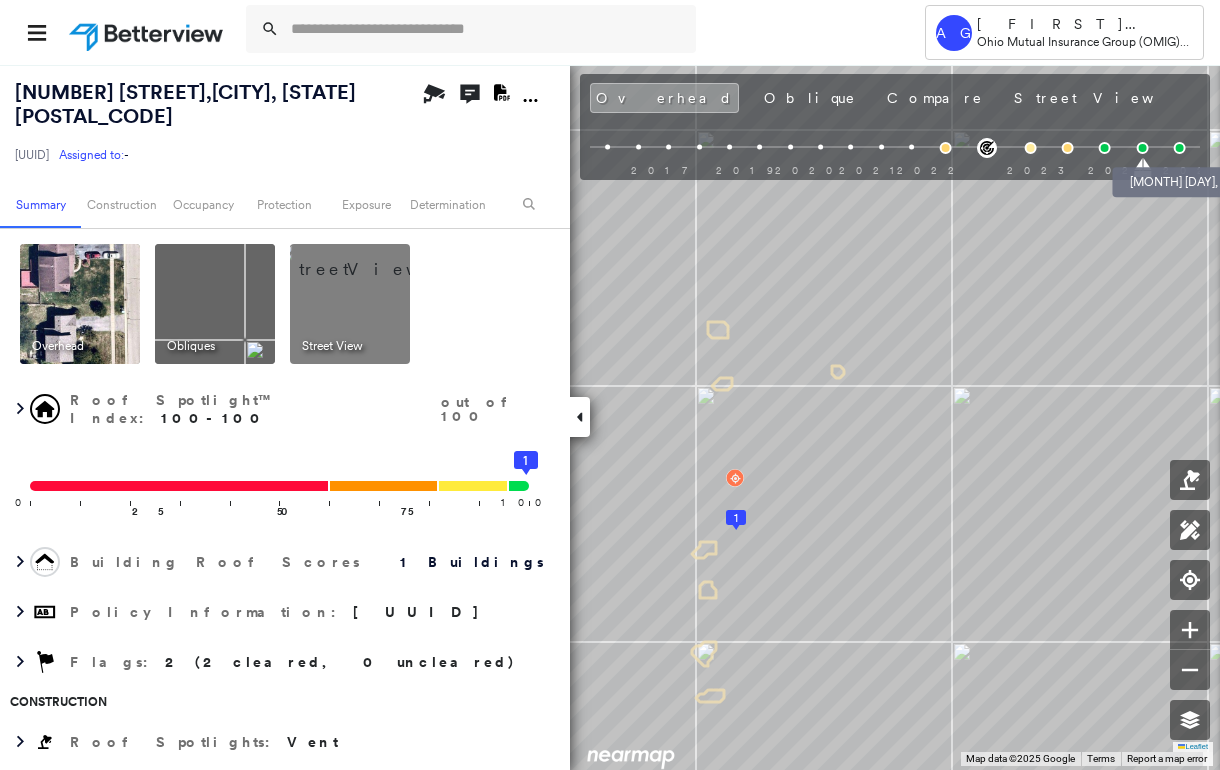 click at bounding box center [1180, 148] 